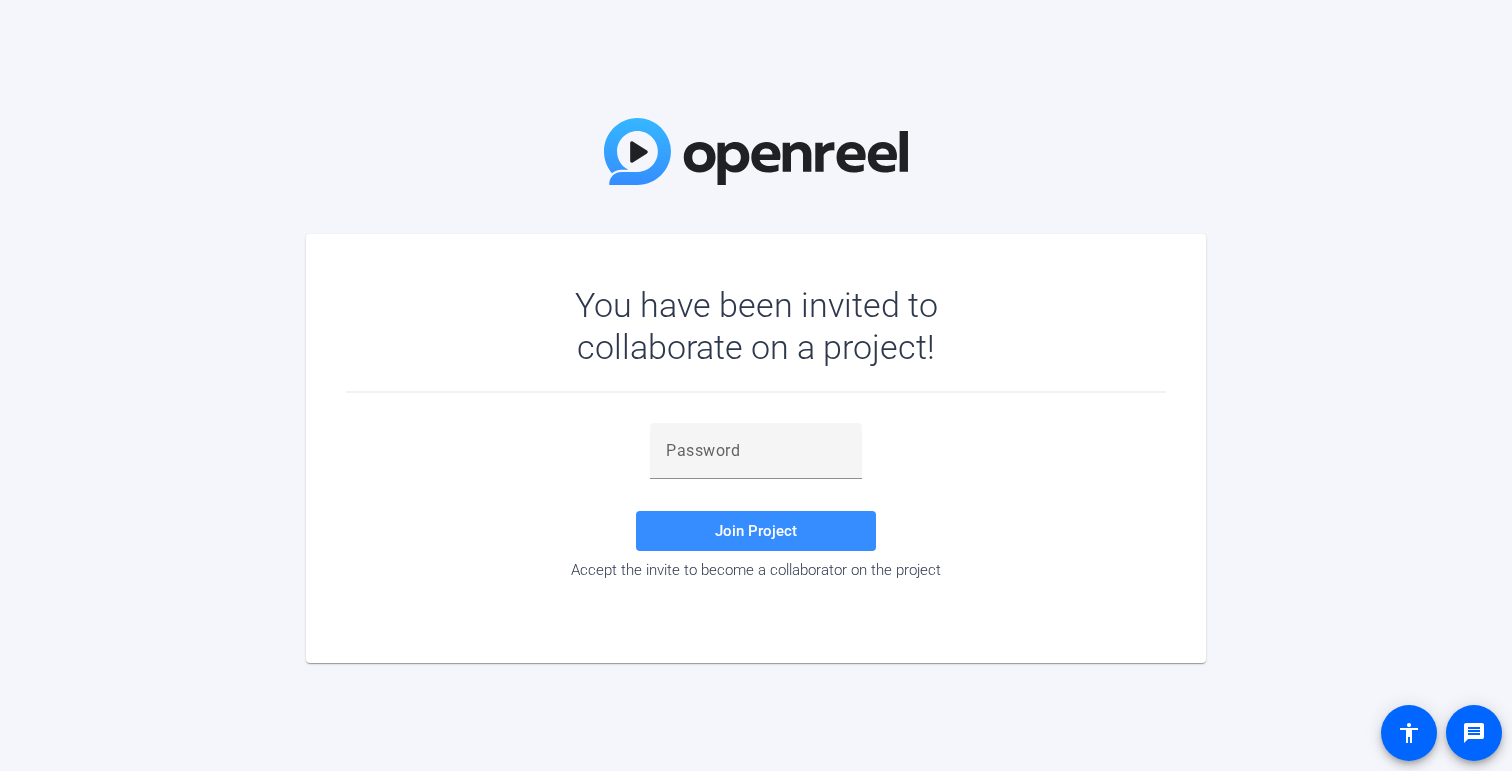 scroll, scrollTop: 0, scrollLeft: 0, axis: both 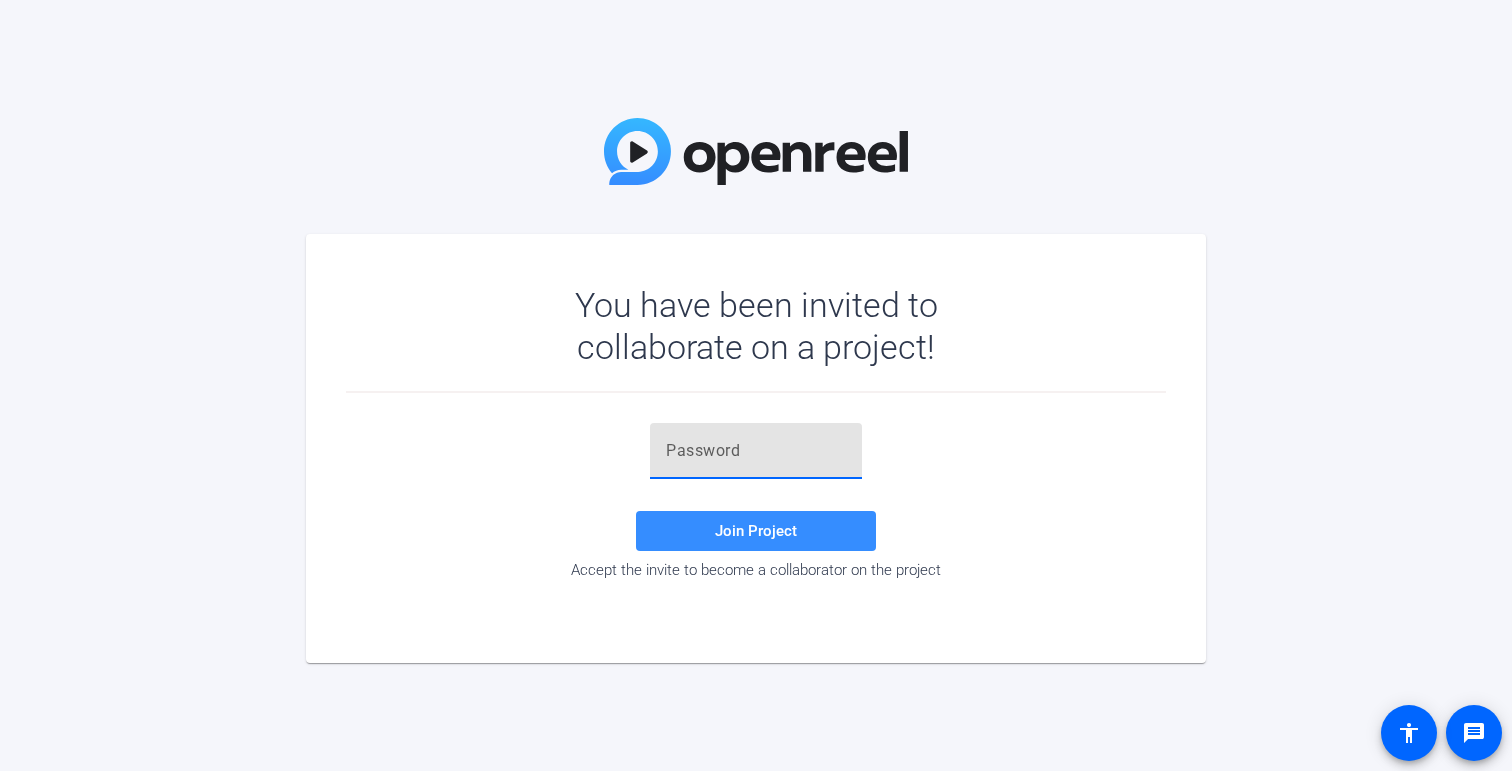 click at bounding box center (756, 451) 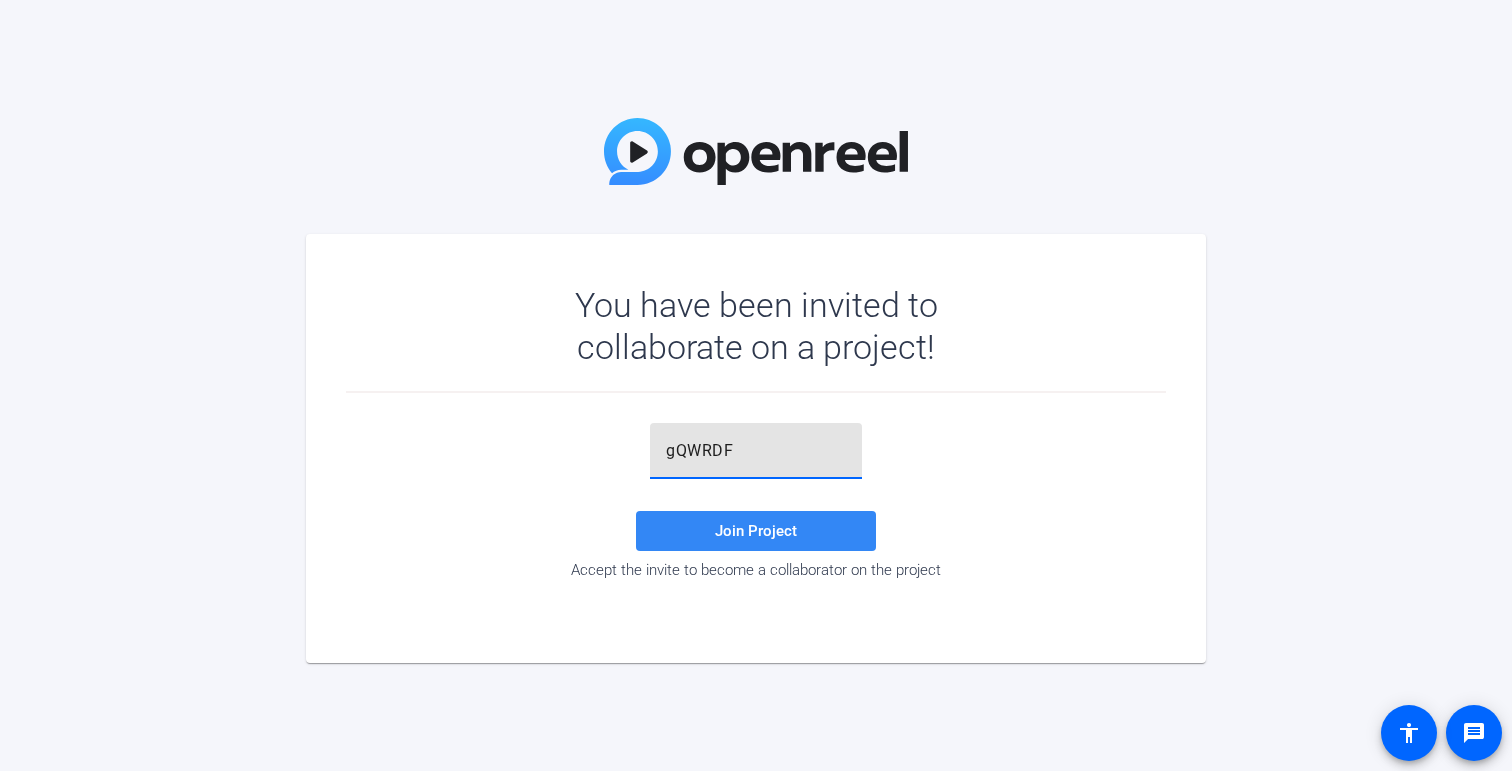 type on "gQWRDF" 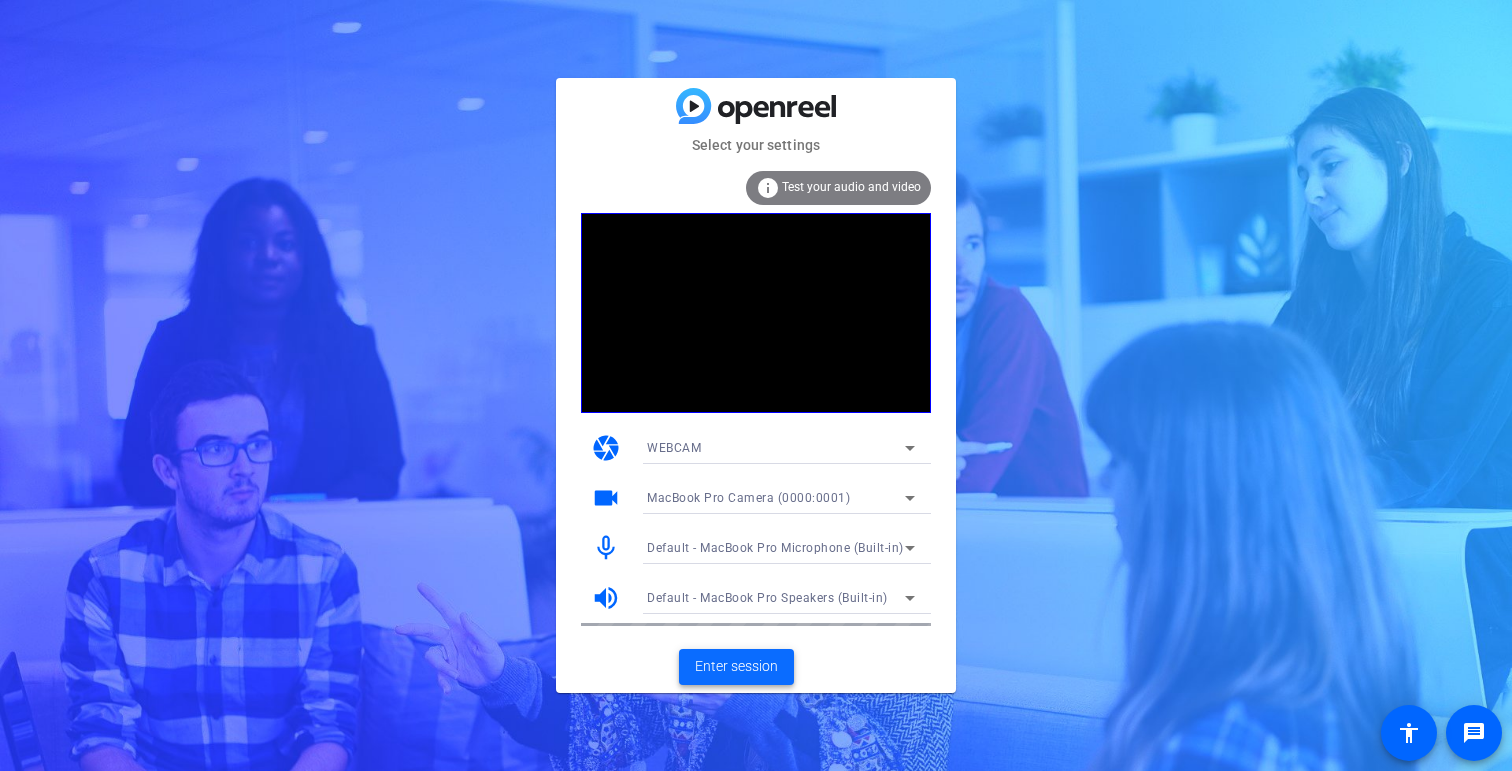 click 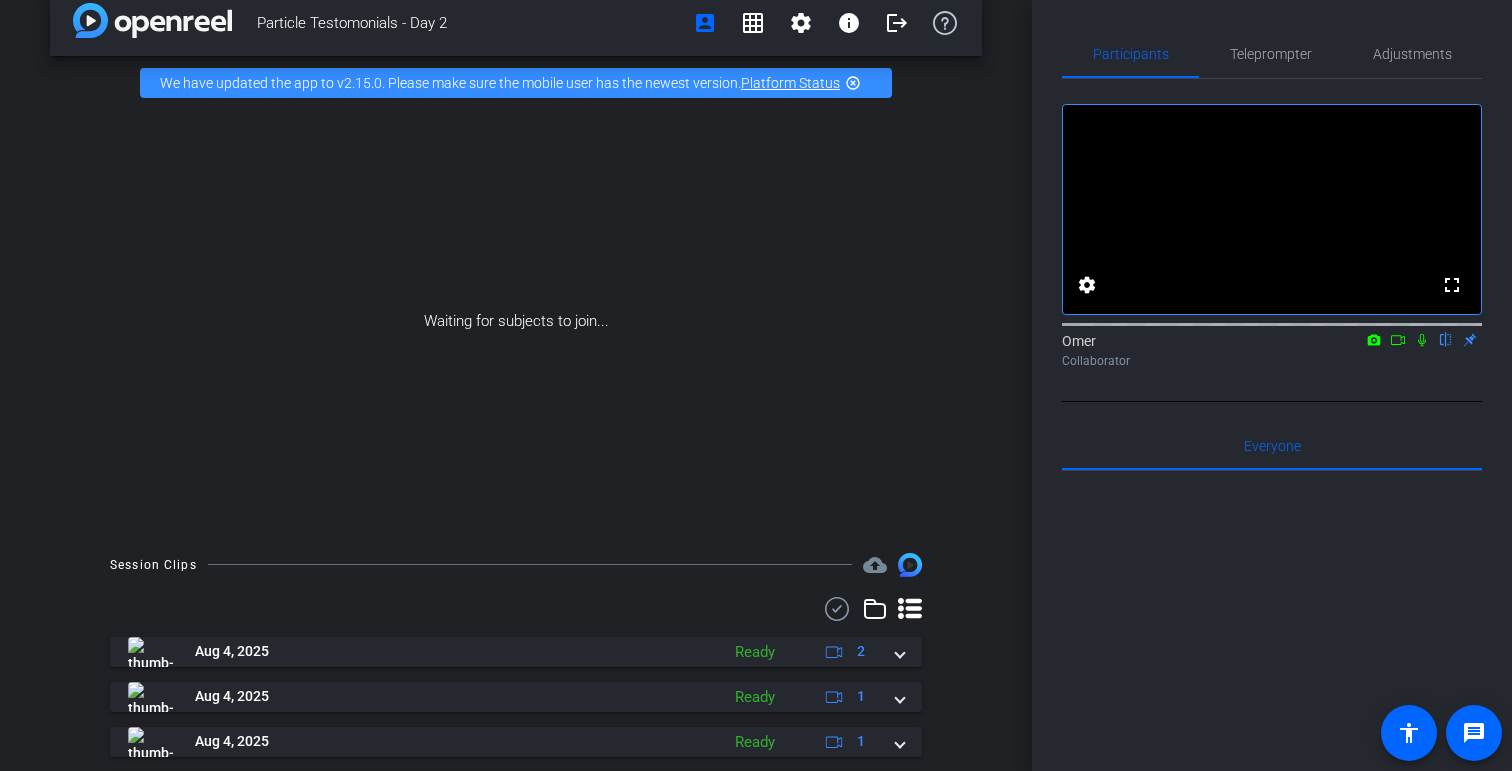 scroll, scrollTop: 0, scrollLeft: 0, axis: both 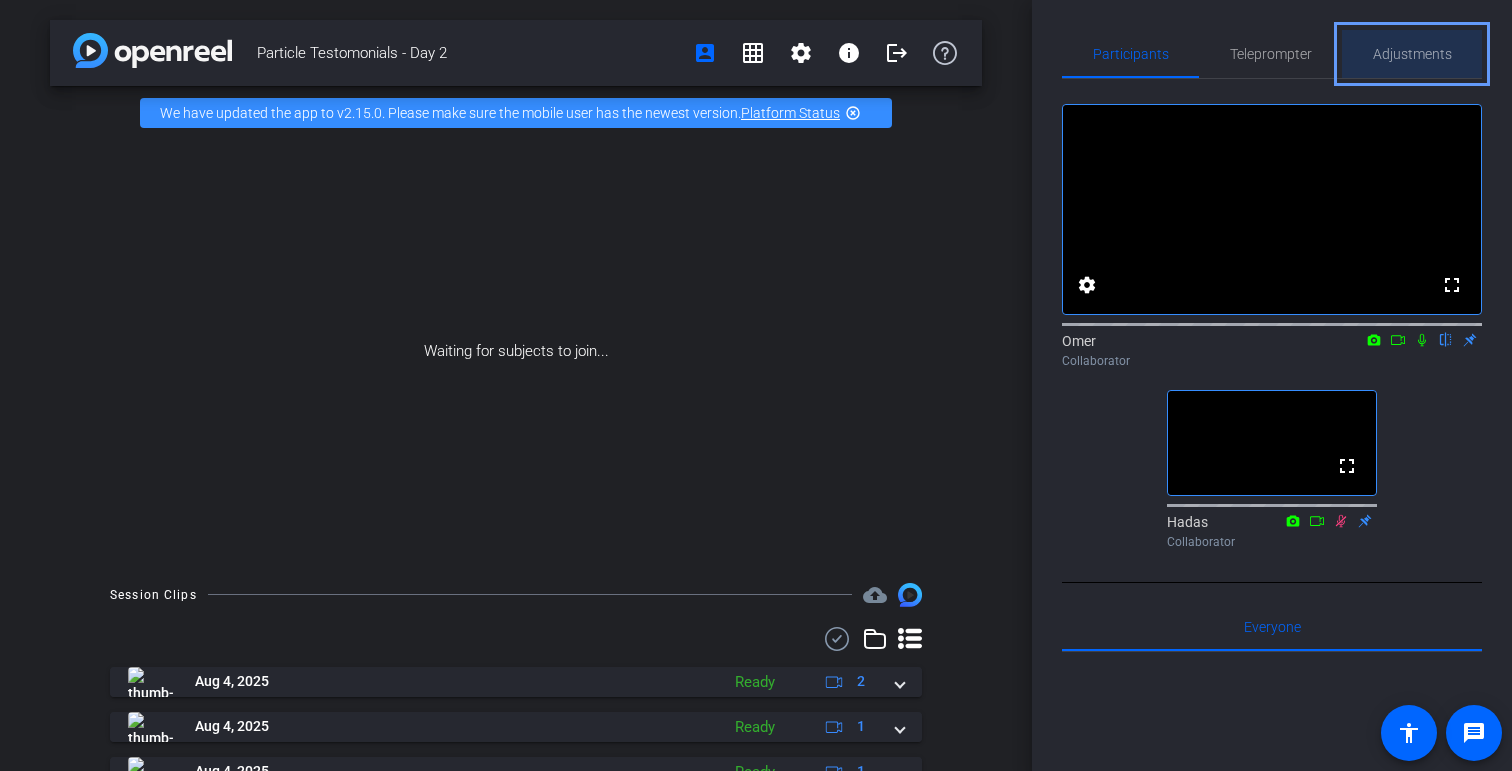 click on "Adjustments" at bounding box center (1412, 54) 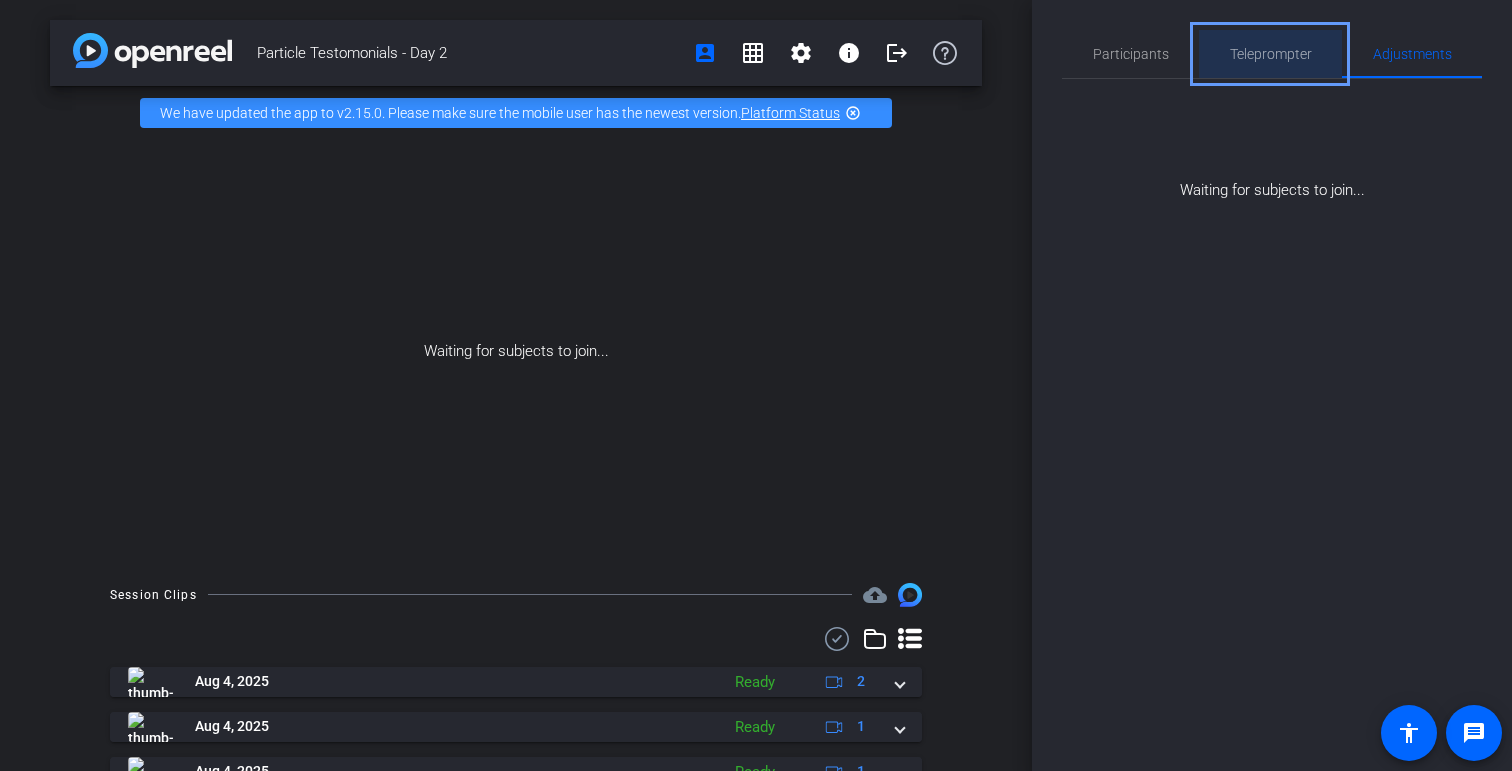 click on "Teleprompter" at bounding box center (1271, 54) 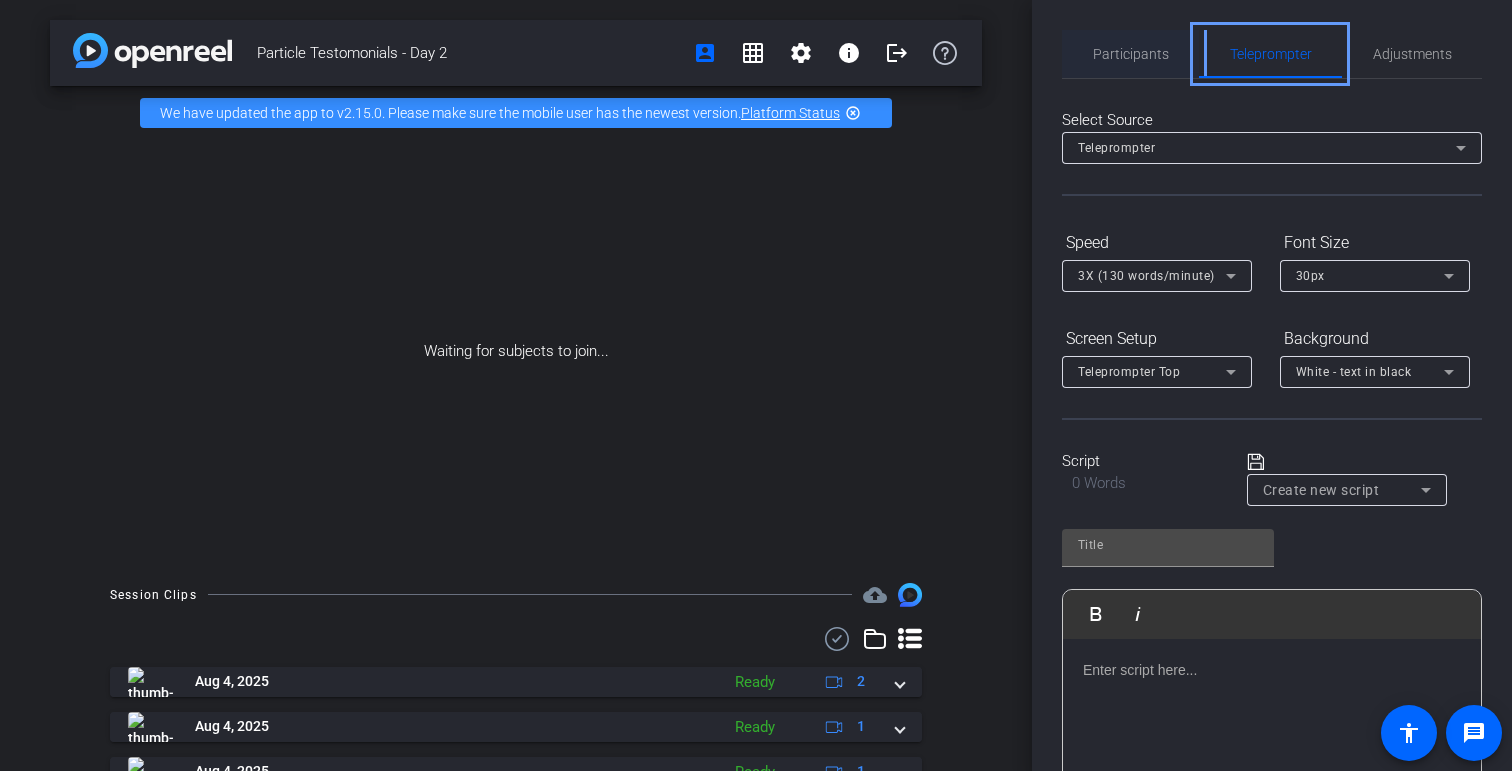 click on "Participants" at bounding box center [1130, 54] 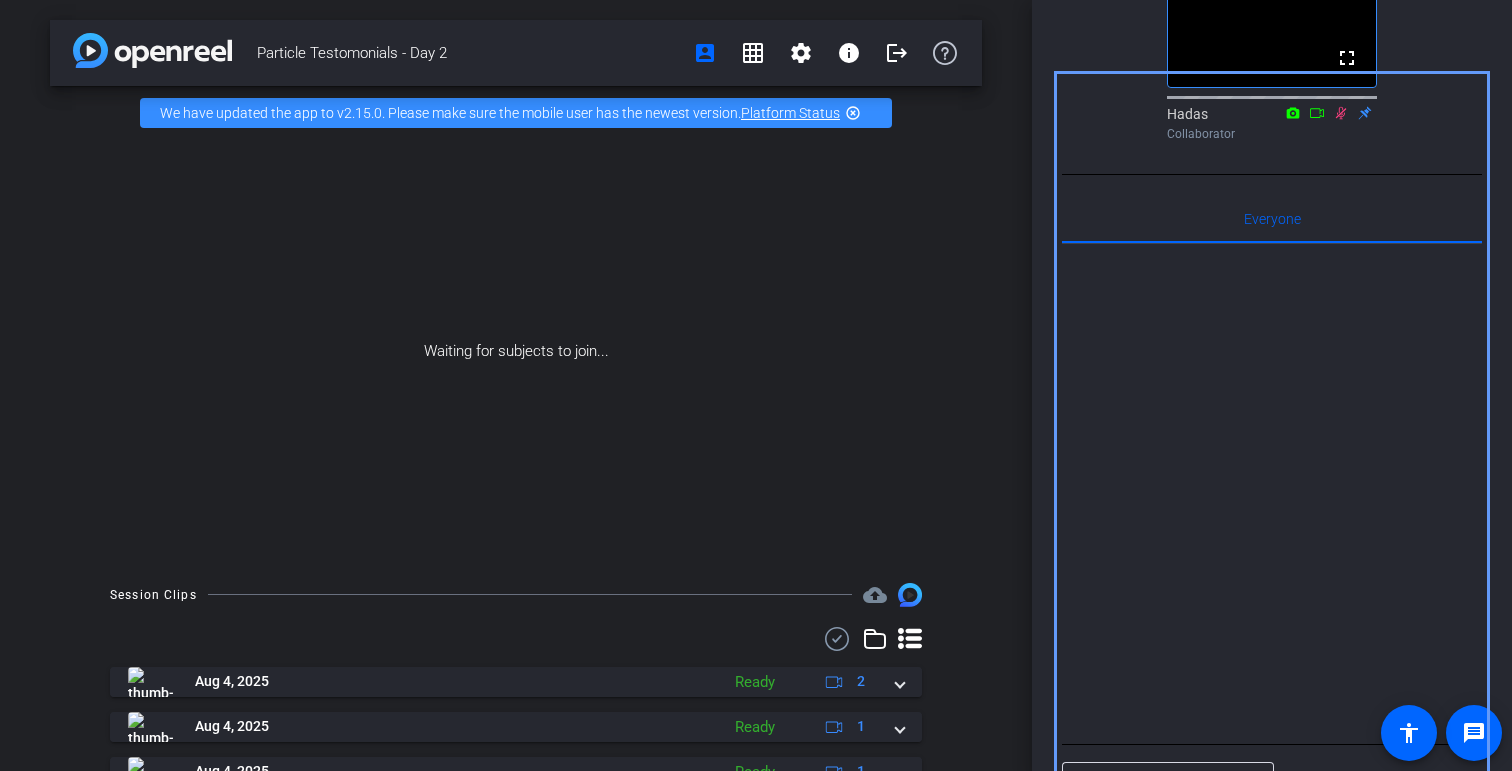 scroll, scrollTop: 0, scrollLeft: 0, axis: both 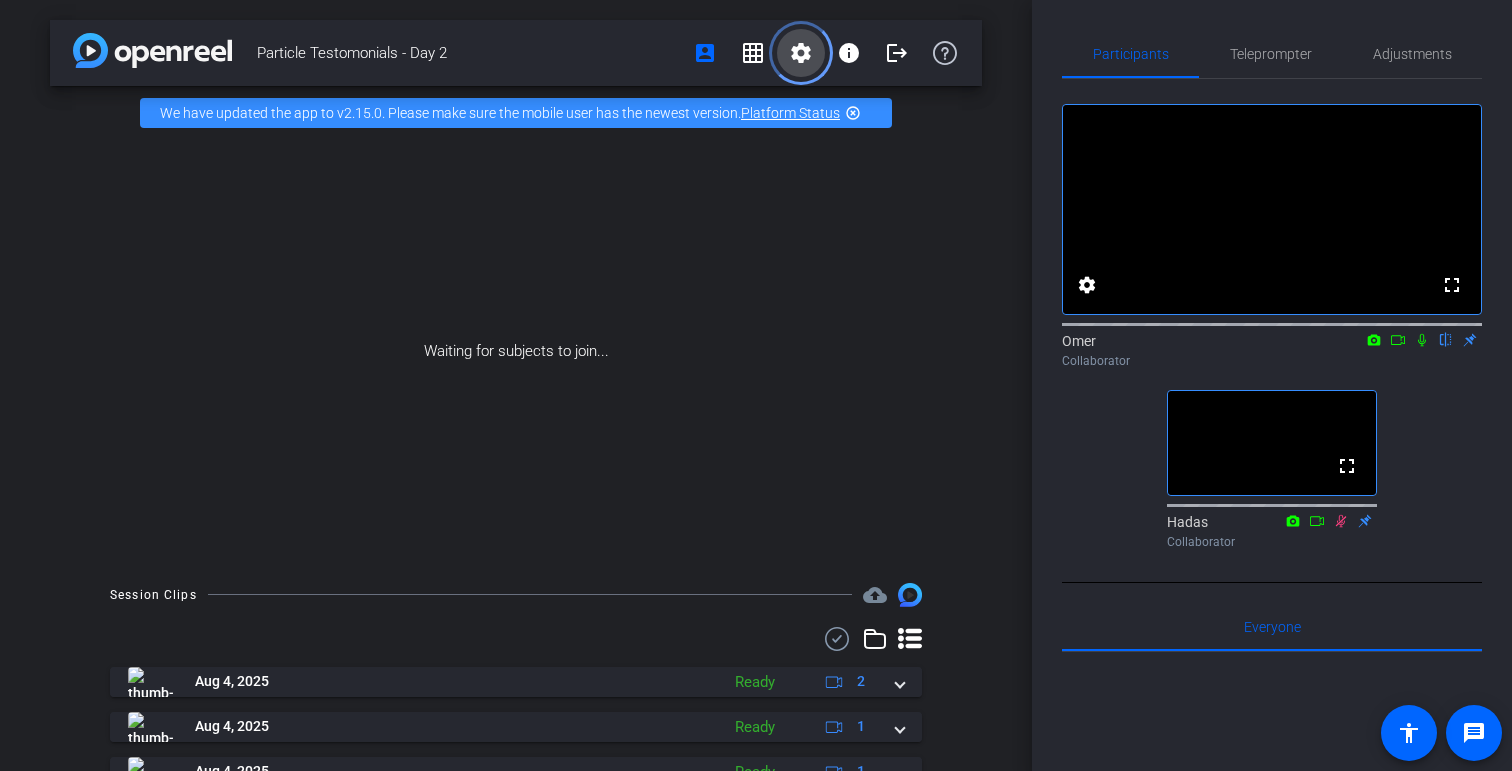 click on "settings" at bounding box center (801, 53) 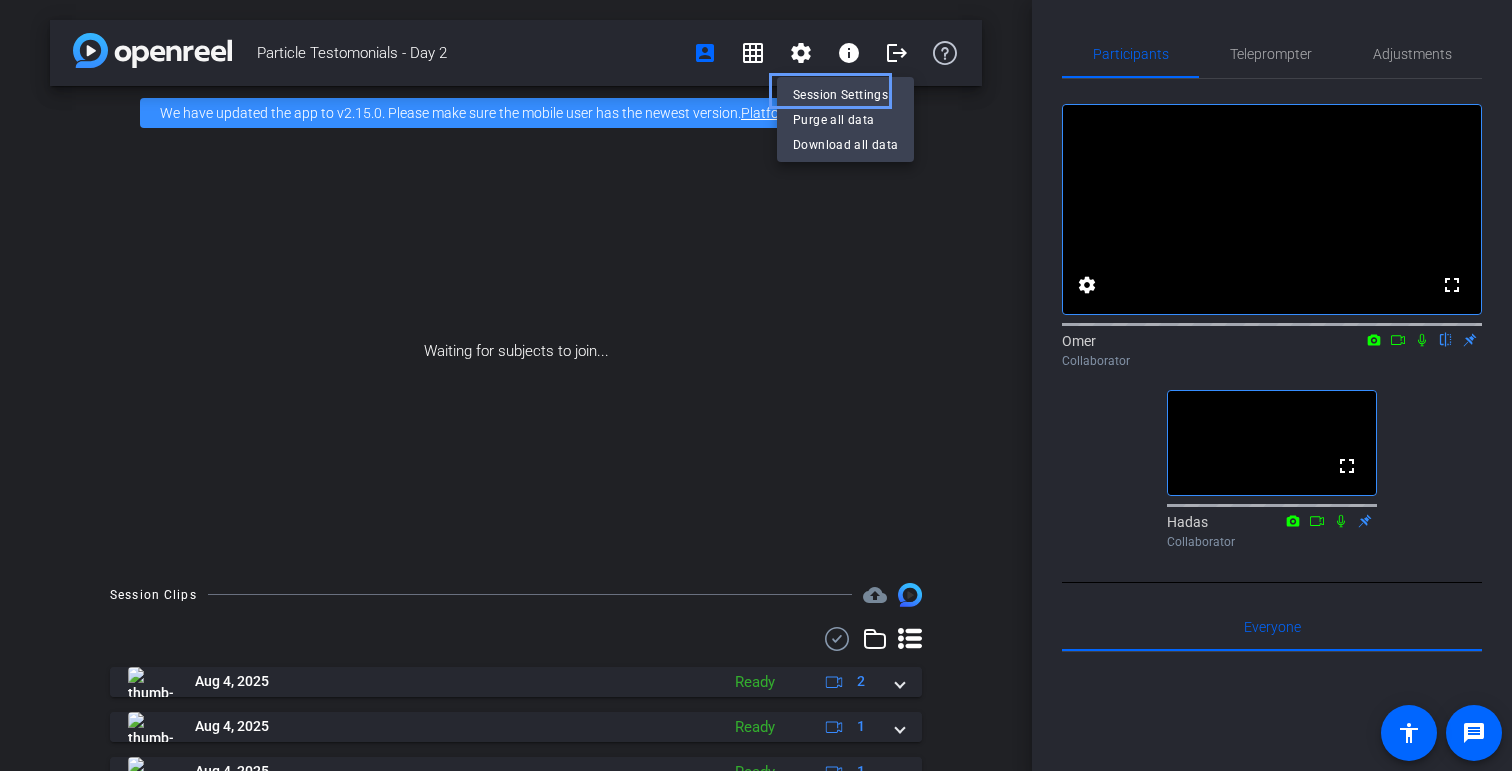 click at bounding box center [756, 385] 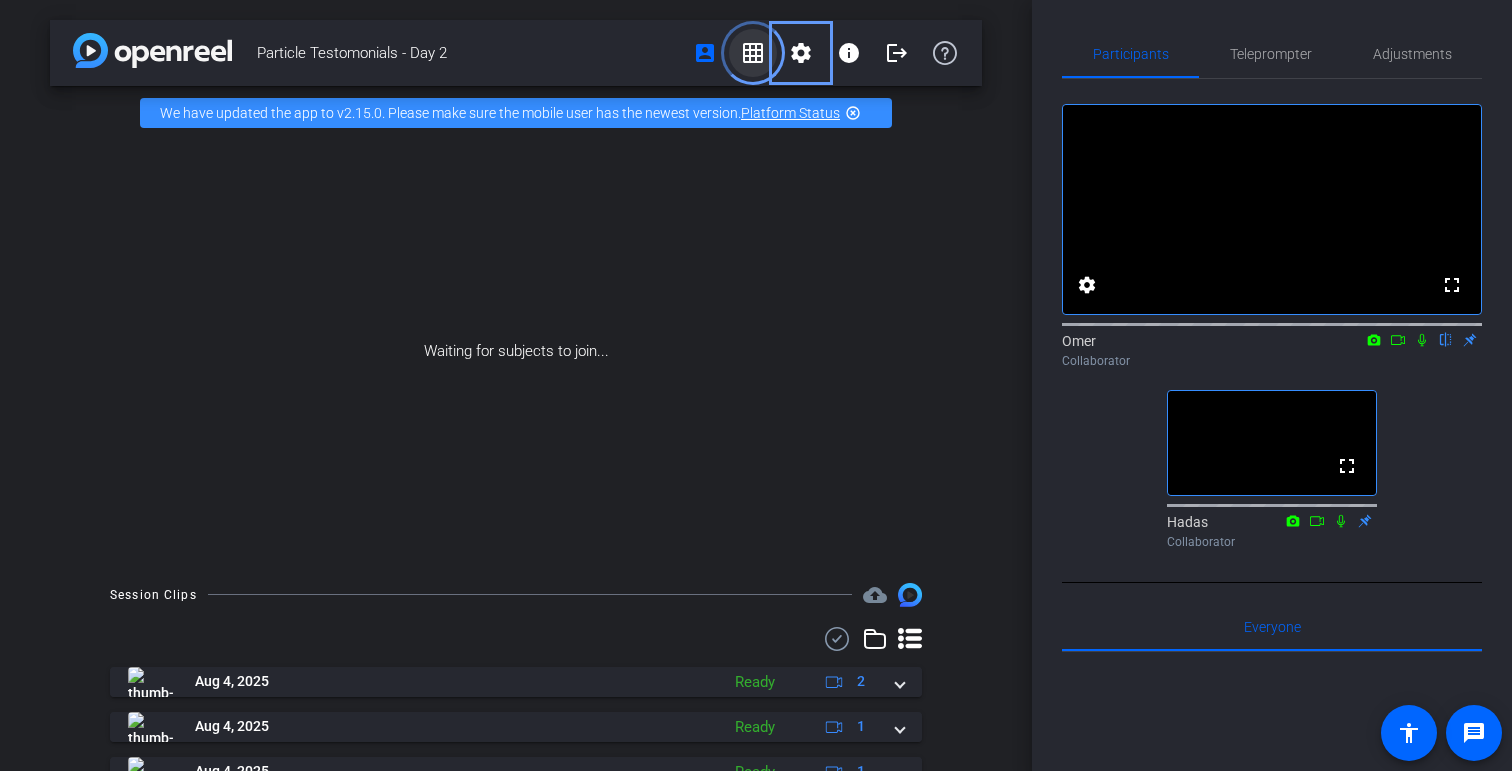 click on "grid_on" at bounding box center [753, 53] 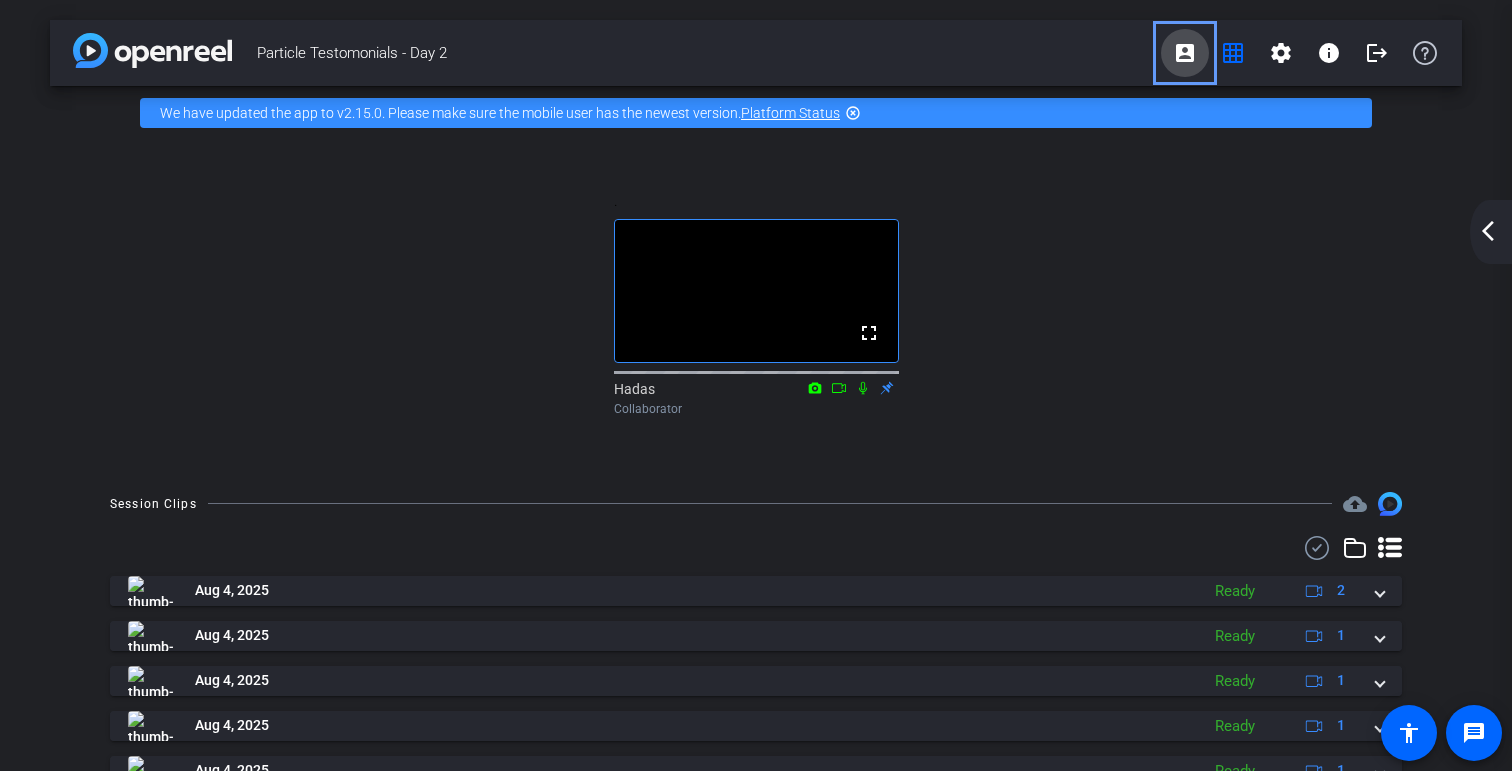click at bounding box center [1185, 53] 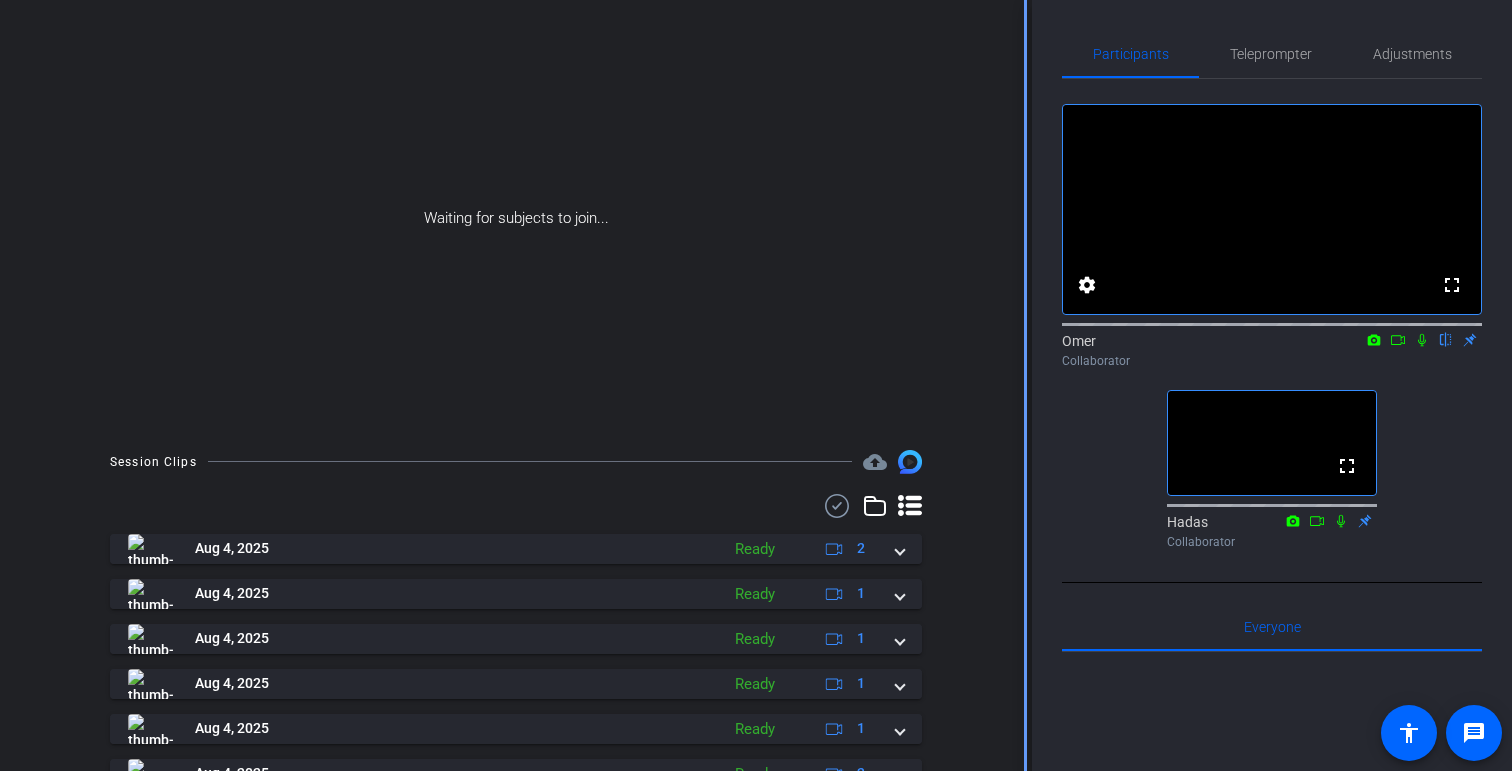 scroll, scrollTop: 0, scrollLeft: 0, axis: both 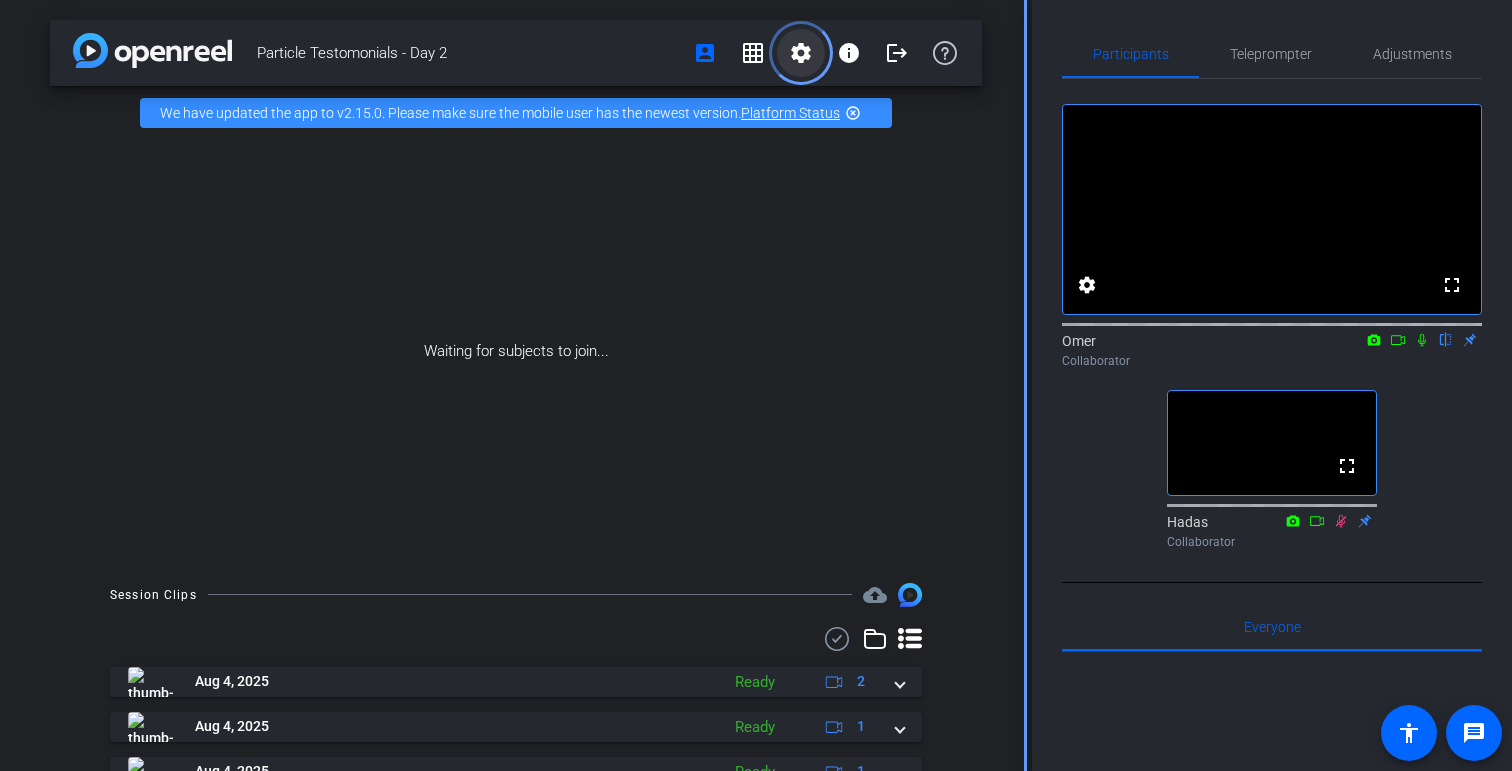 click on "settings" at bounding box center [801, 53] 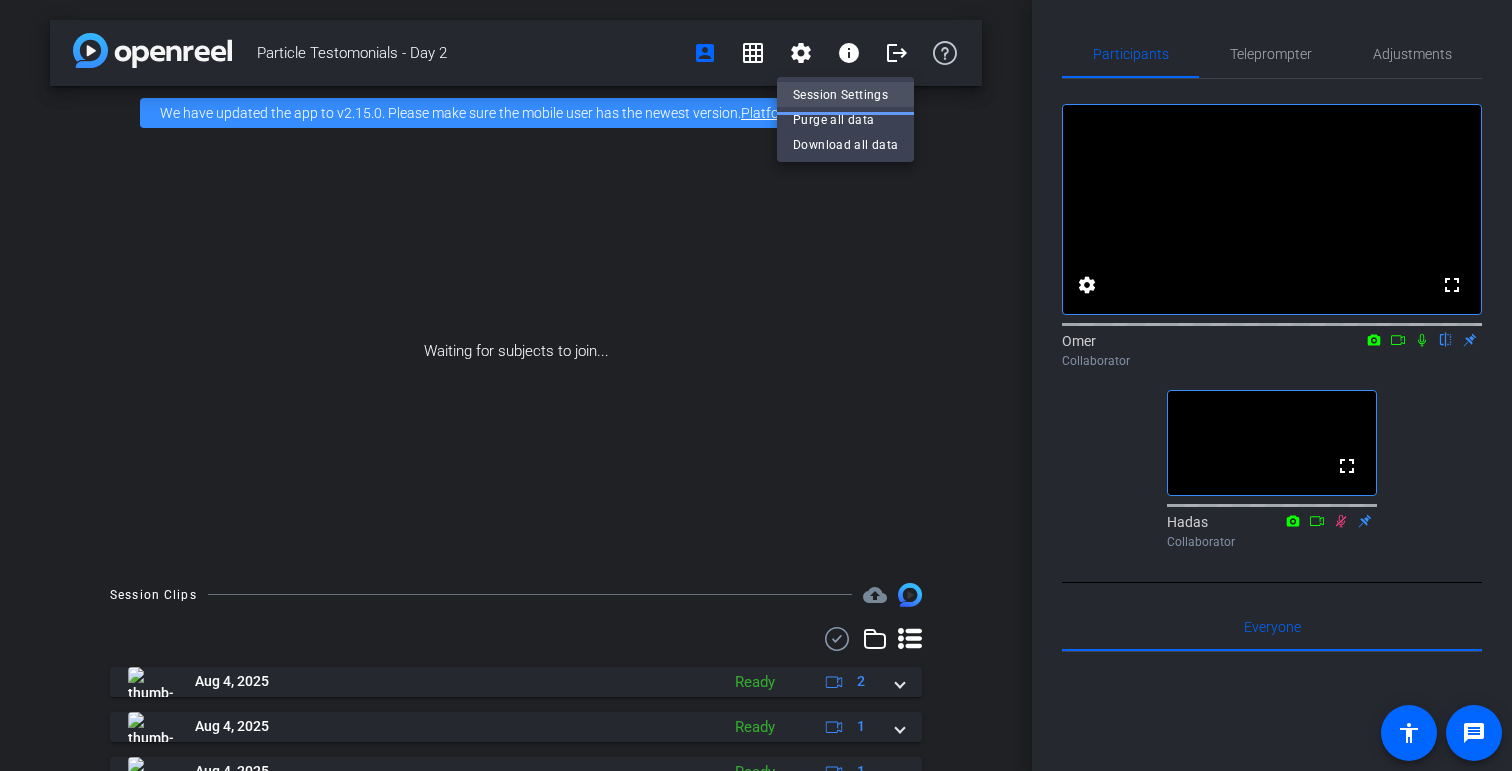click on "Session Settings" at bounding box center [845, 95] 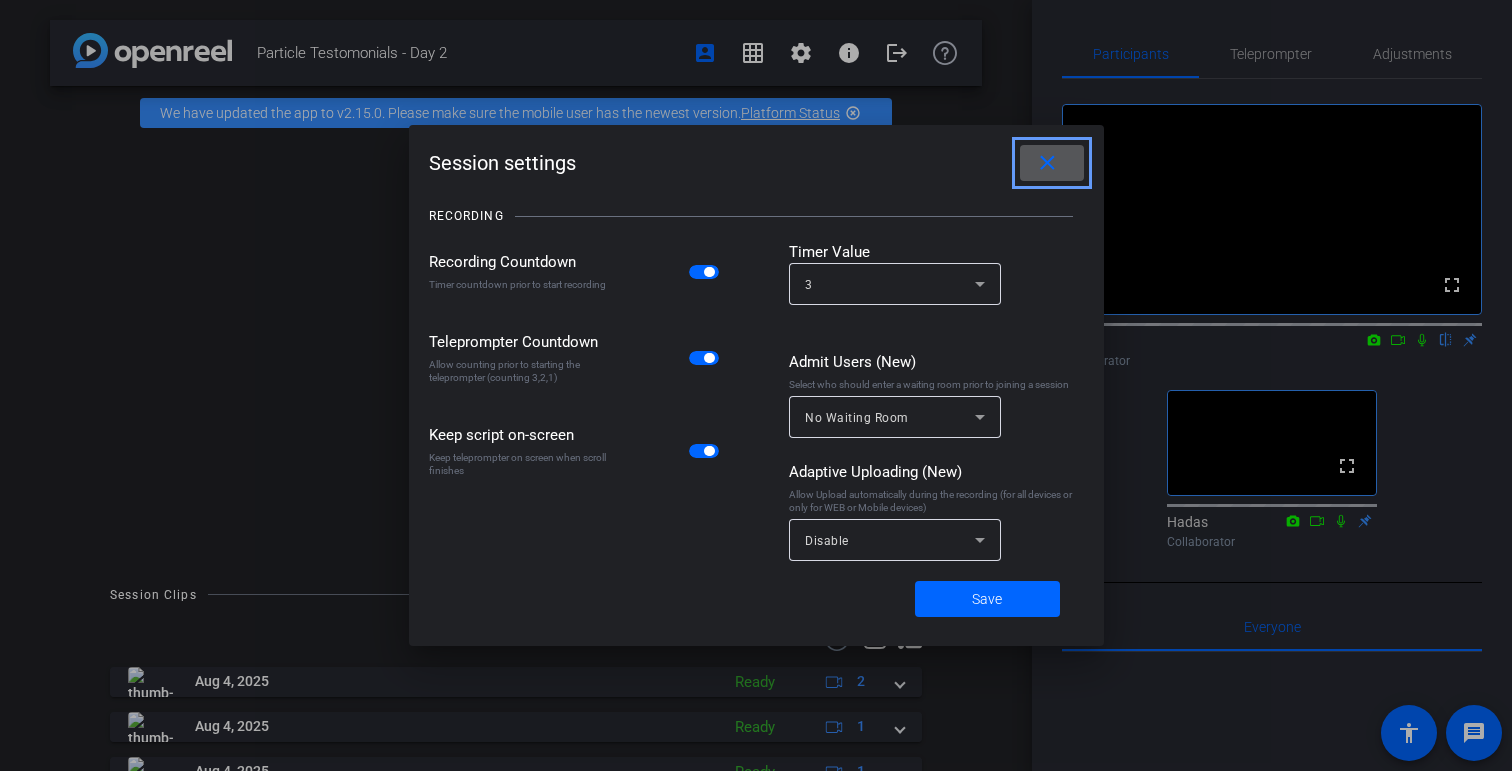 click at bounding box center [756, 385] 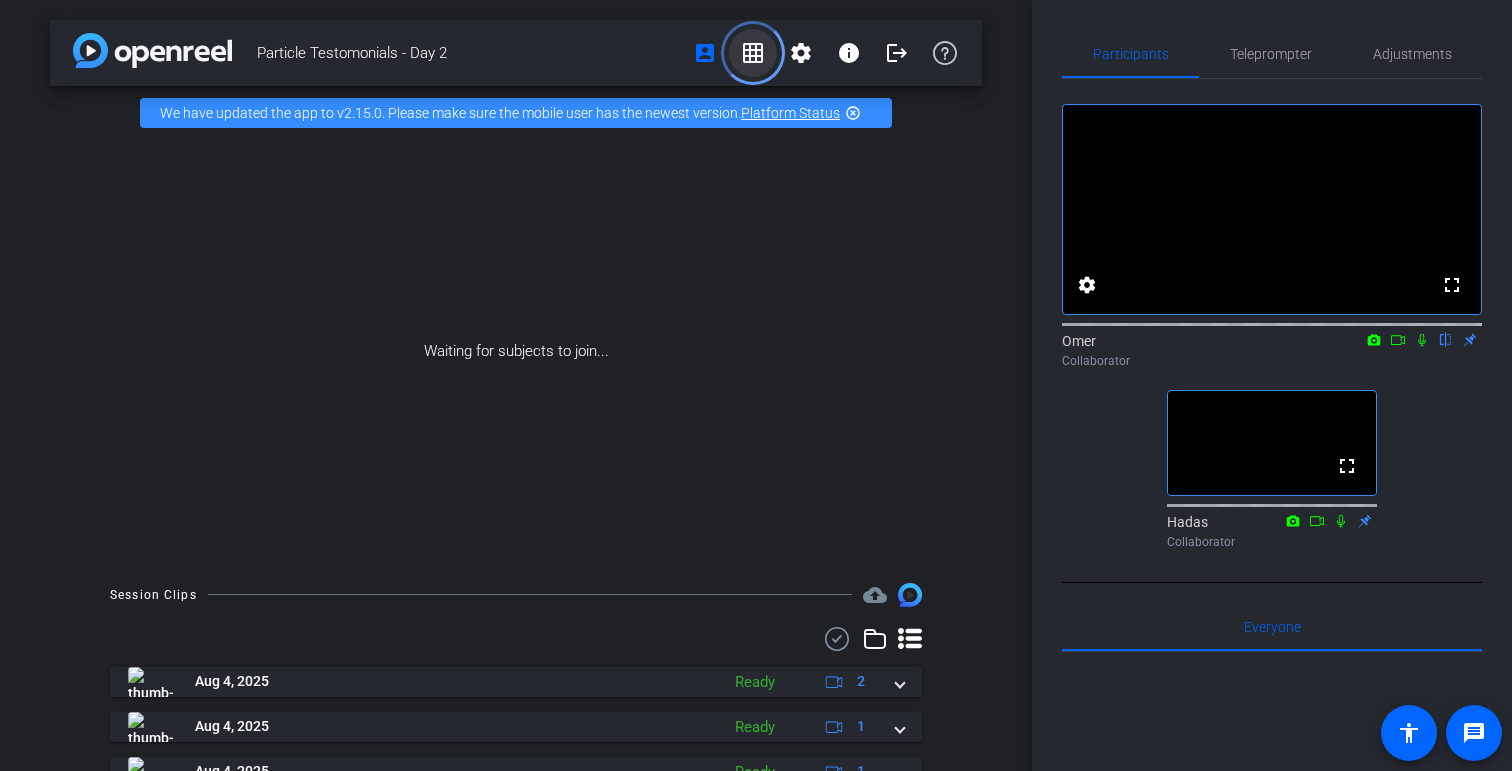 click on "grid_on" at bounding box center [753, 53] 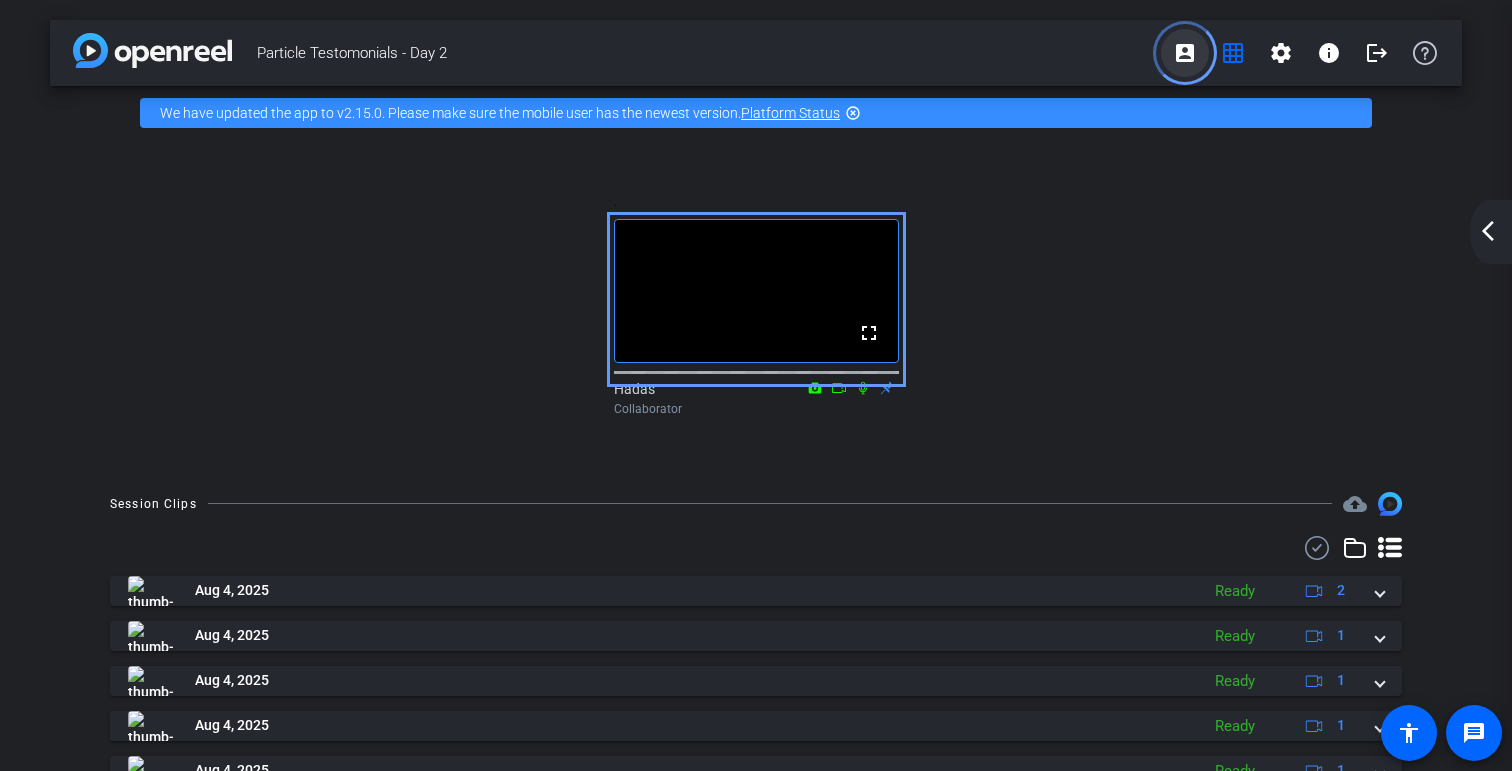 click at bounding box center [1185, 53] 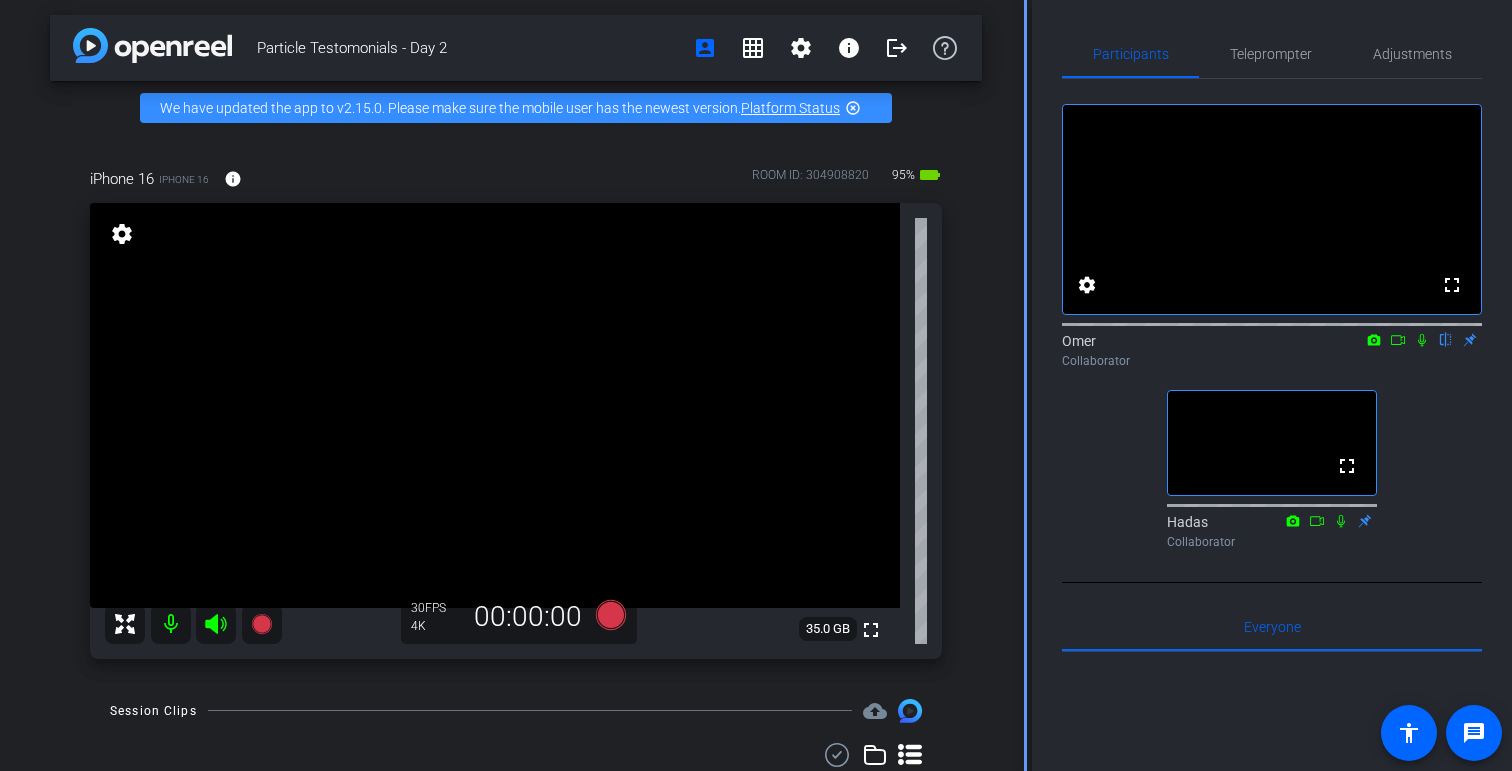 scroll, scrollTop: 0, scrollLeft: 0, axis: both 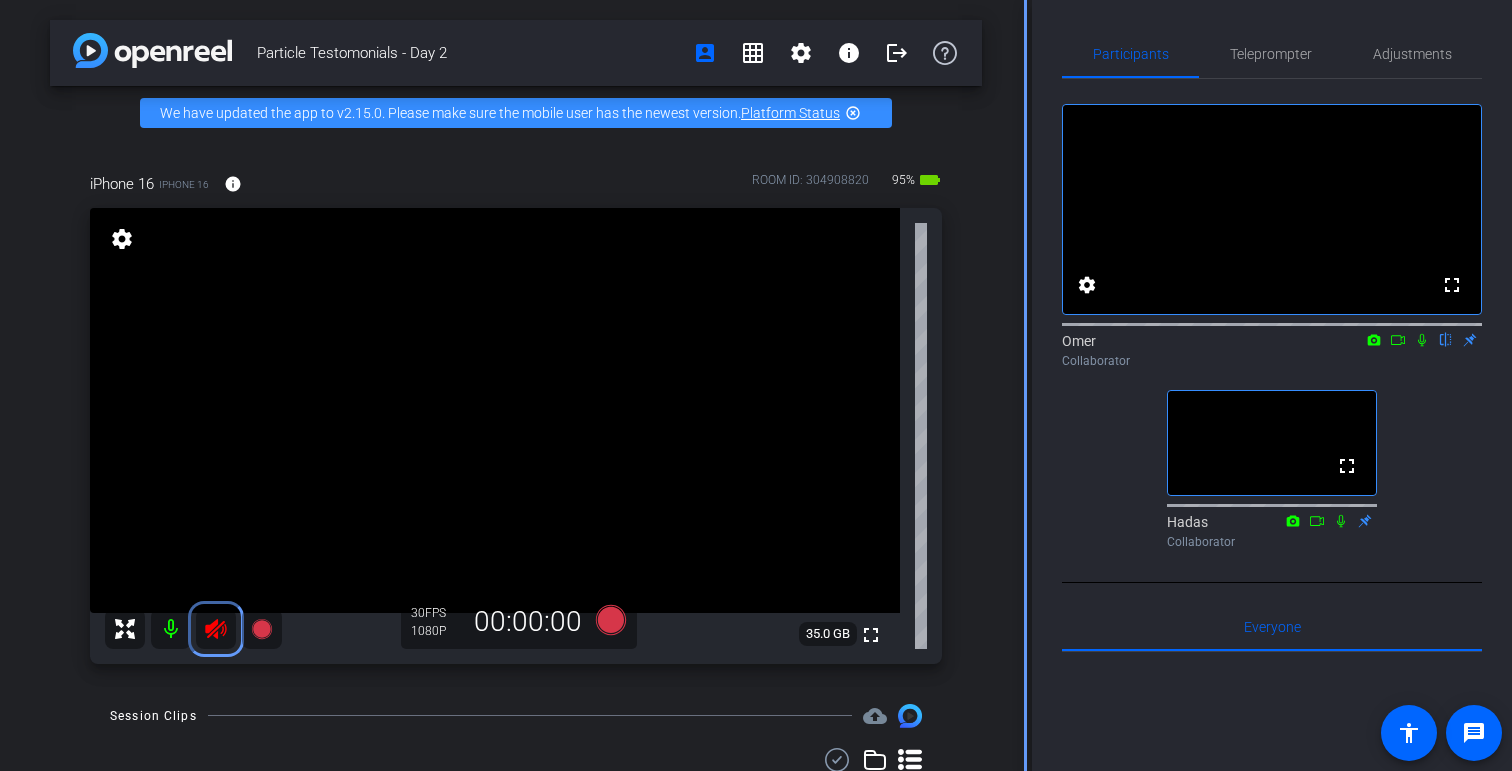 click 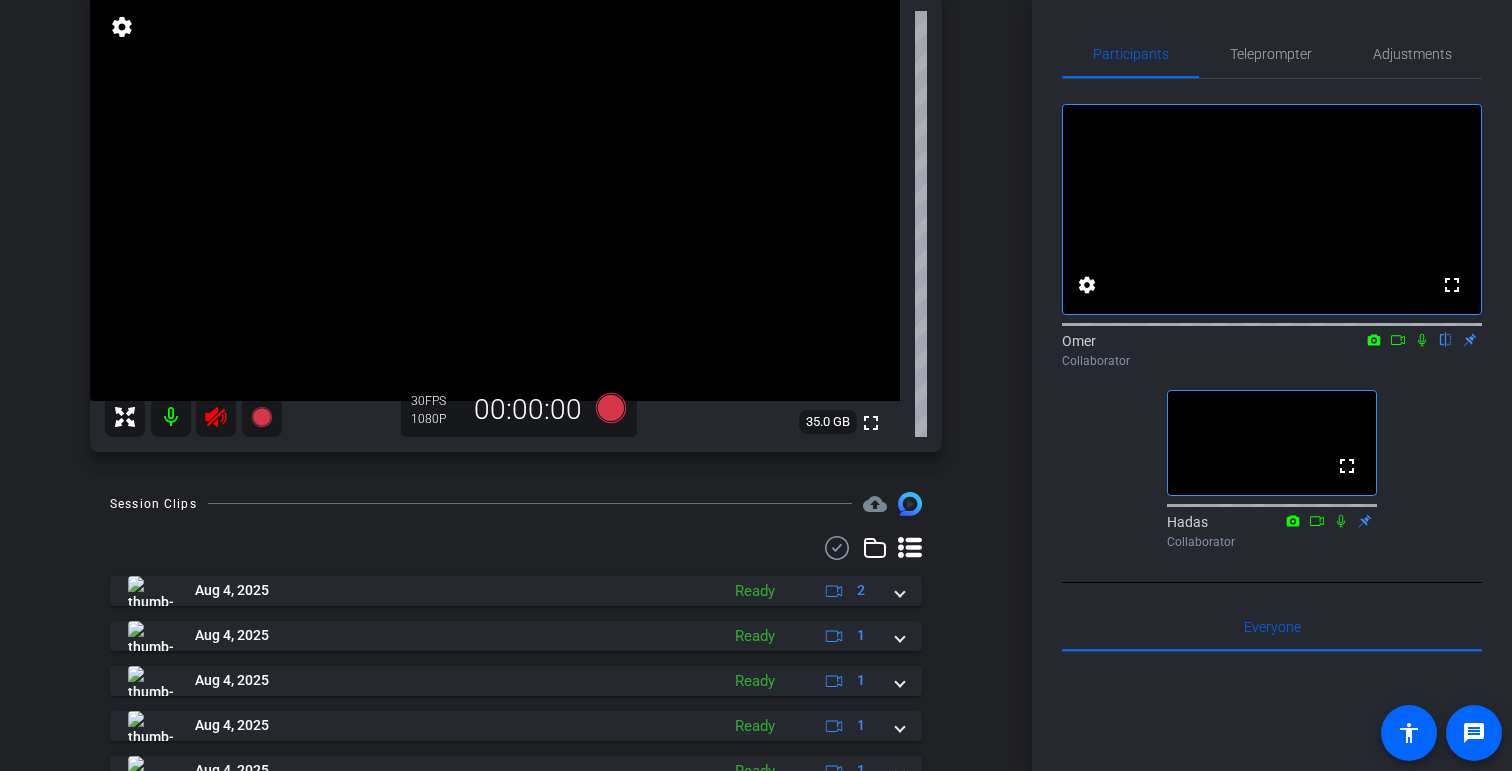 scroll, scrollTop: 0, scrollLeft: 0, axis: both 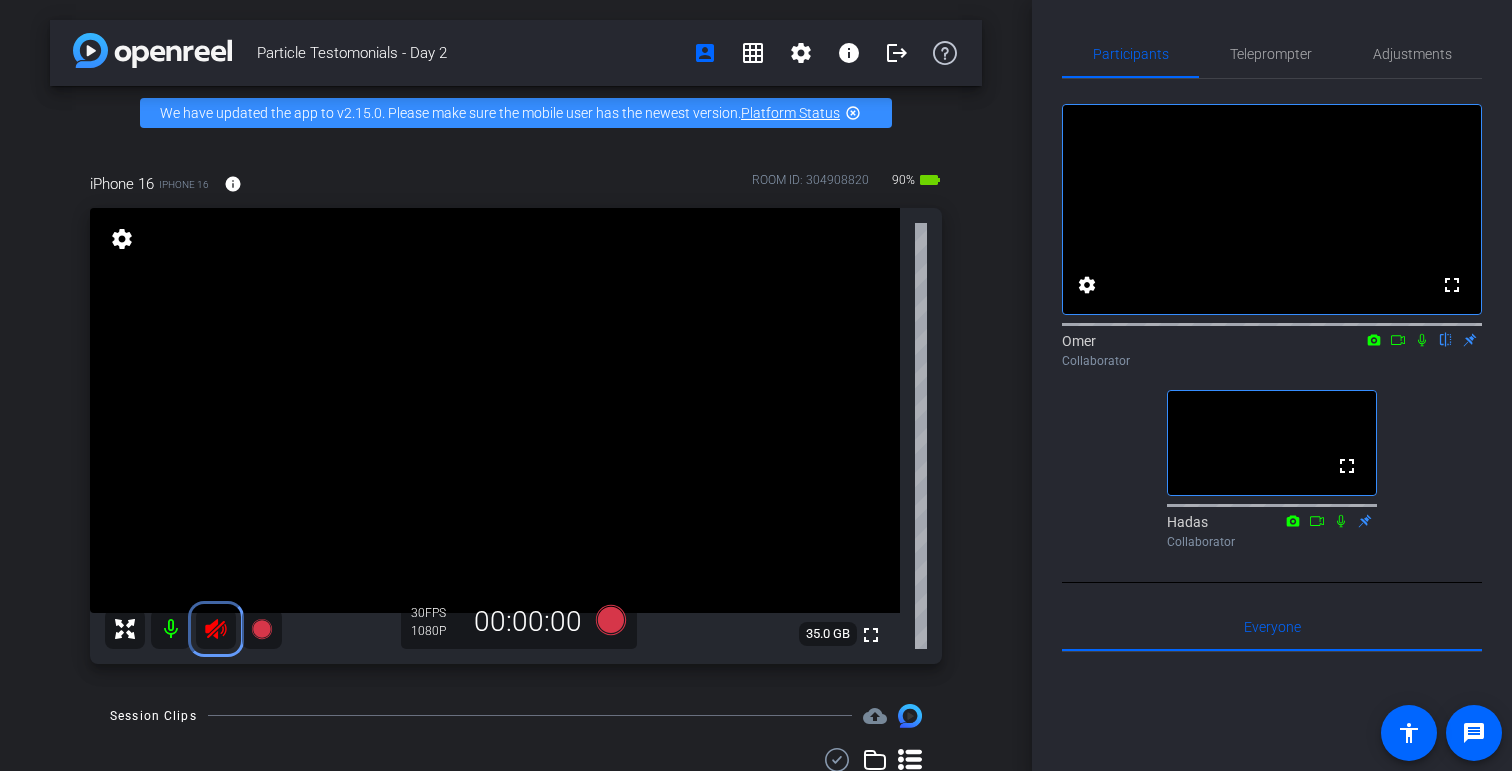 click 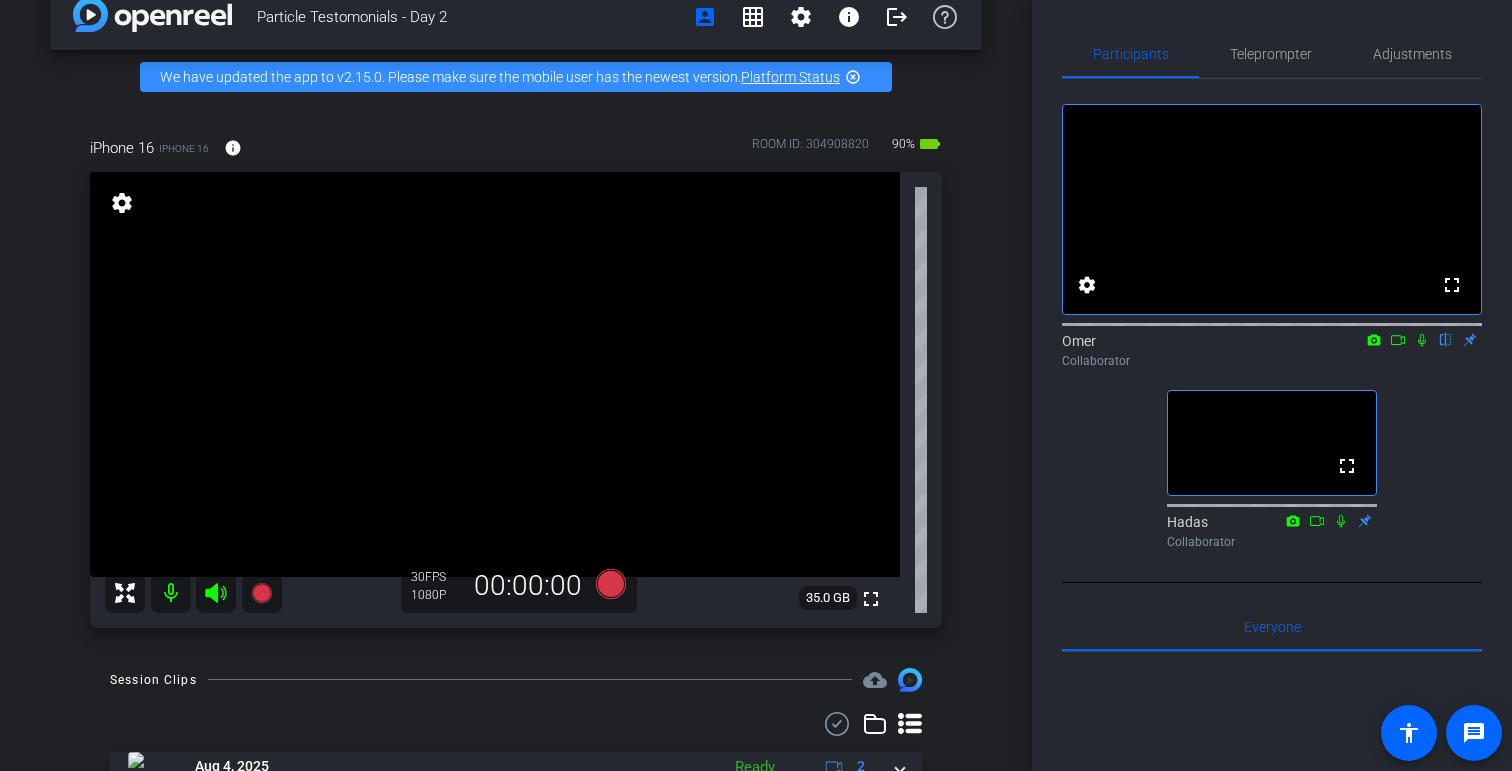 scroll, scrollTop: 60, scrollLeft: 0, axis: vertical 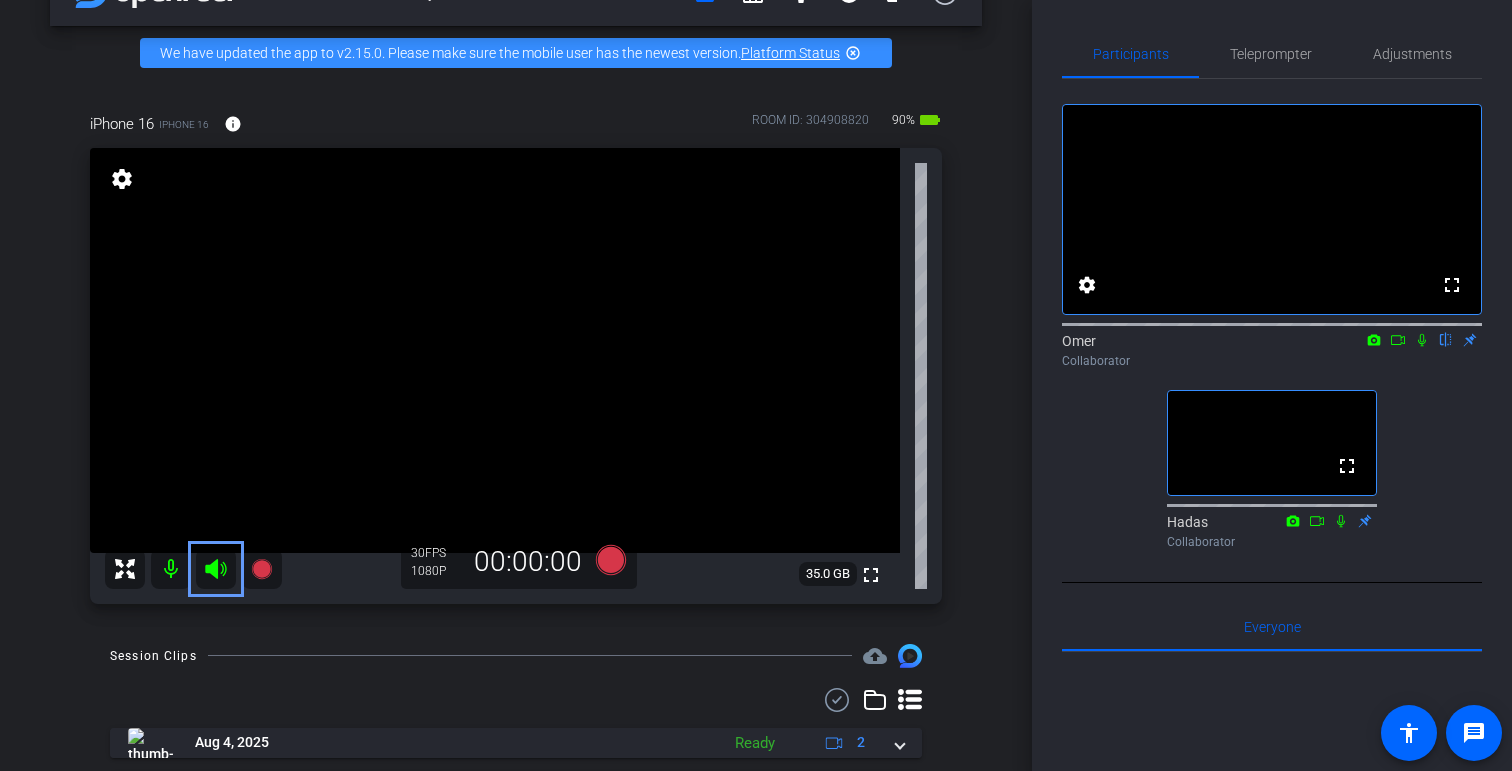 click 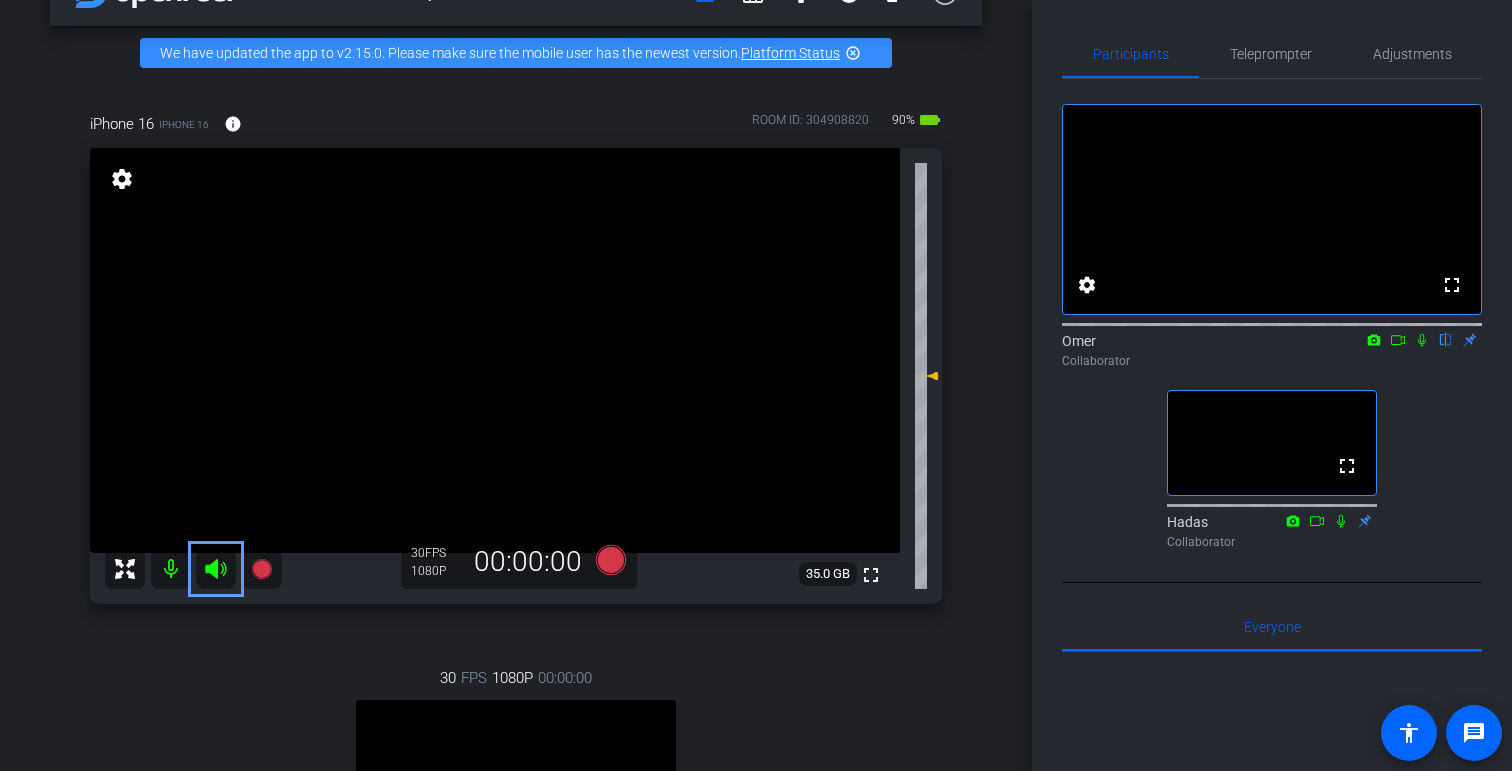 click 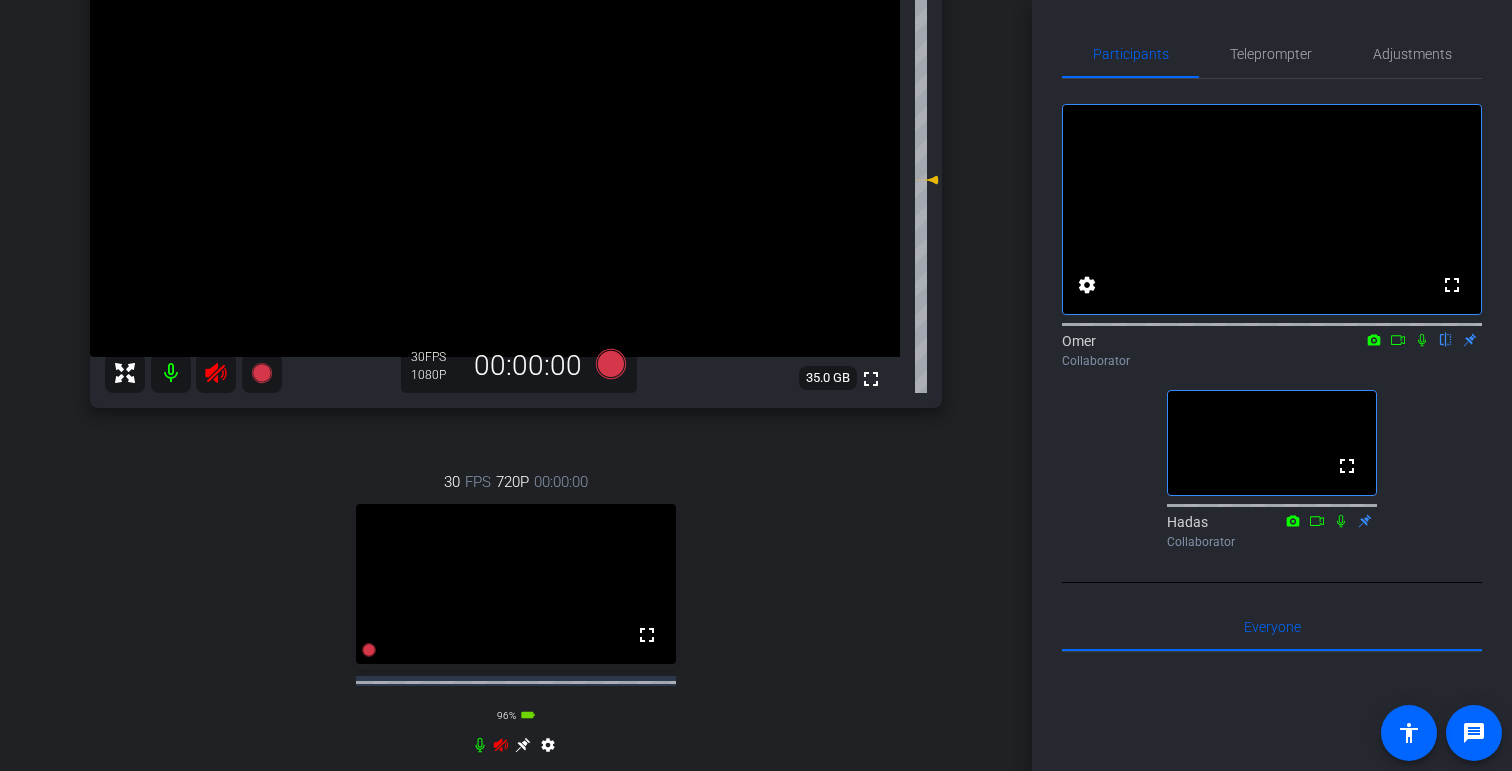 scroll, scrollTop: 260, scrollLeft: 0, axis: vertical 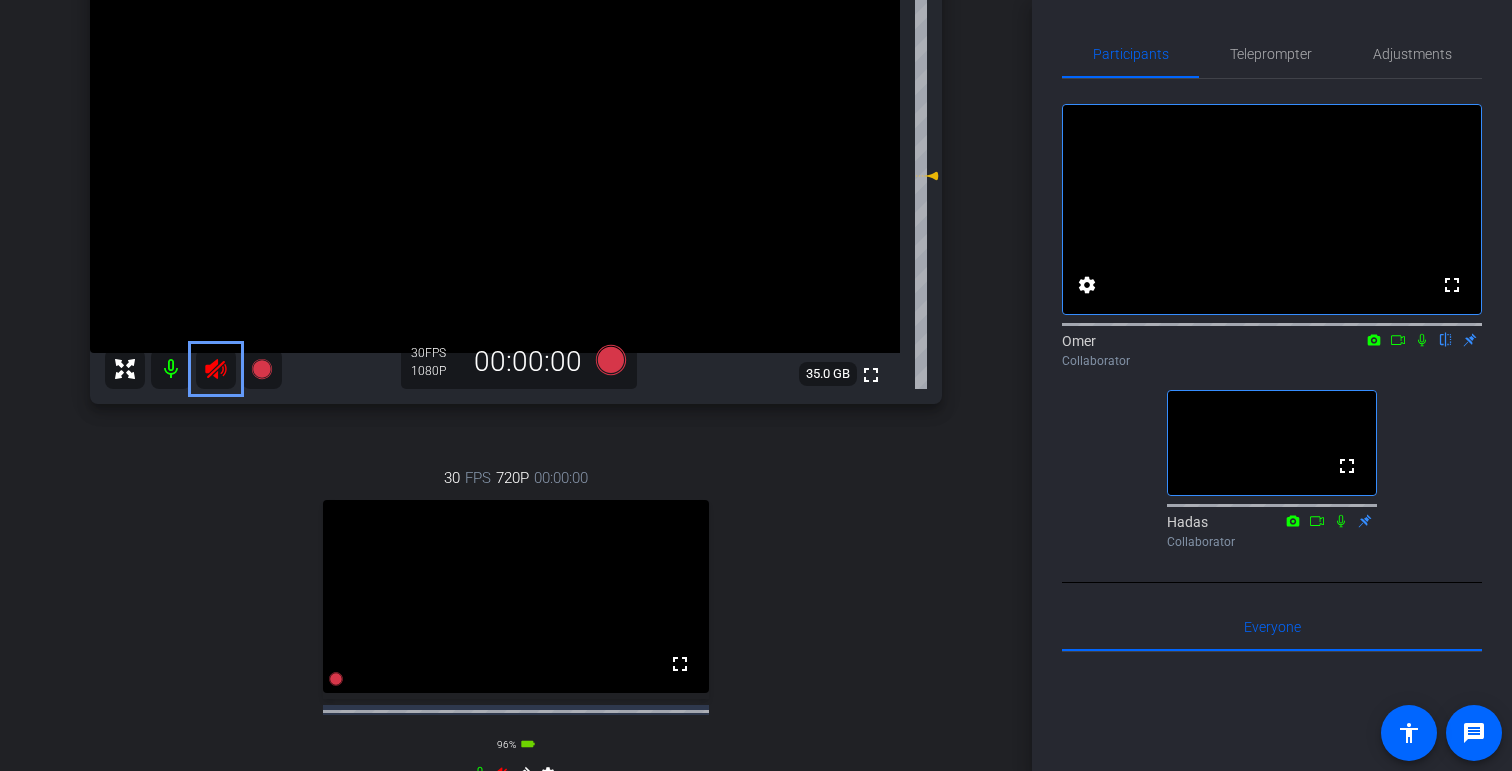click 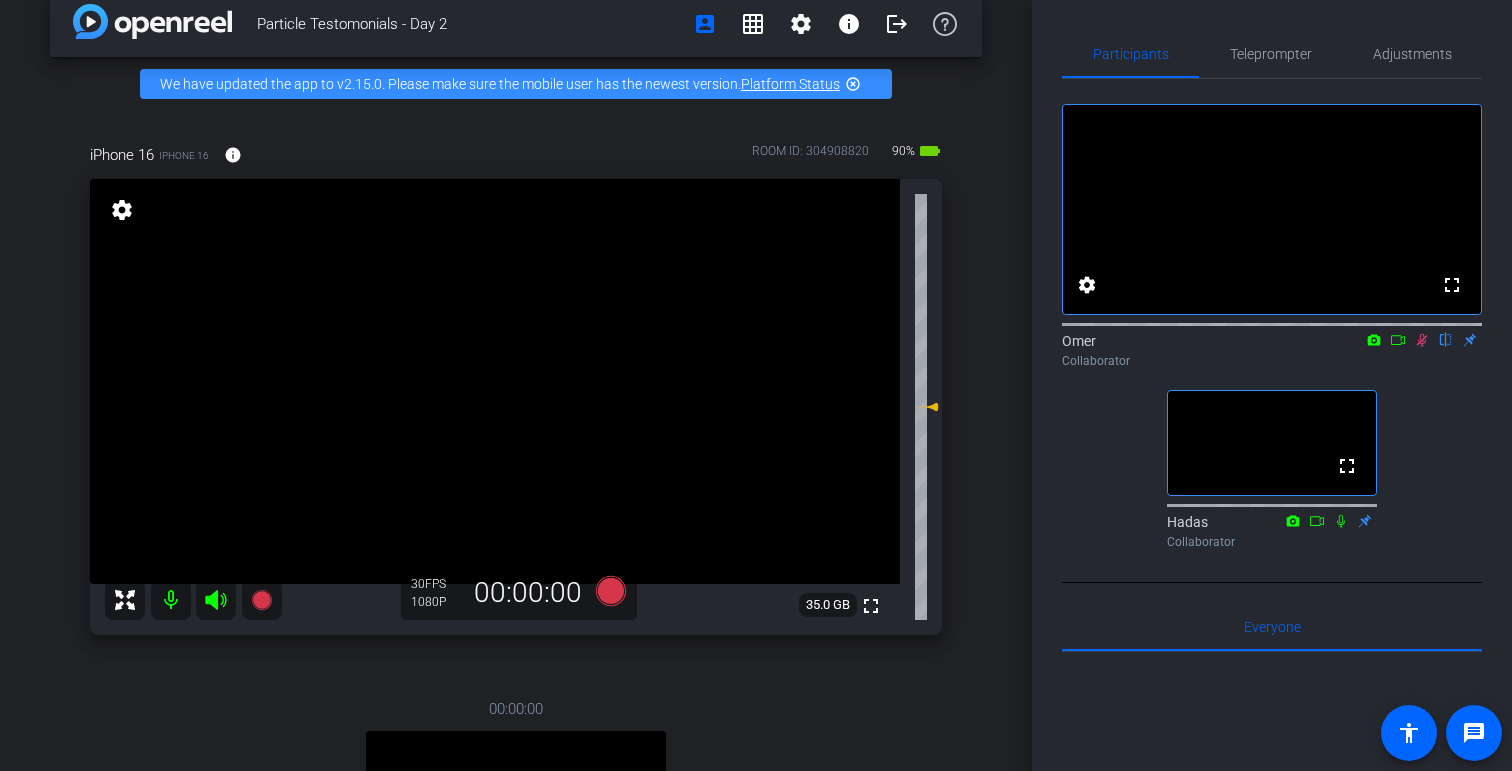 scroll, scrollTop: 66, scrollLeft: 0, axis: vertical 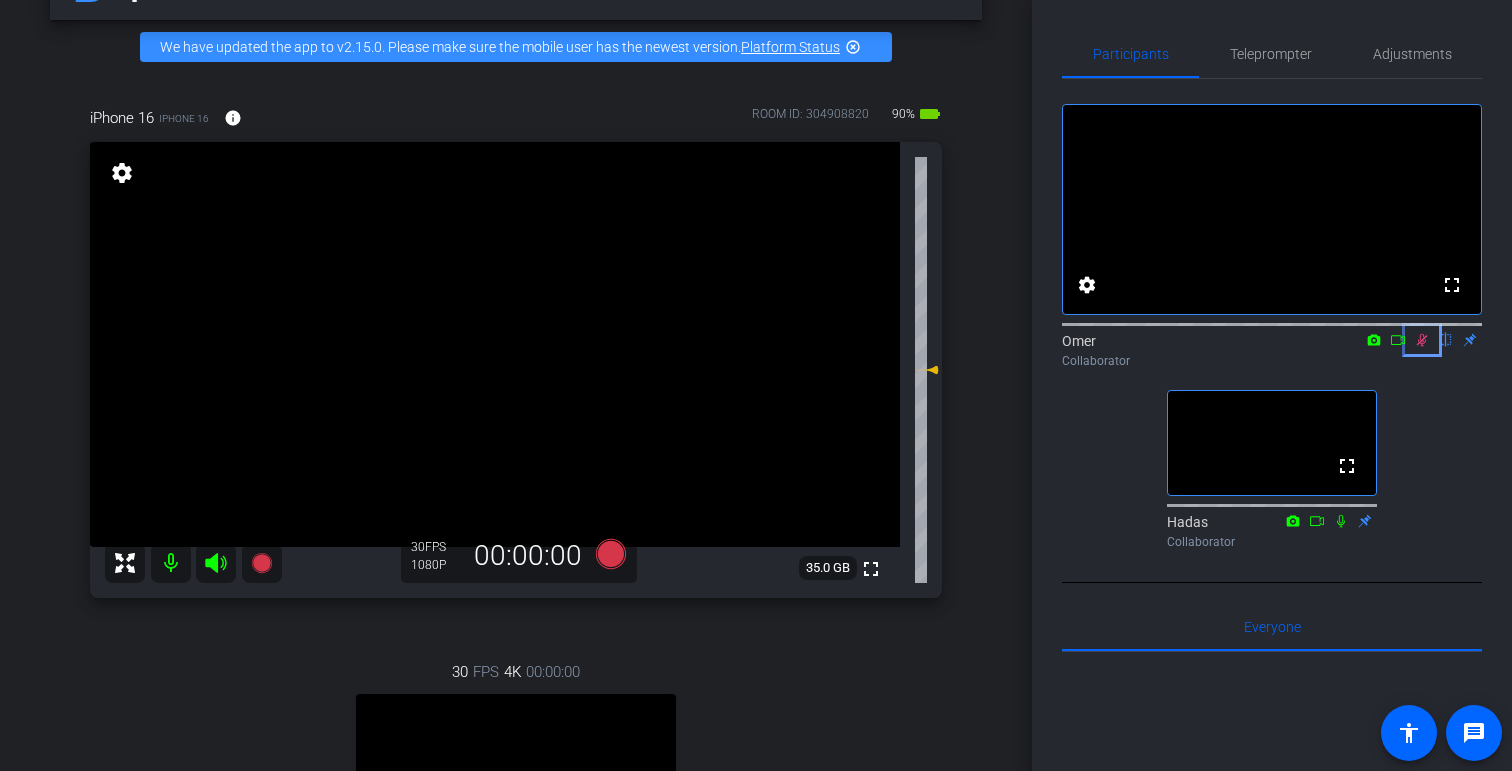 click 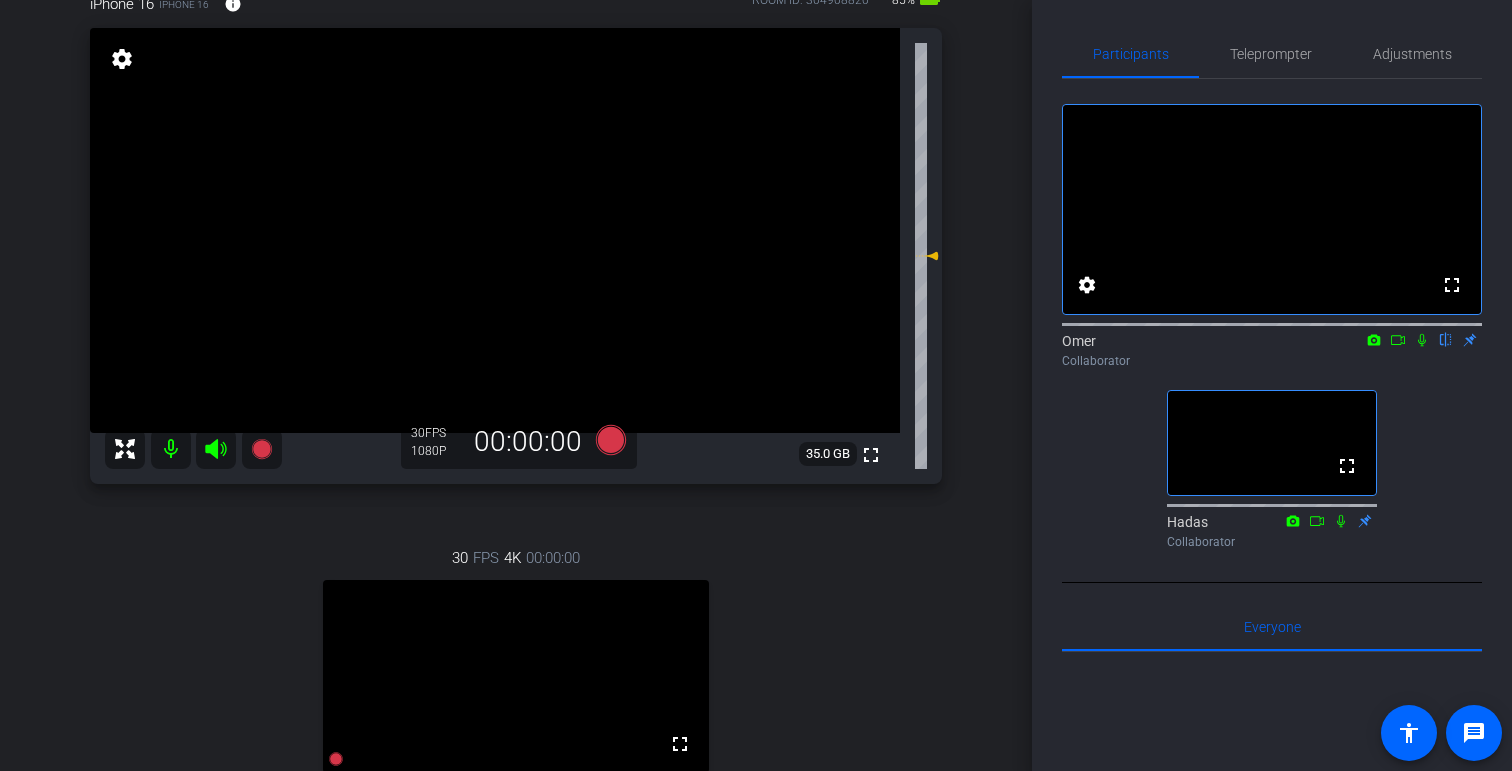 scroll, scrollTop: 160, scrollLeft: 0, axis: vertical 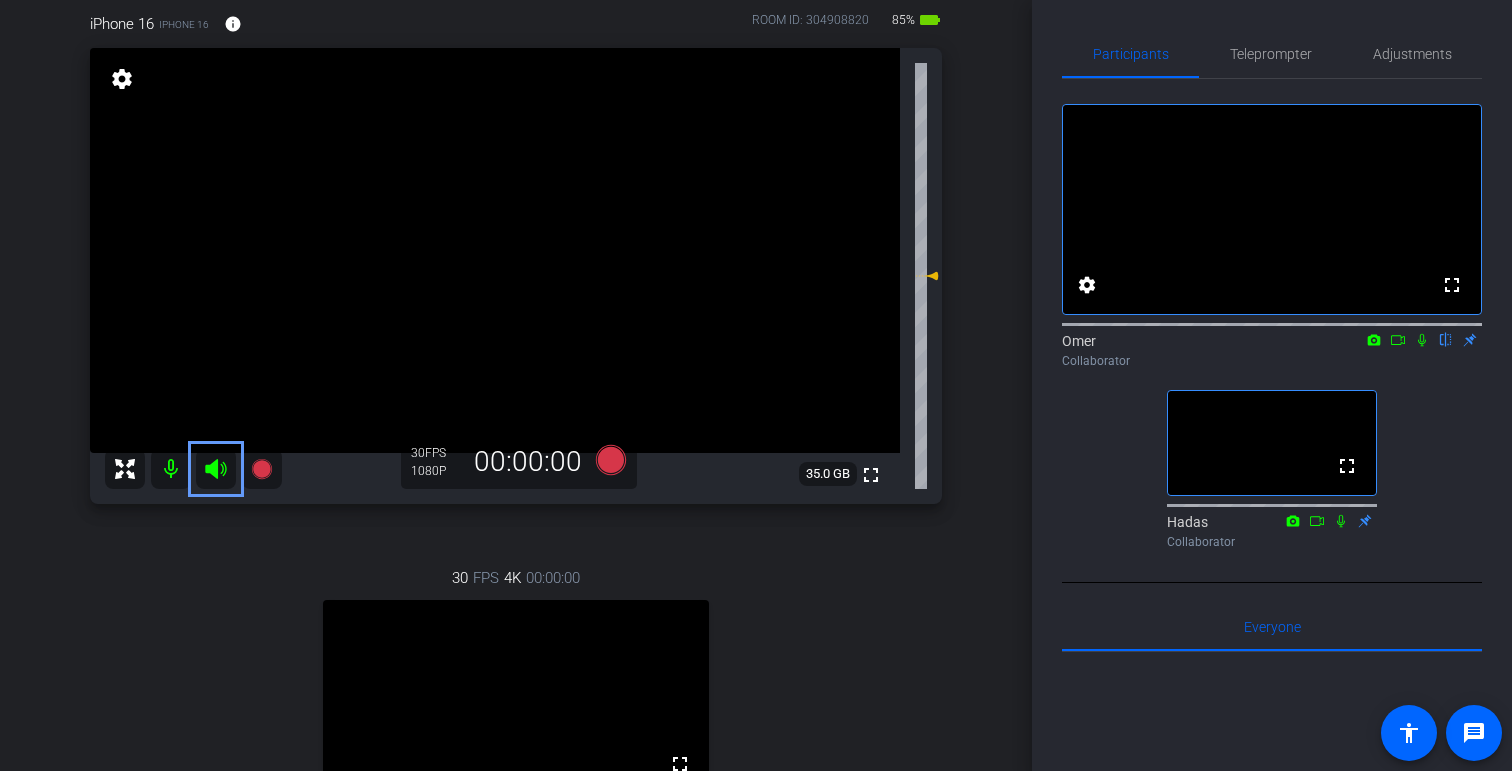 click 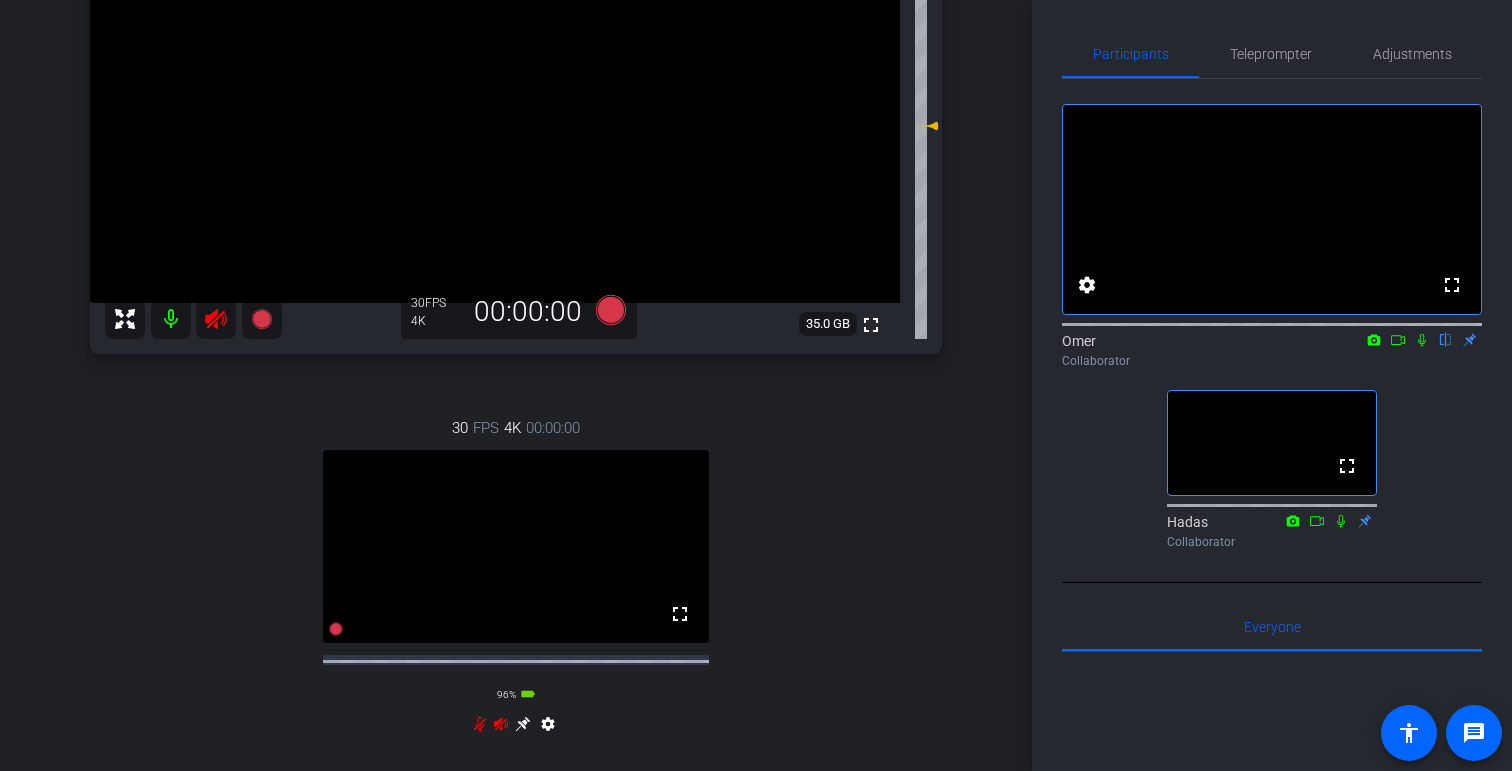 scroll, scrollTop: 311, scrollLeft: 0, axis: vertical 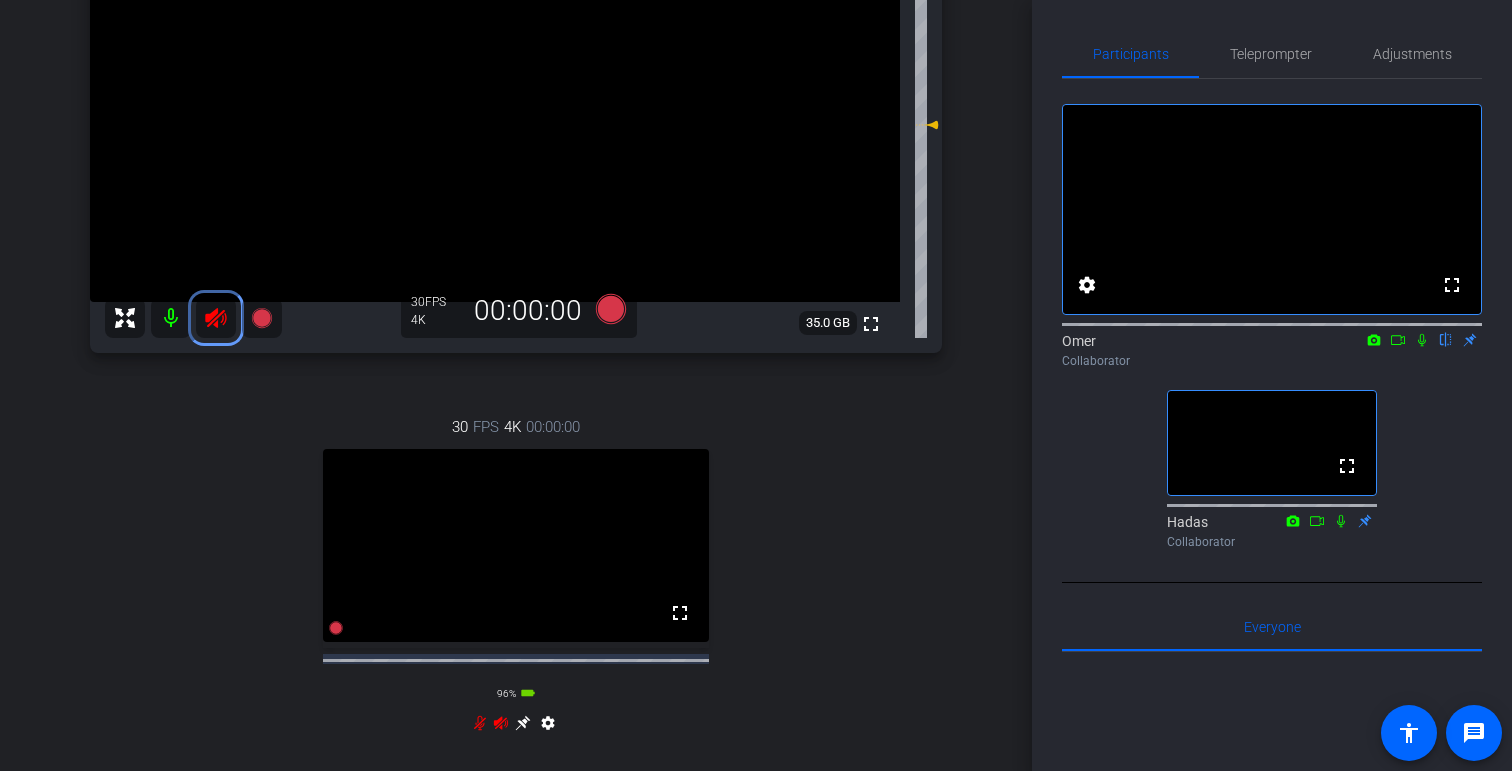 click 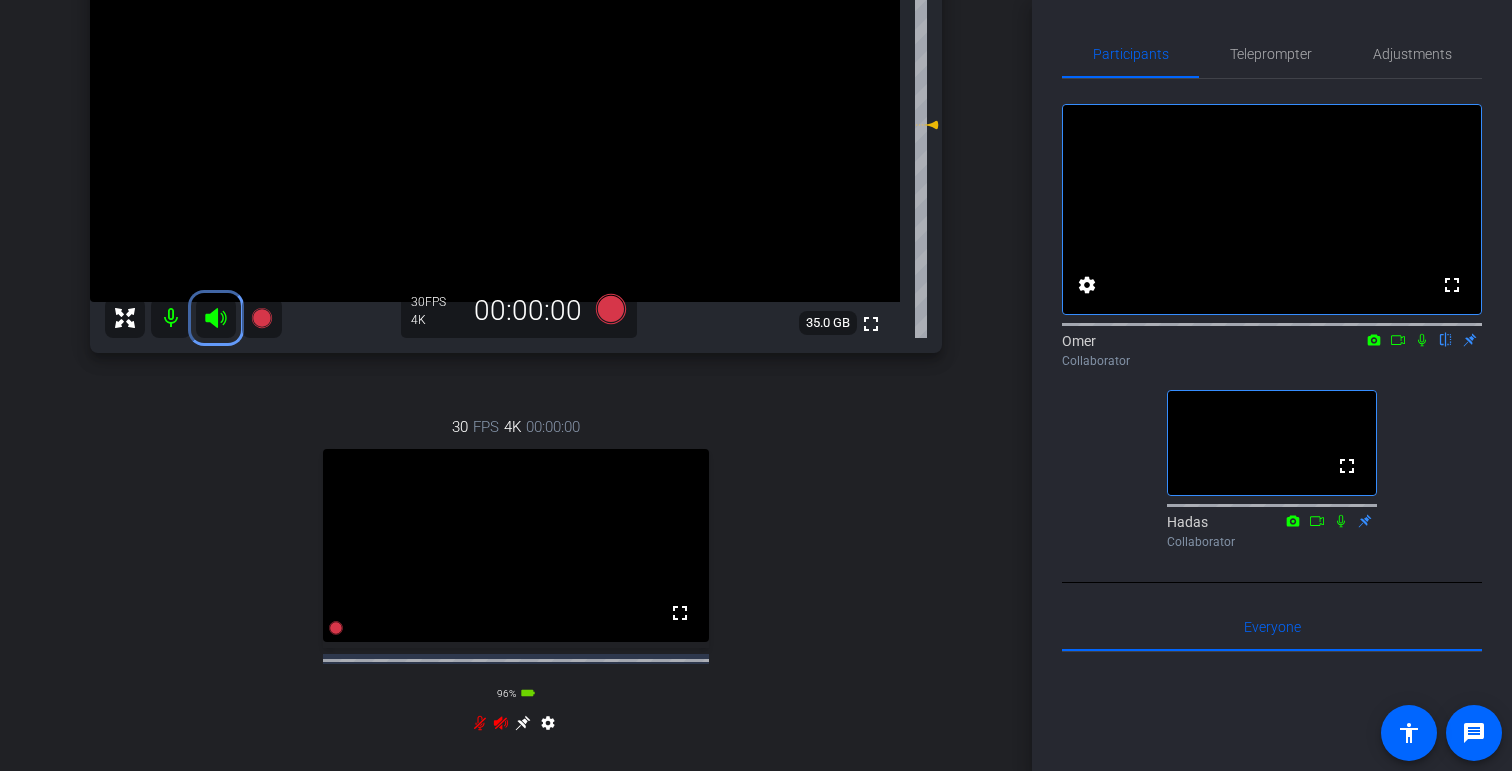 click 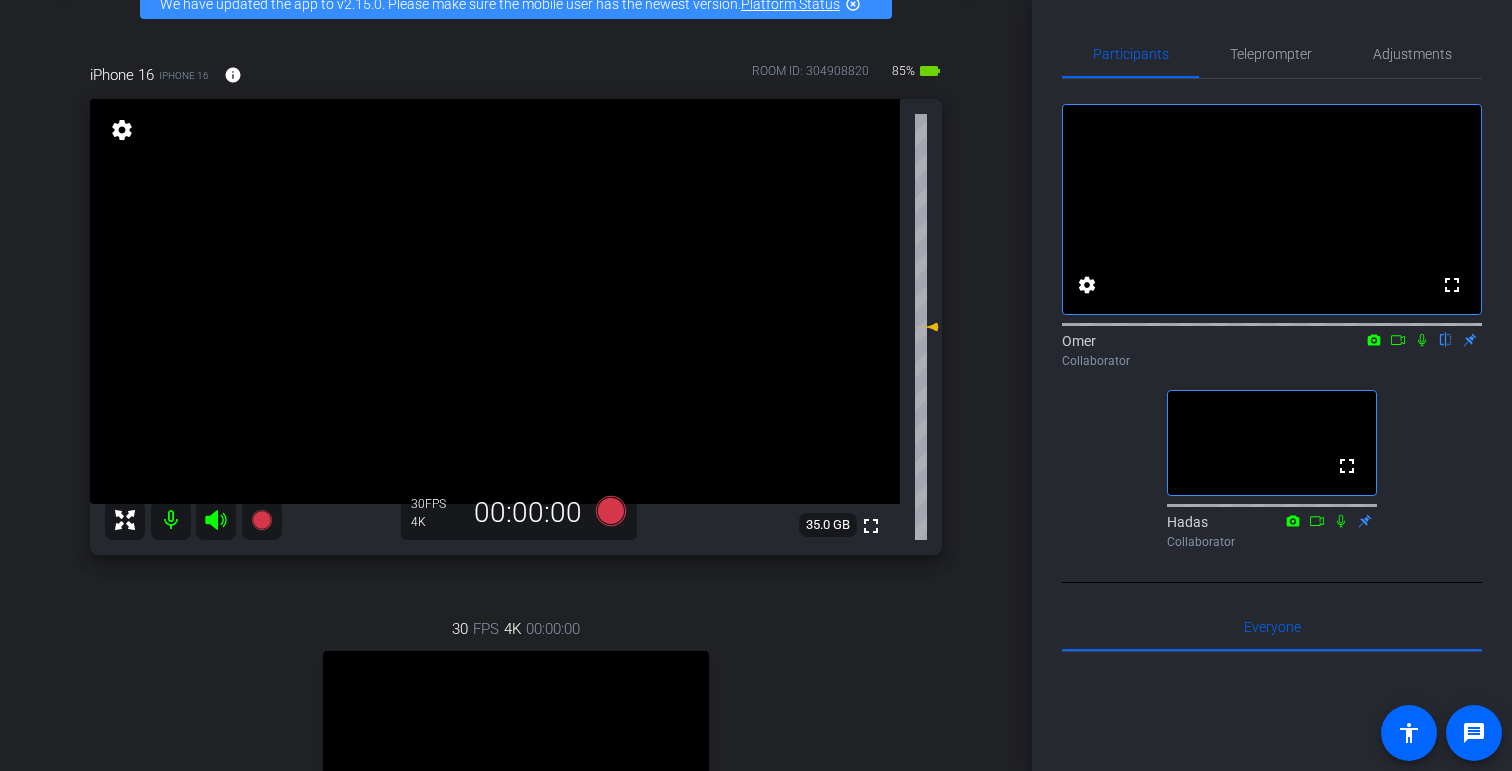 scroll, scrollTop: 109, scrollLeft: 0, axis: vertical 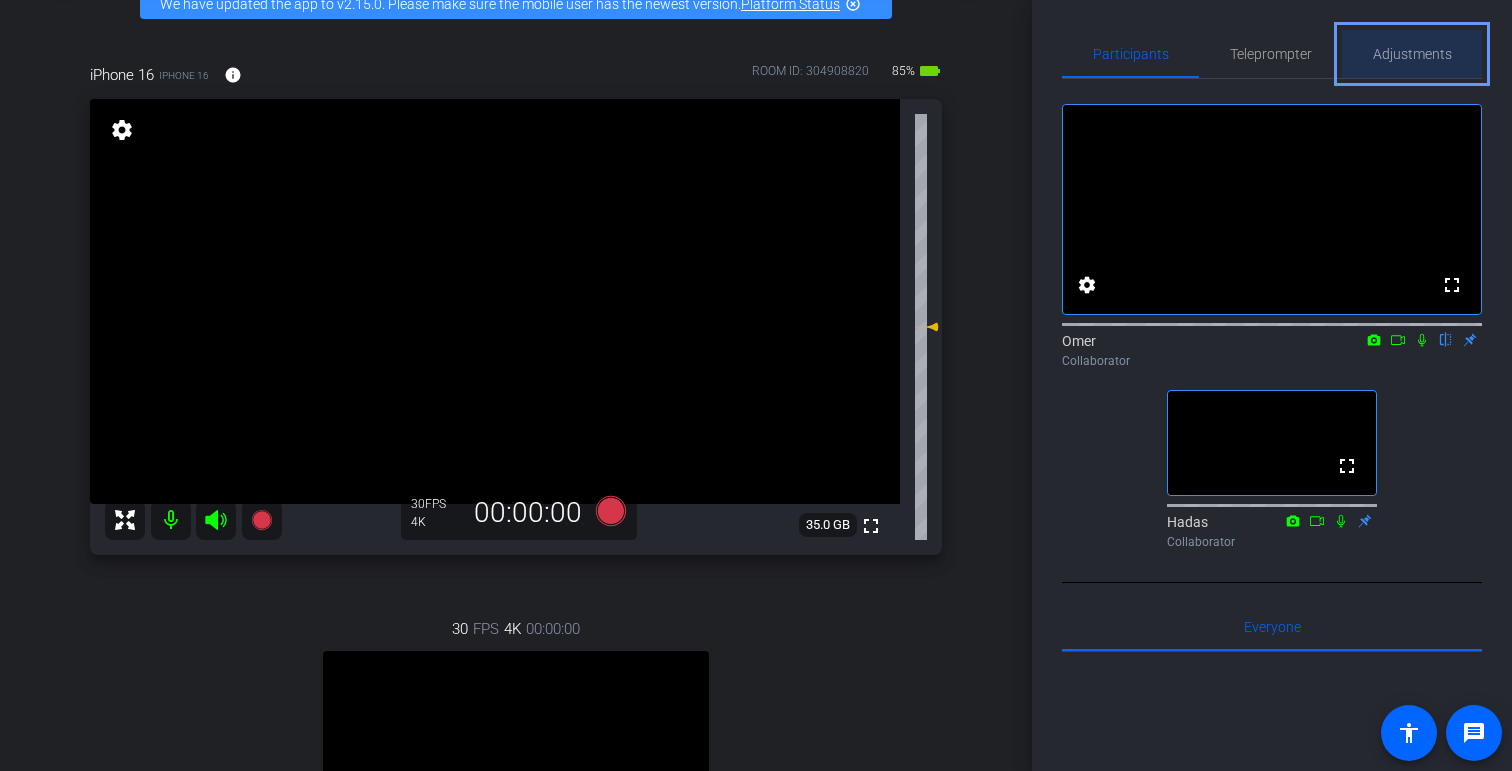 click on "Adjustments" at bounding box center (1412, 54) 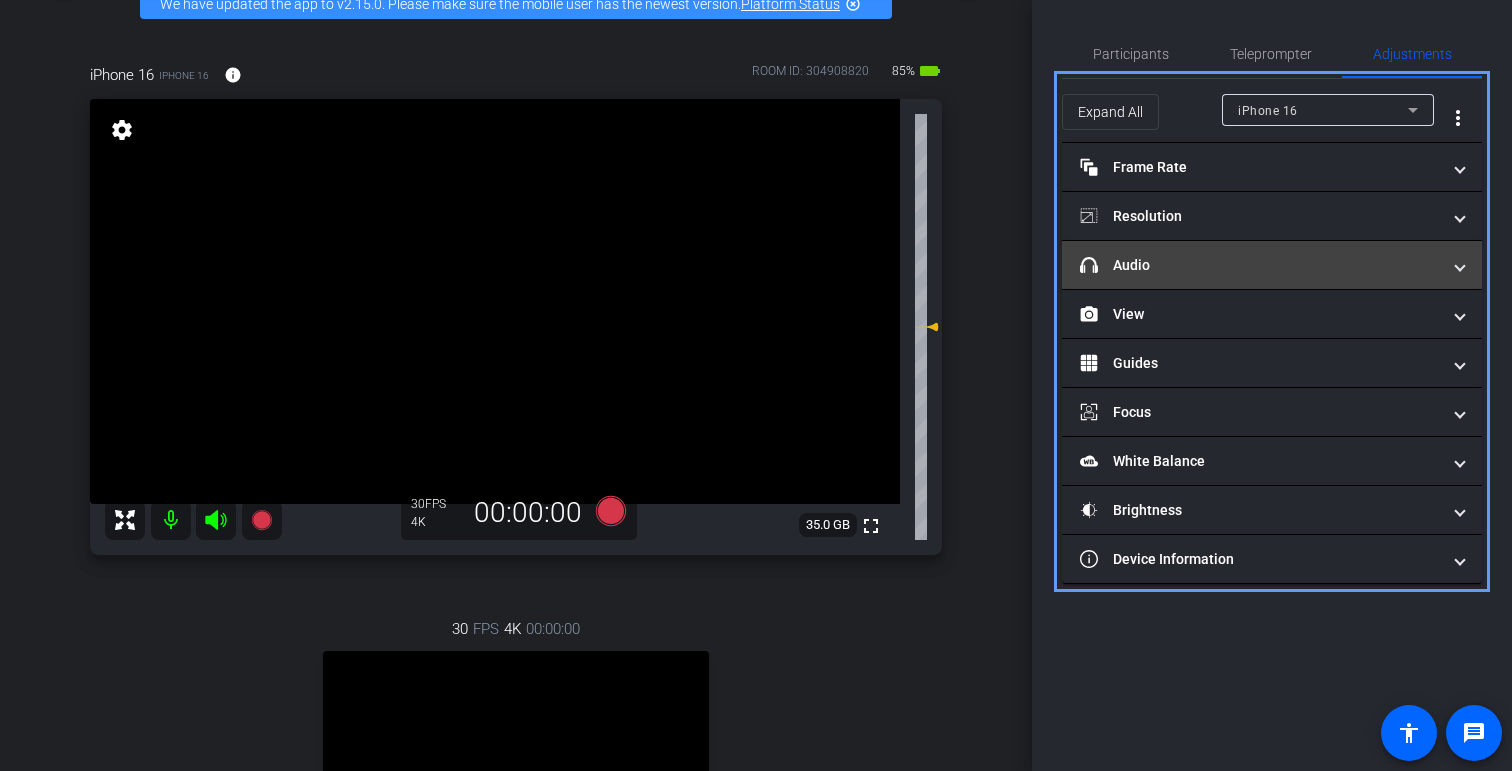 click on "headphone icon
Audio" at bounding box center (1272, 265) 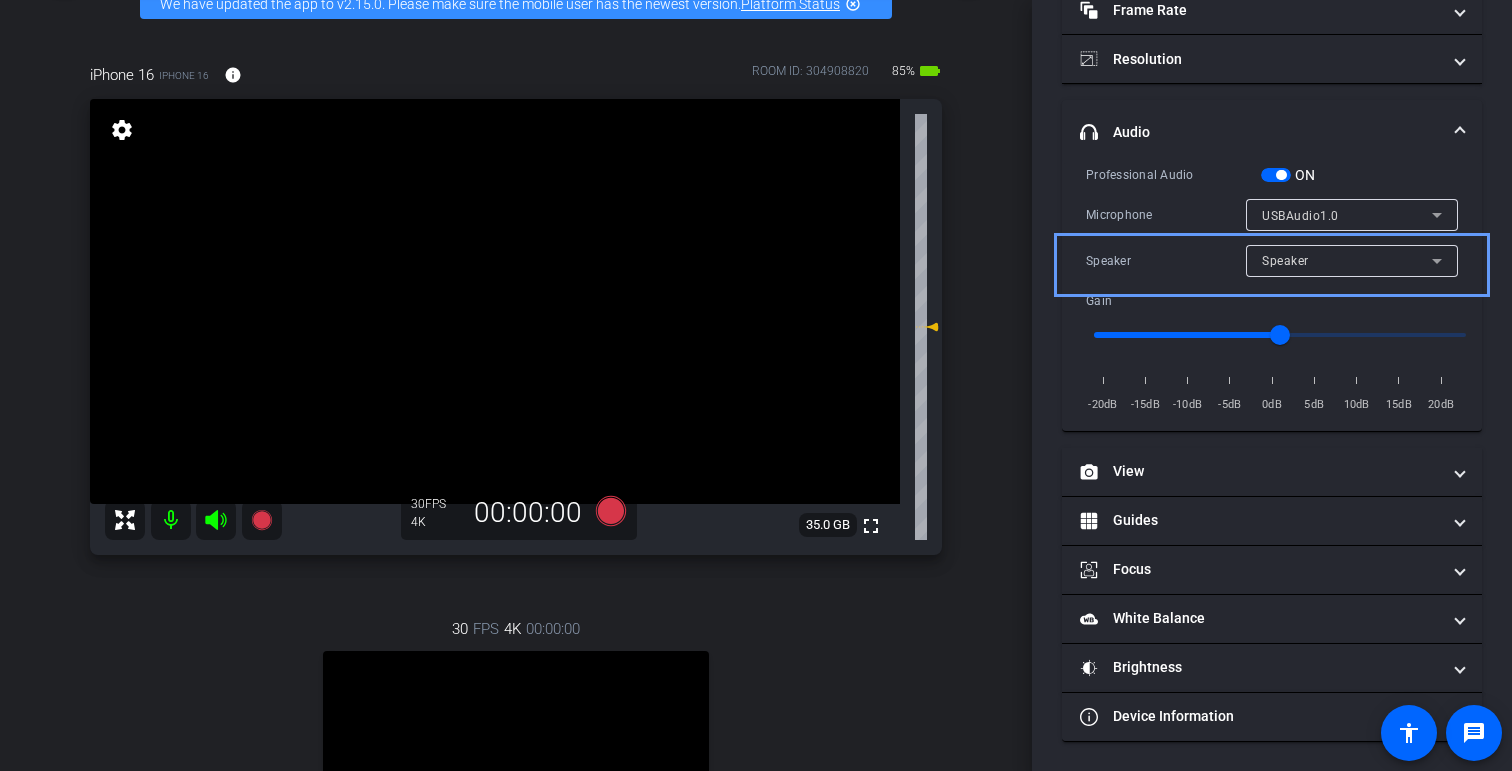 scroll, scrollTop: 0, scrollLeft: 0, axis: both 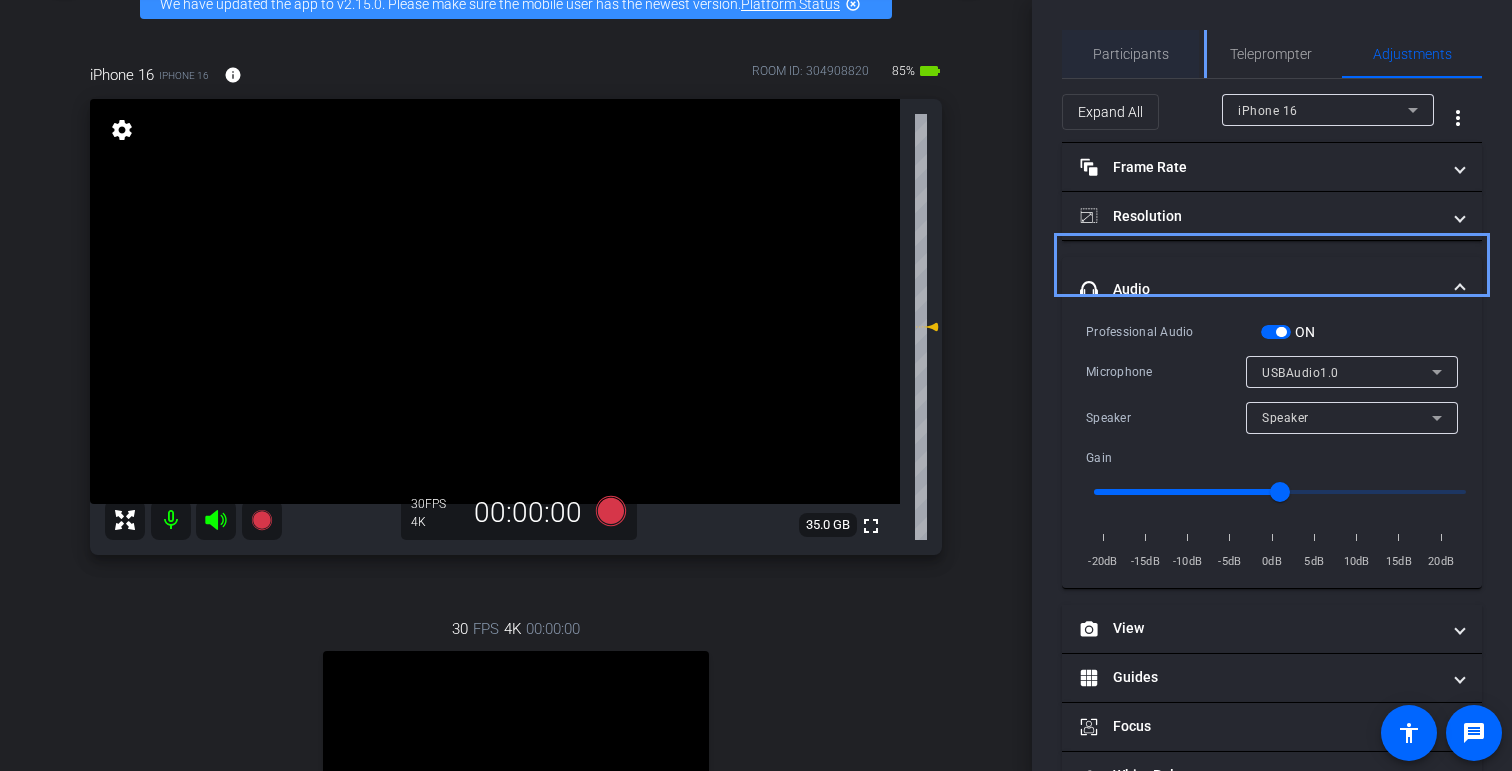 click on "Participants" at bounding box center (1131, 54) 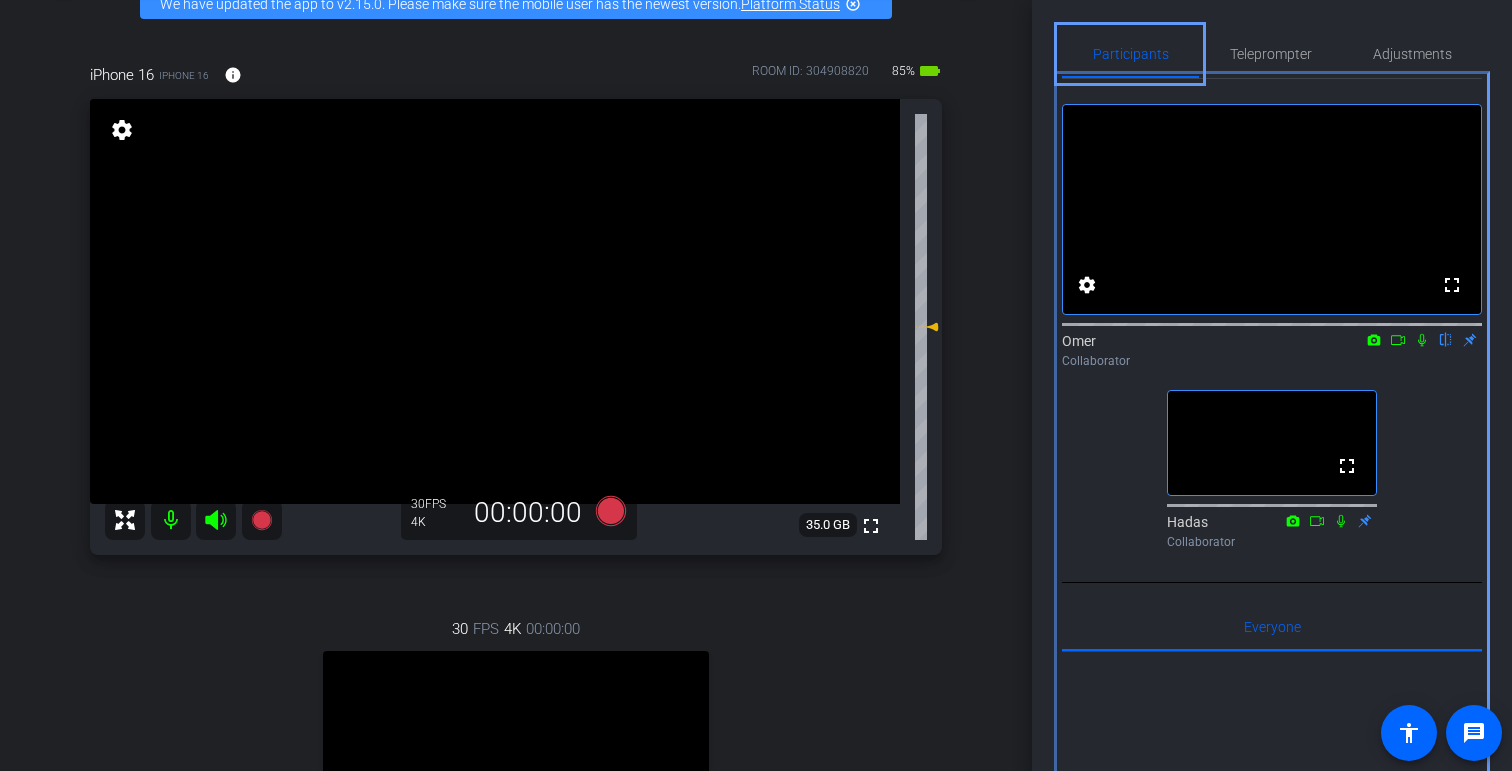 scroll, scrollTop: 79, scrollLeft: 0, axis: vertical 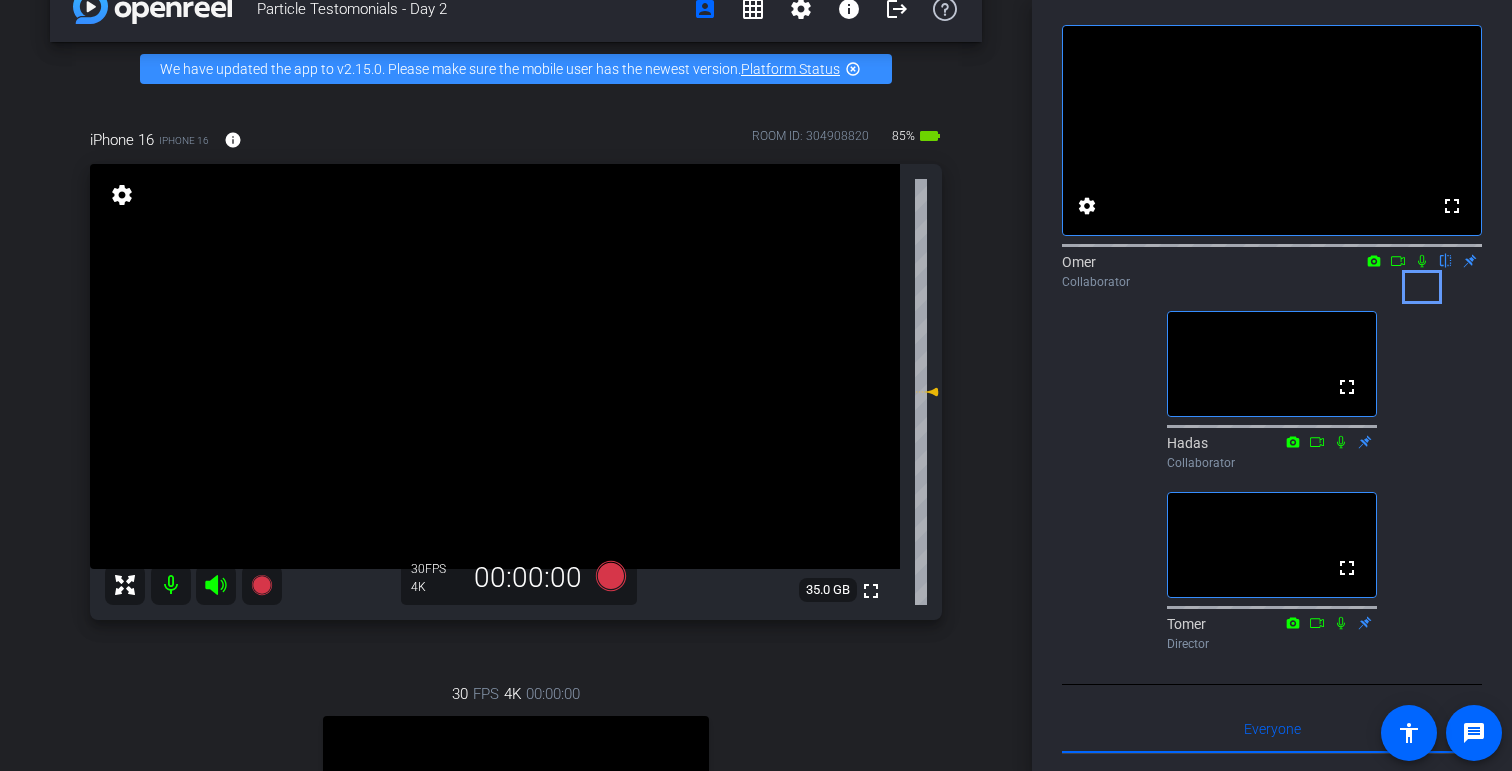 click 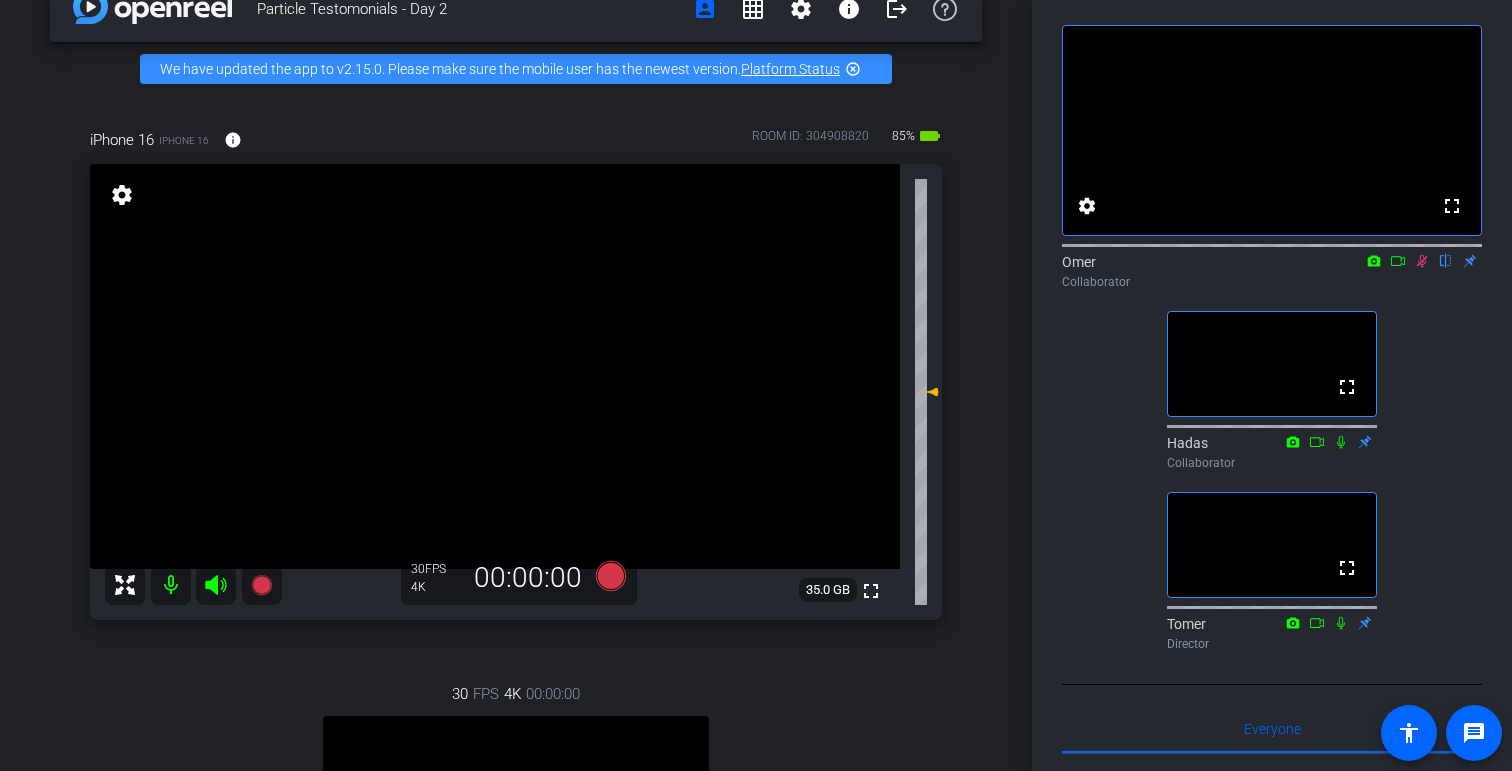click 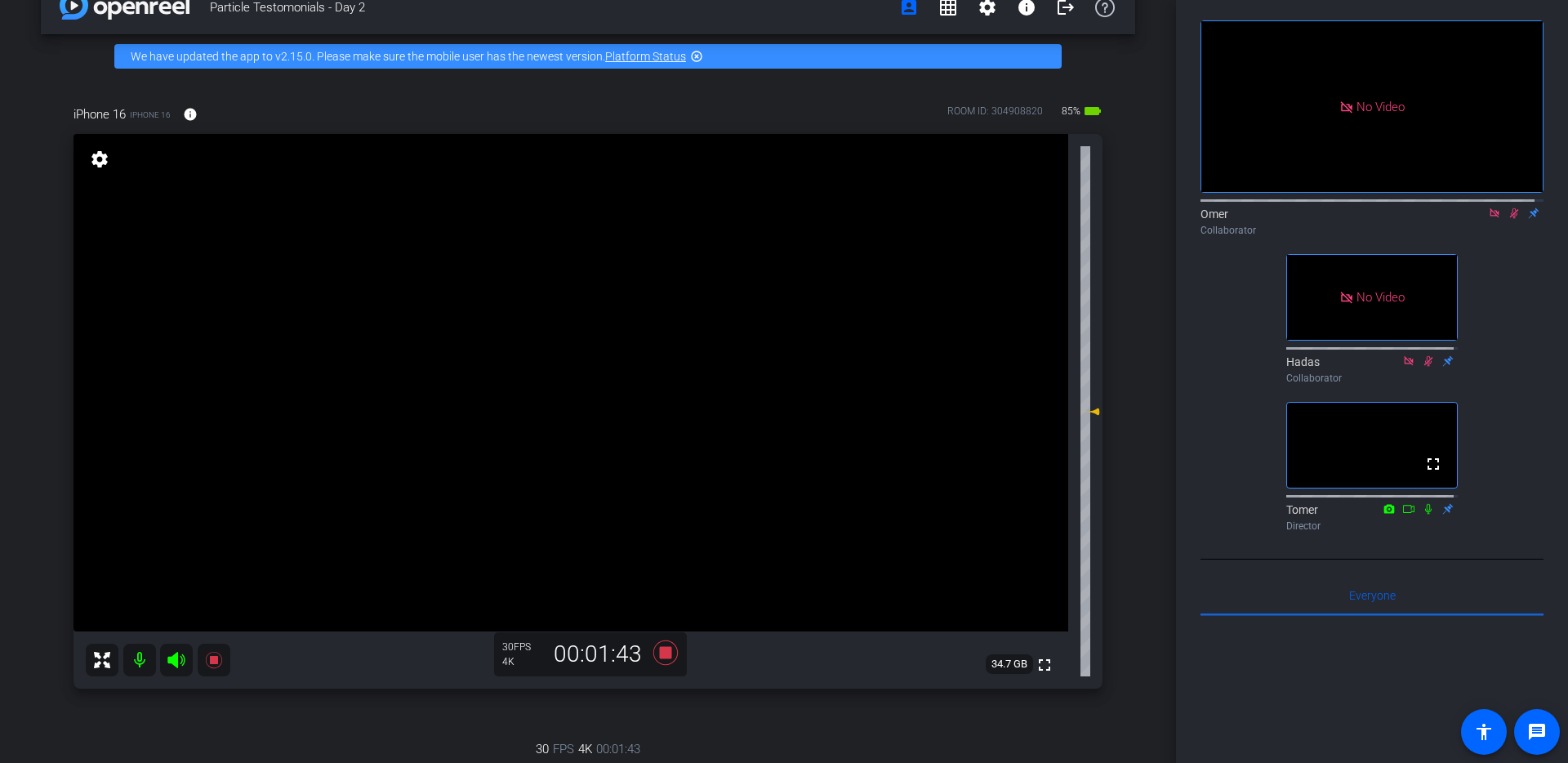 scroll, scrollTop: 36, scrollLeft: 0, axis: vertical 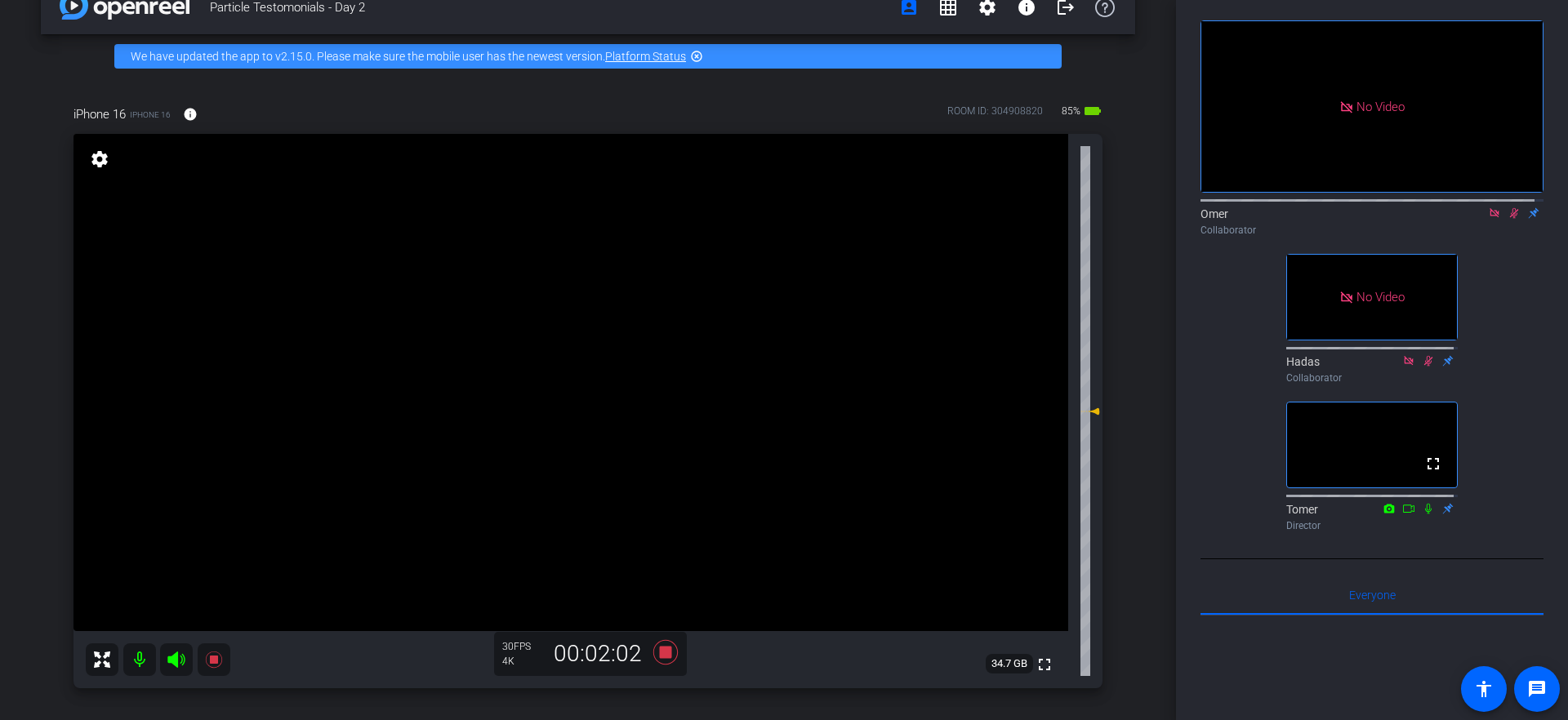 click on "iPhone 16 iPhone 16 info ROOM ID: 304908820 85% battery_std fullscreen settings  34.7 GB
30 FPS  4K   00:02:02
30 FPS 4K  00:02:03  fullscreen
iPhone 11 Pro Subject   -  iPhone 11 Pro 95% battery_std
settings" at bounding box center (588, 549) 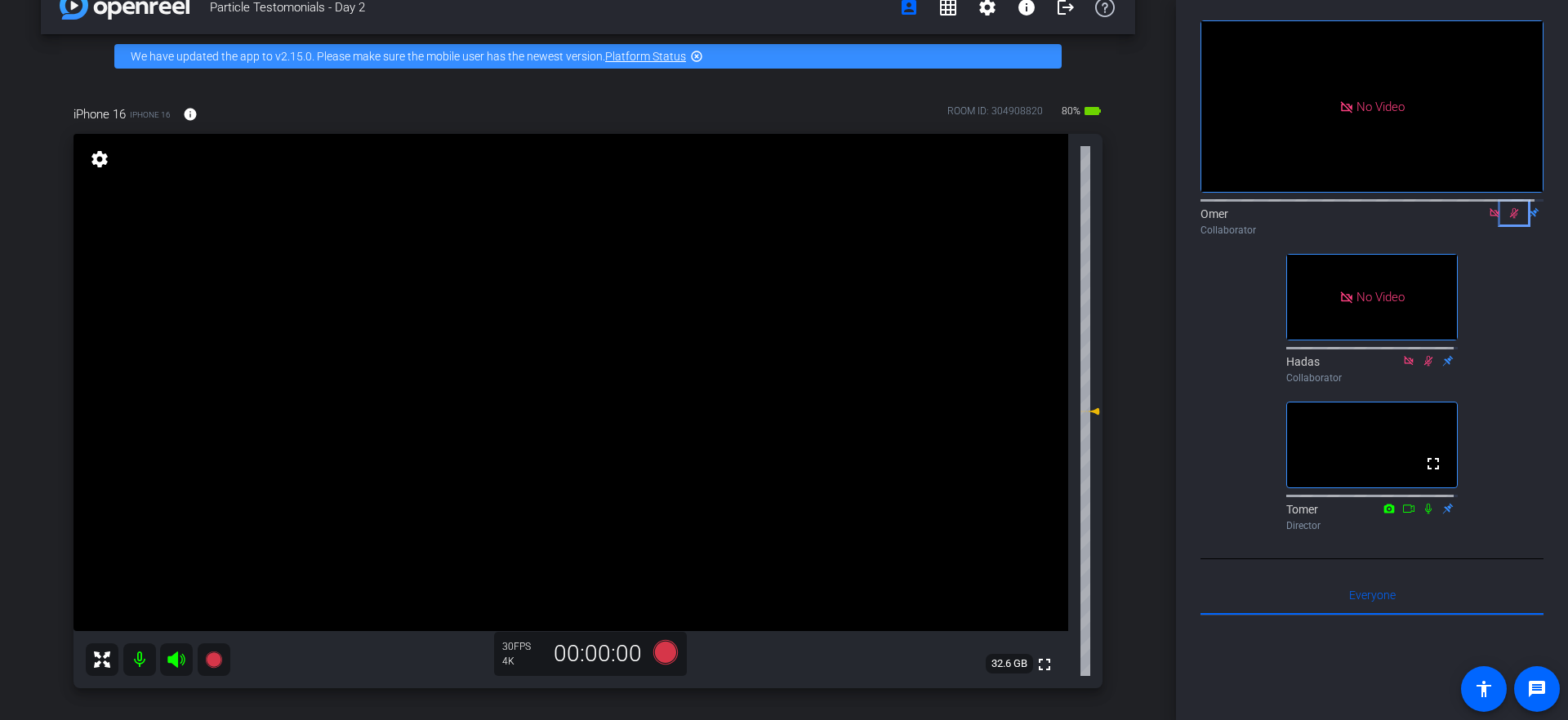 click 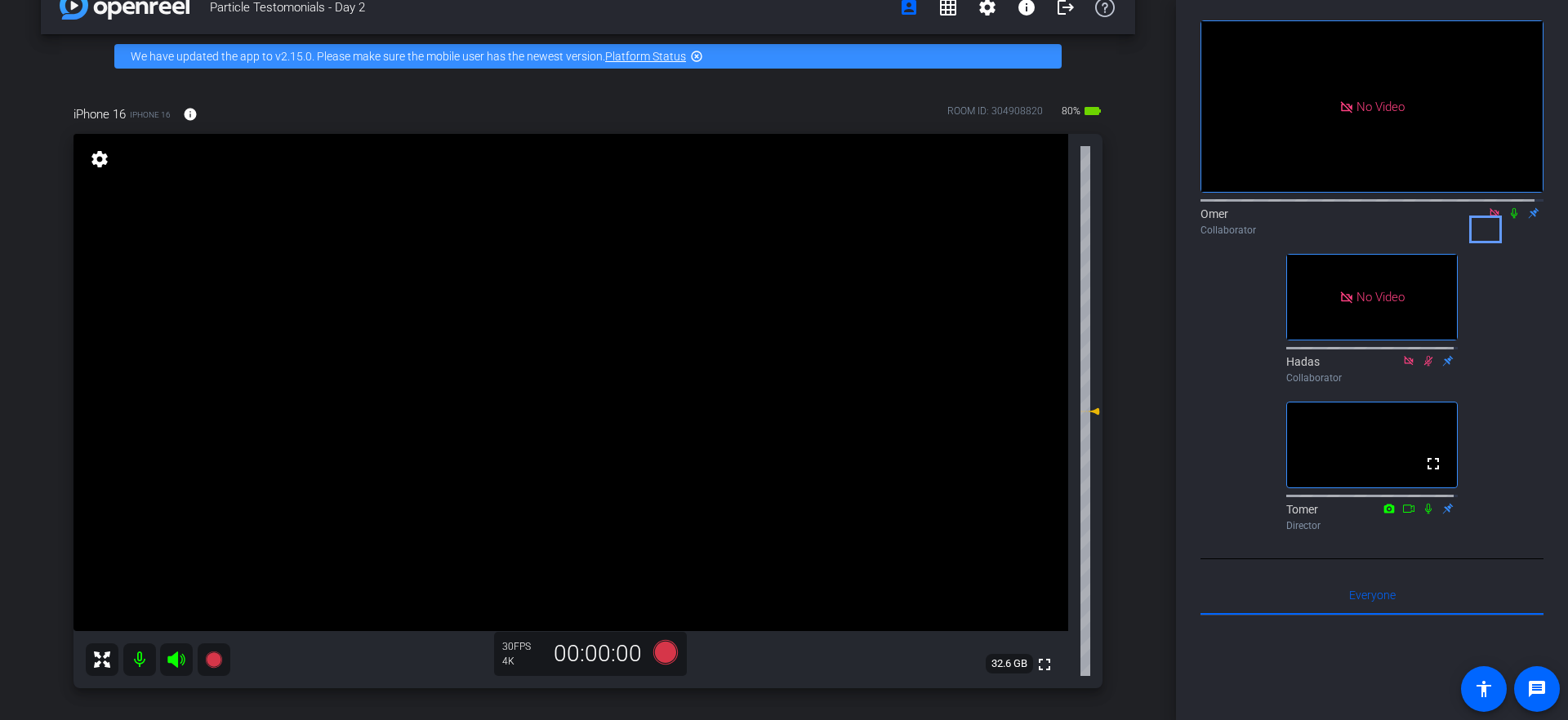 click 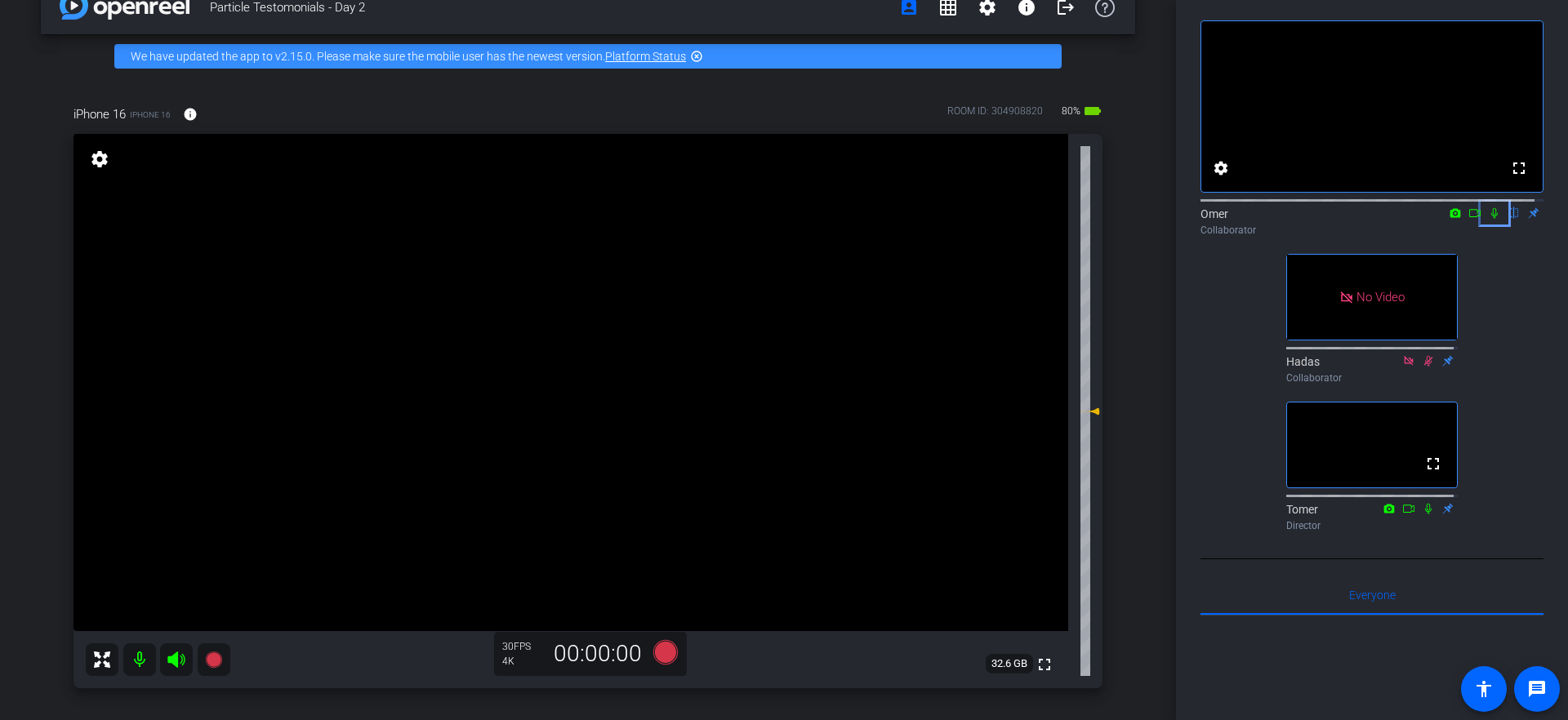 click 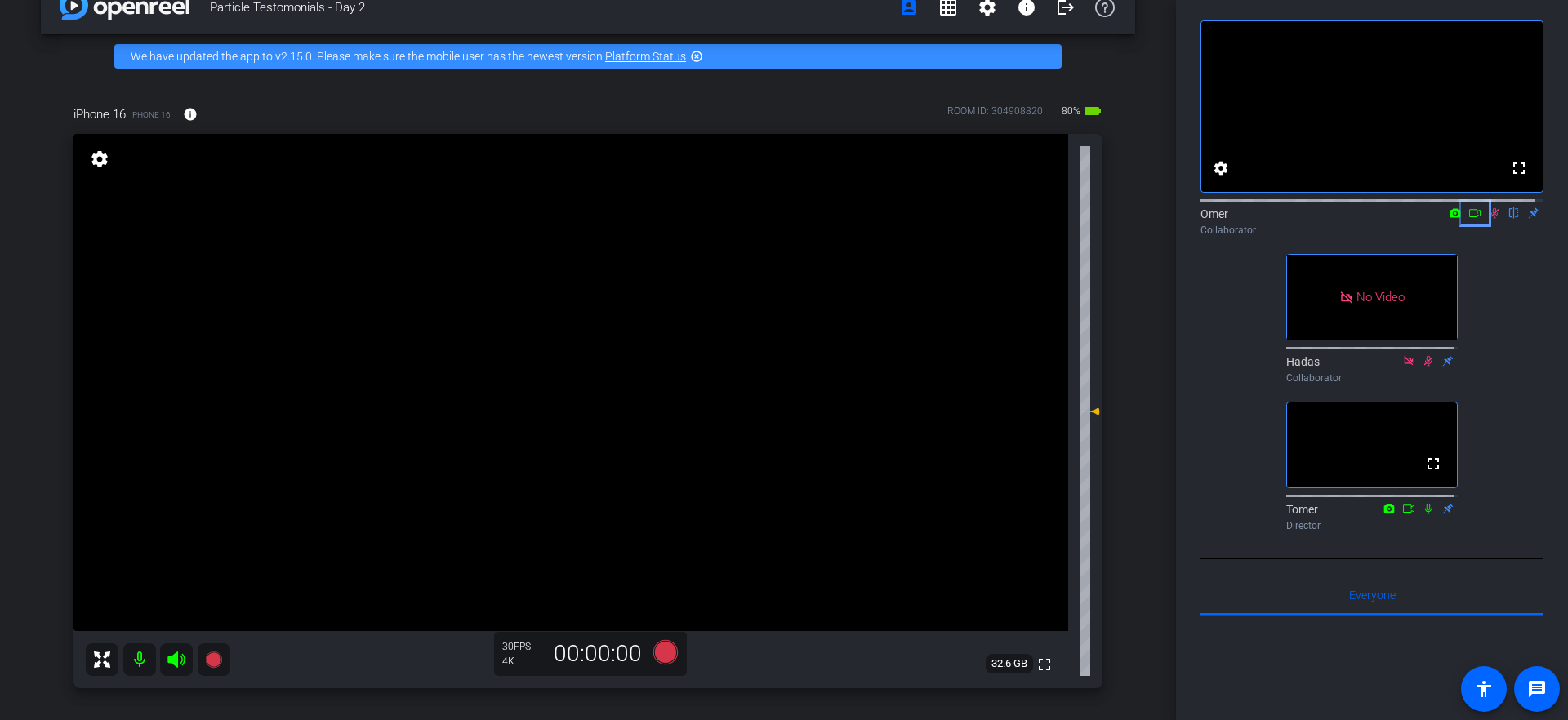 click 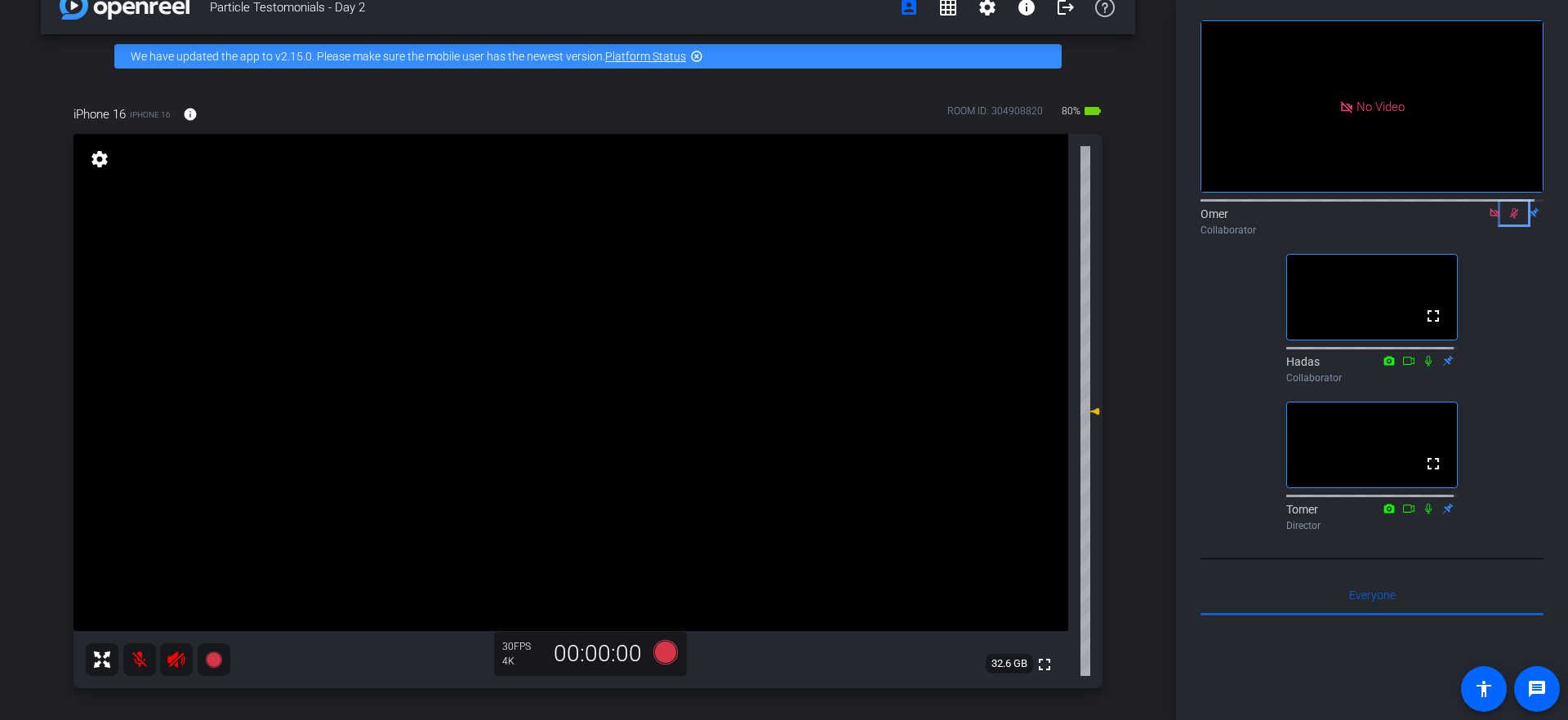 click 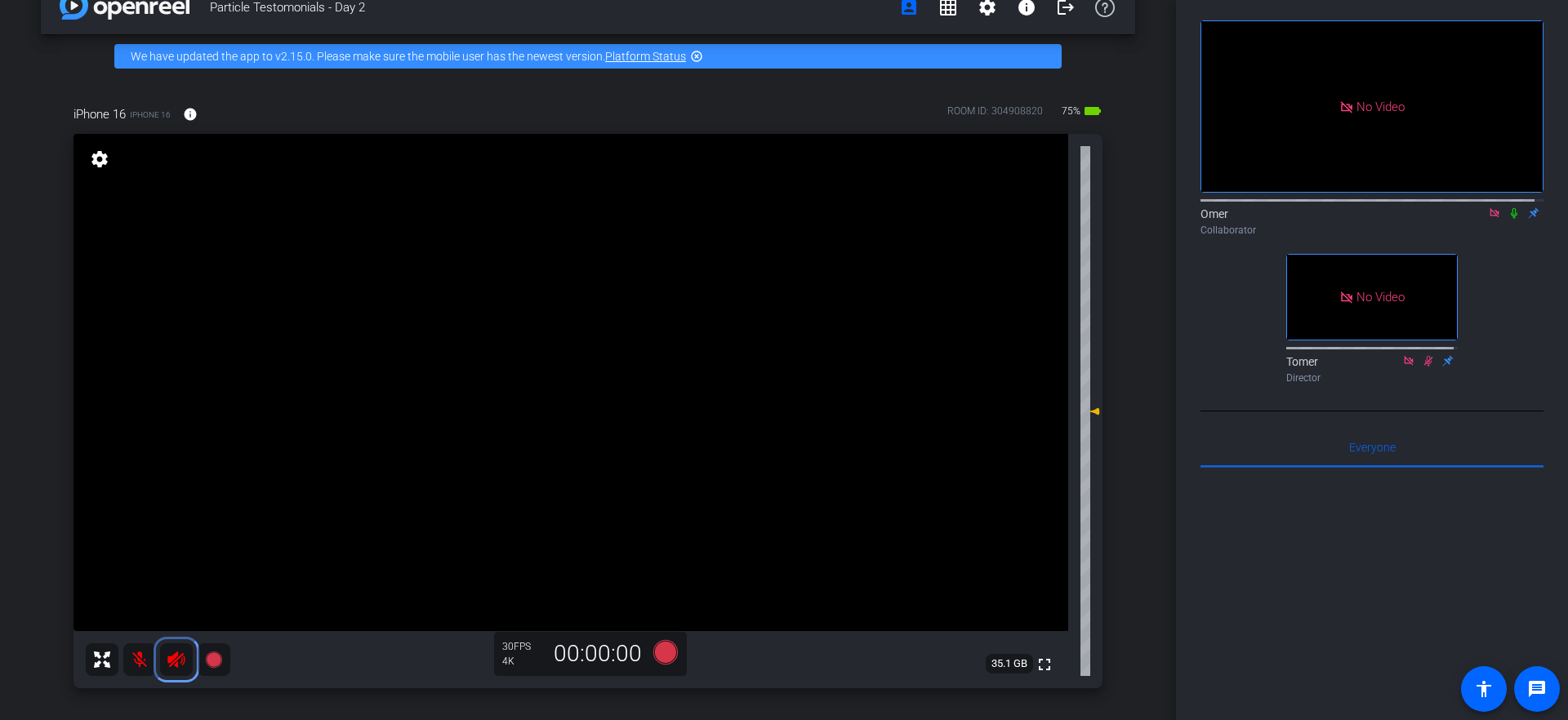click 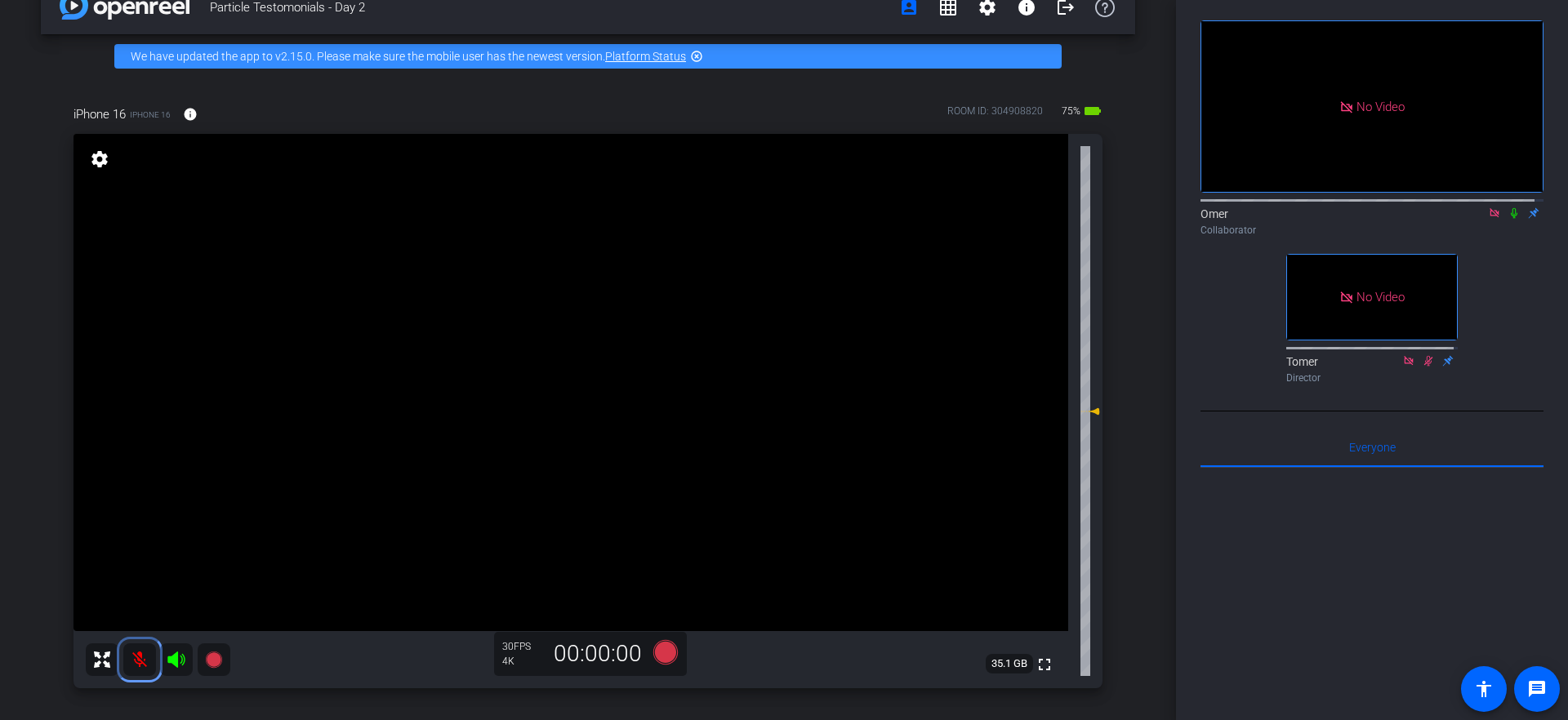click at bounding box center [140, 660] 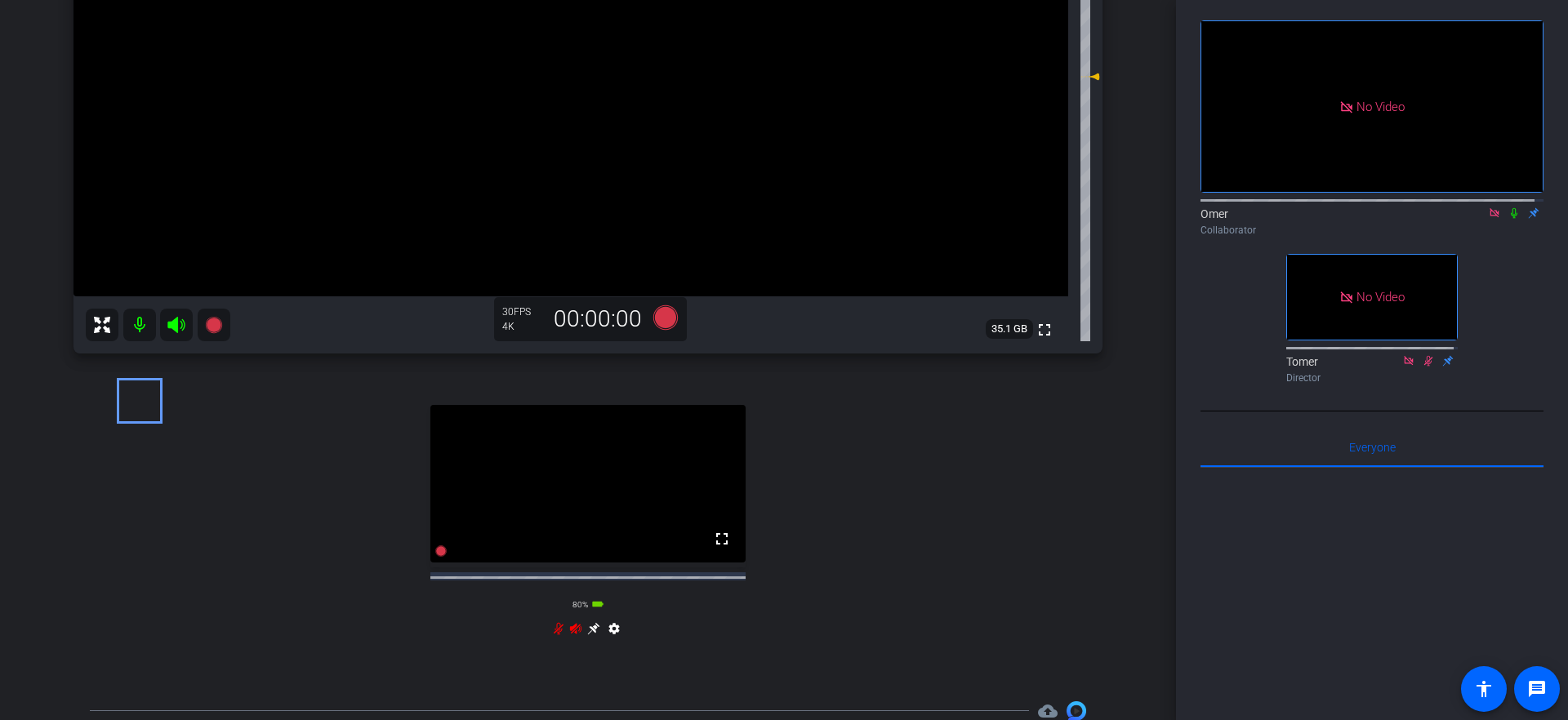 scroll, scrollTop: 384, scrollLeft: 0, axis: vertical 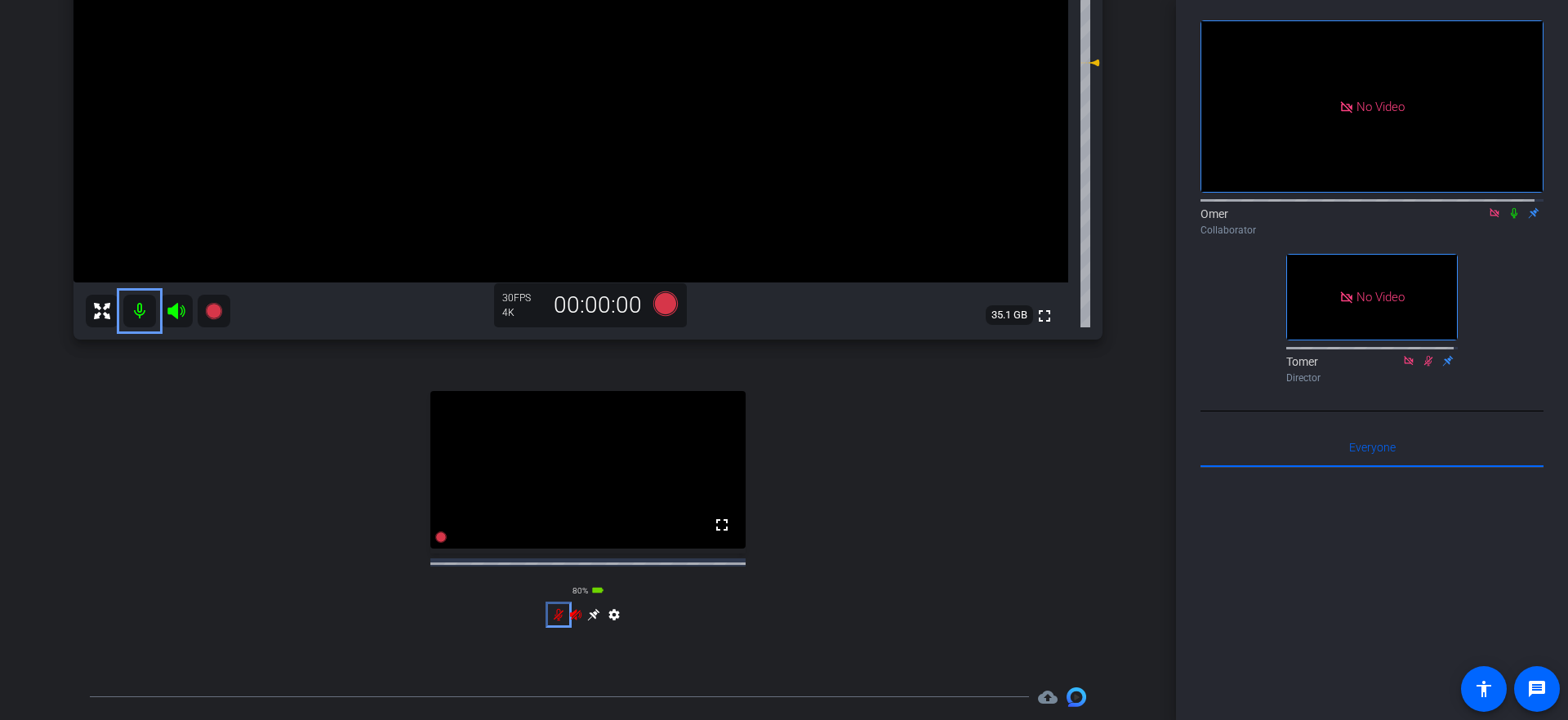 click 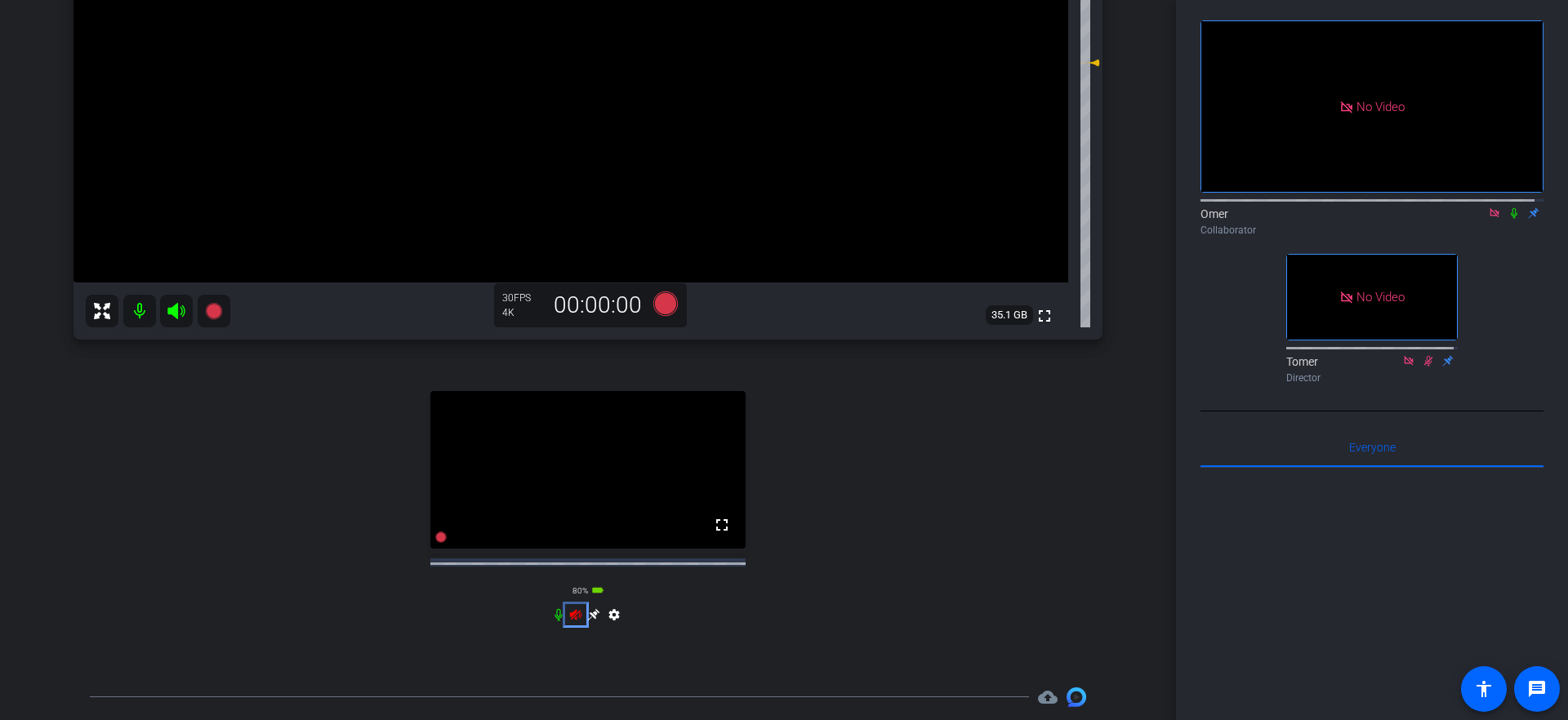 click 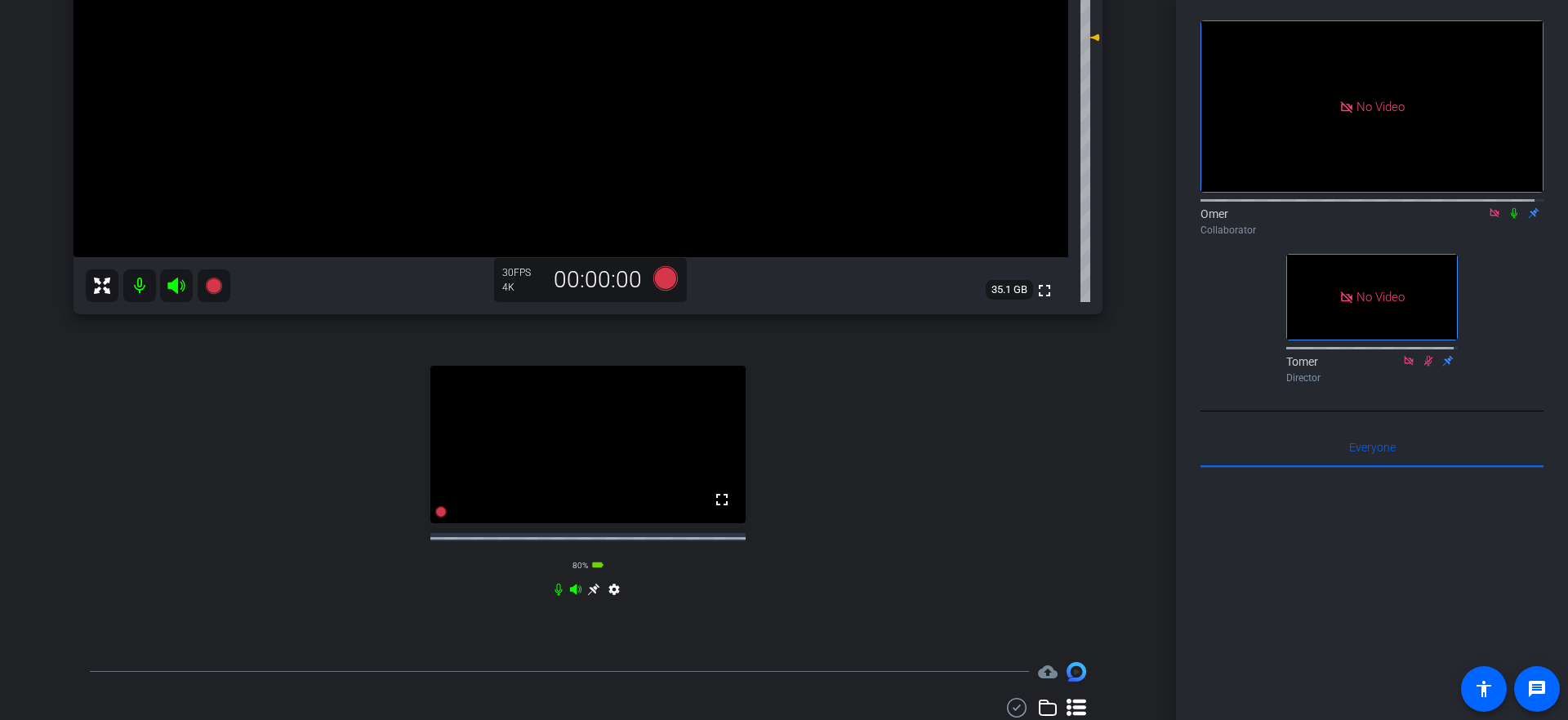 scroll, scrollTop: 212, scrollLeft: 0, axis: vertical 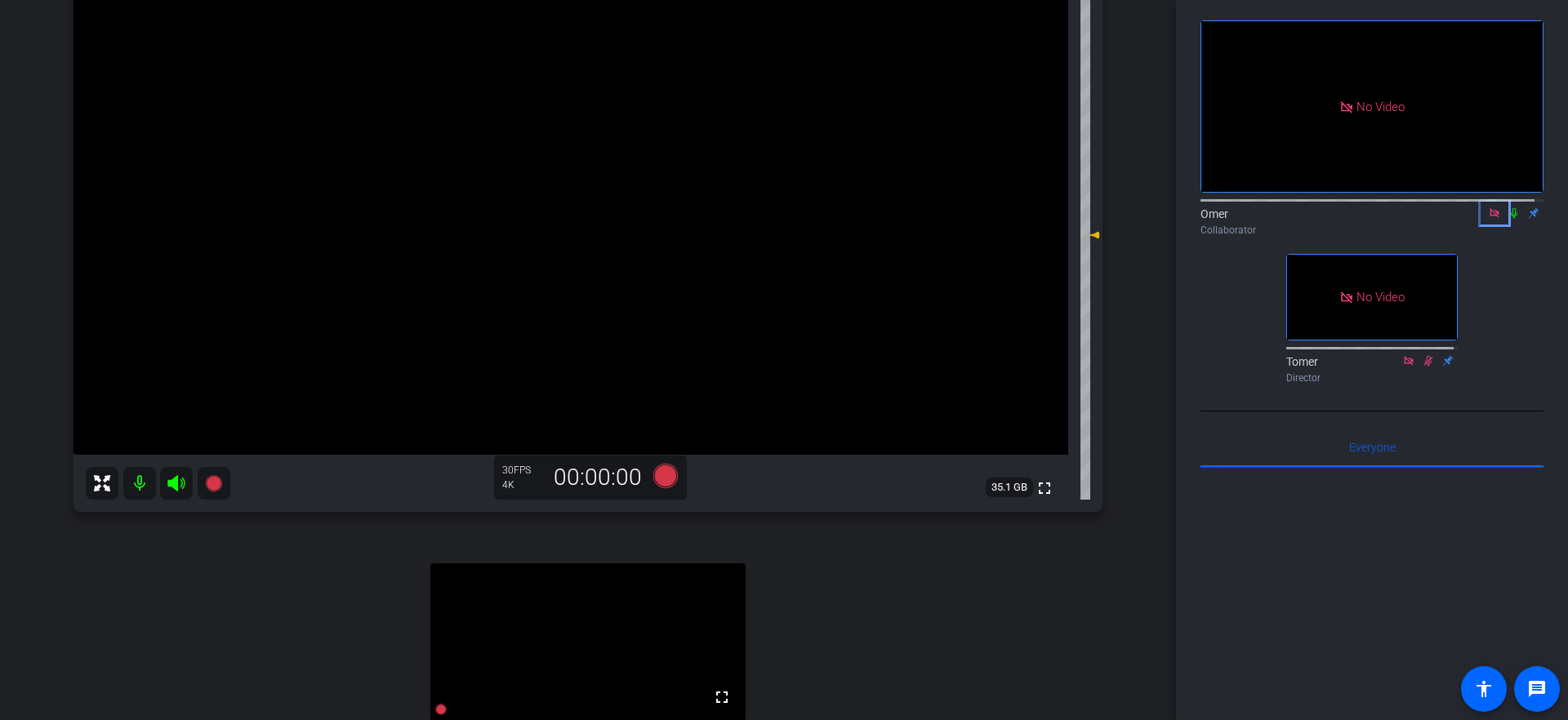 click 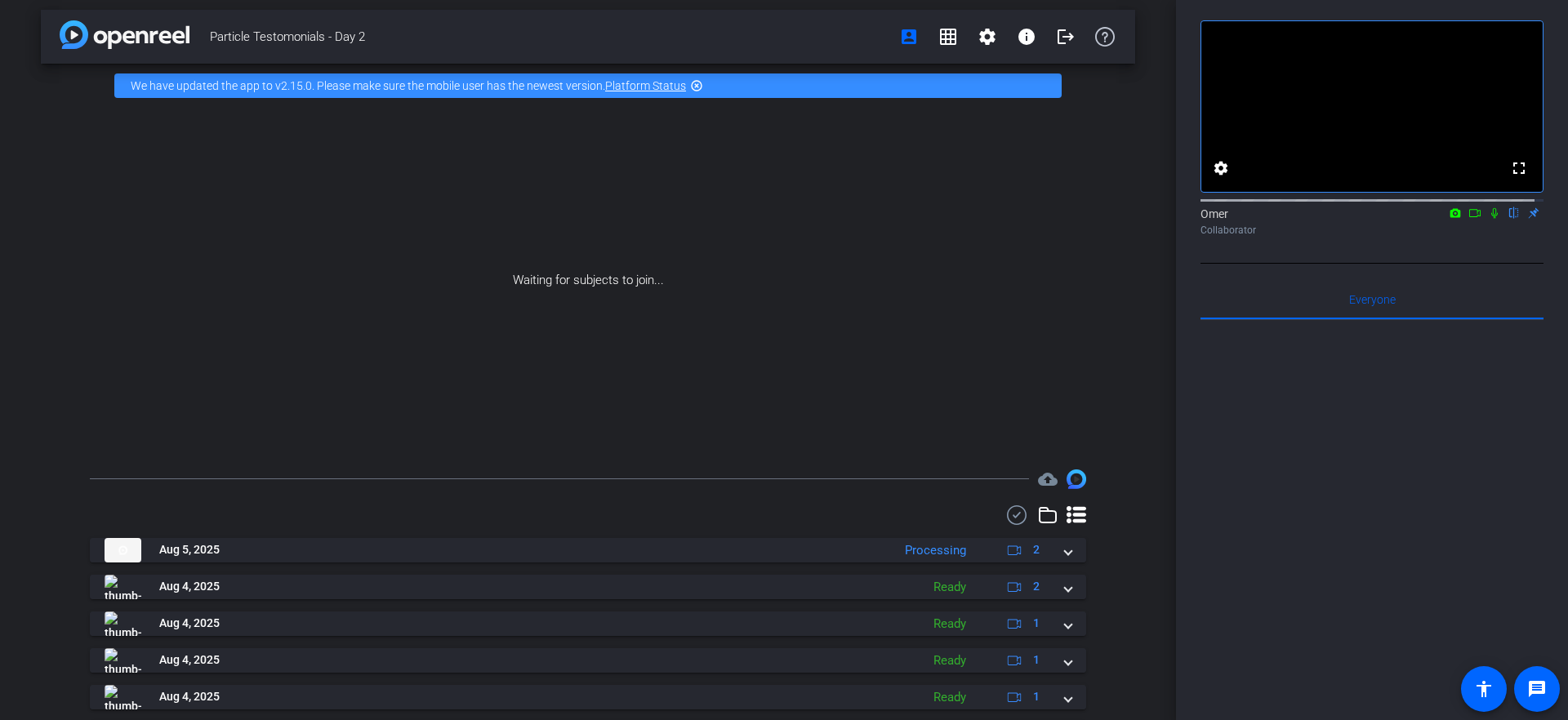 scroll, scrollTop: 0, scrollLeft: 0, axis: both 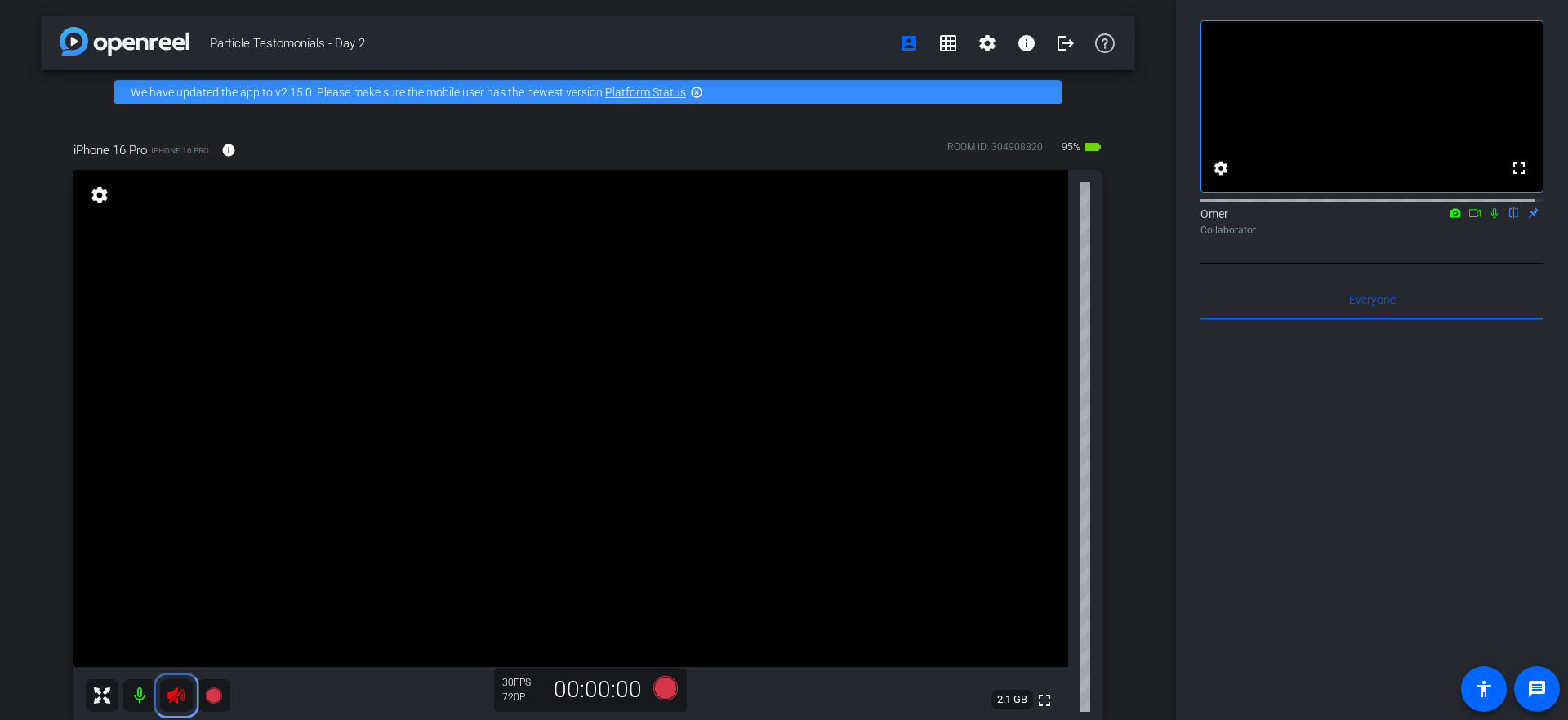 click 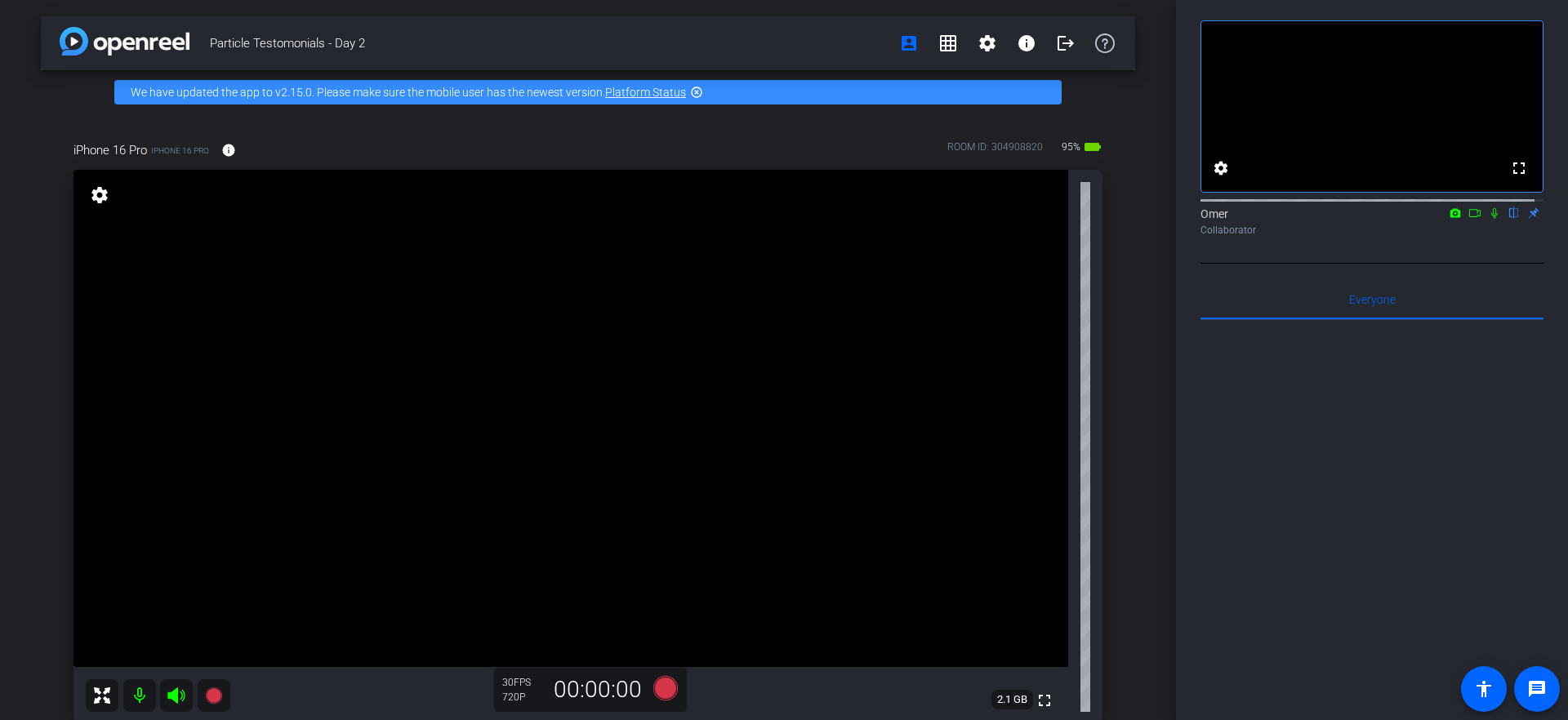 click 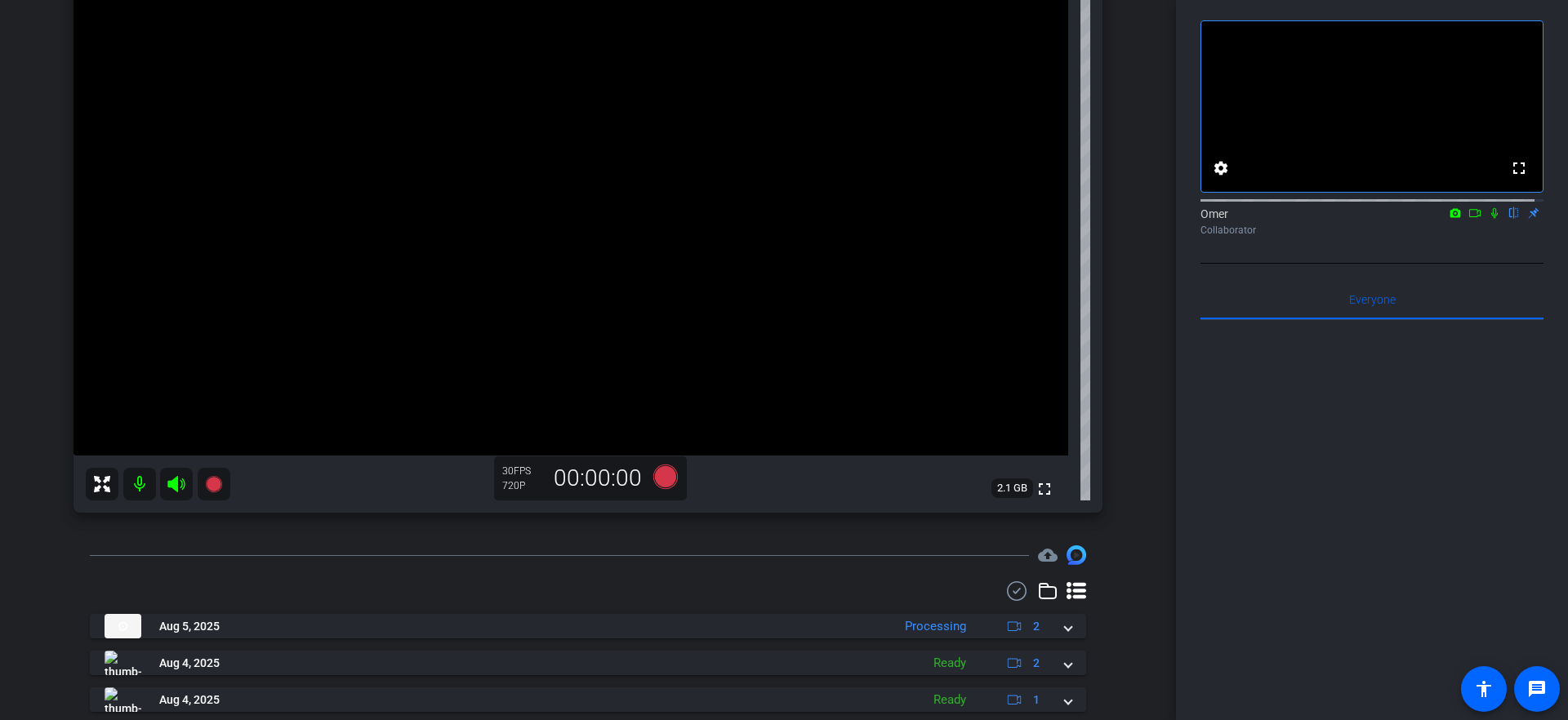 scroll, scrollTop: 0, scrollLeft: 0, axis: both 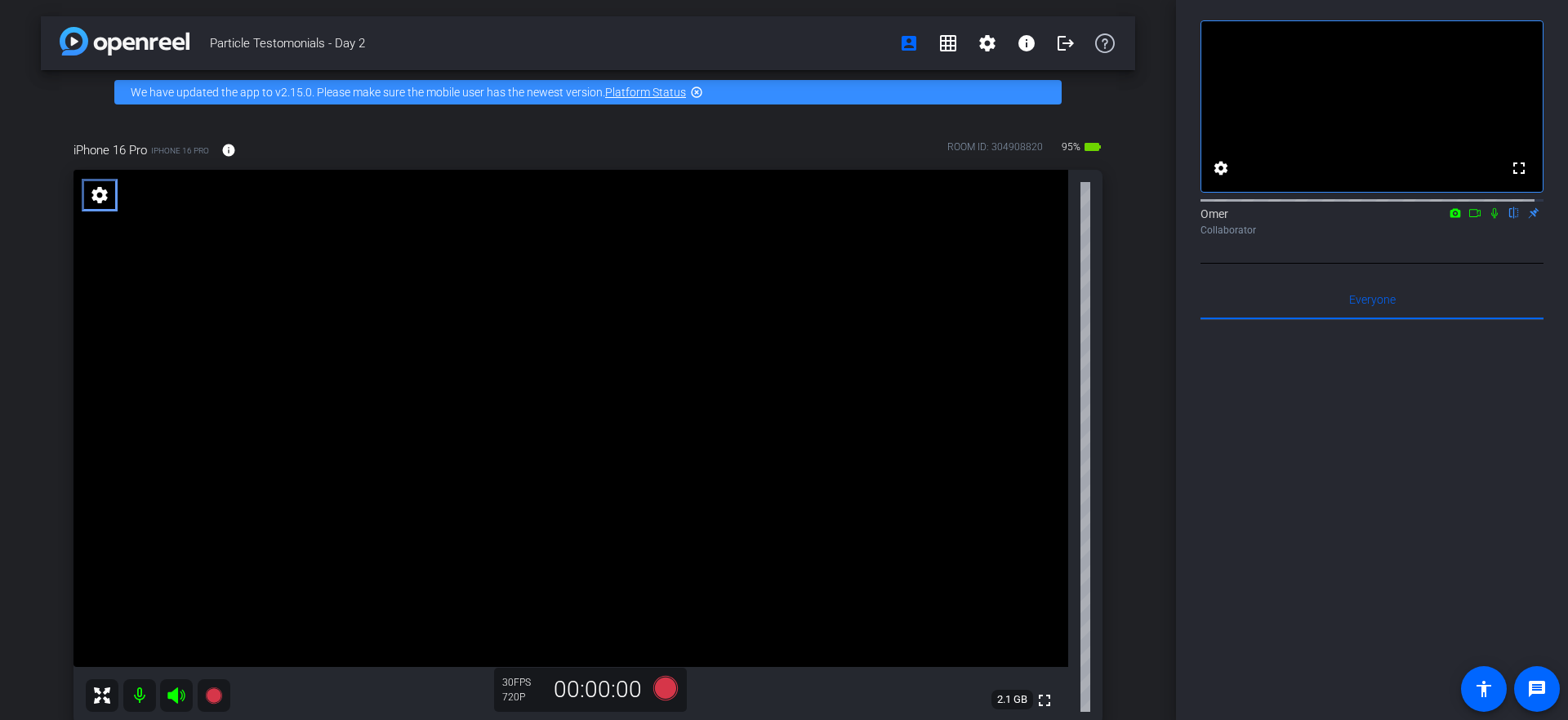 click on "settings" at bounding box center (100, 195) 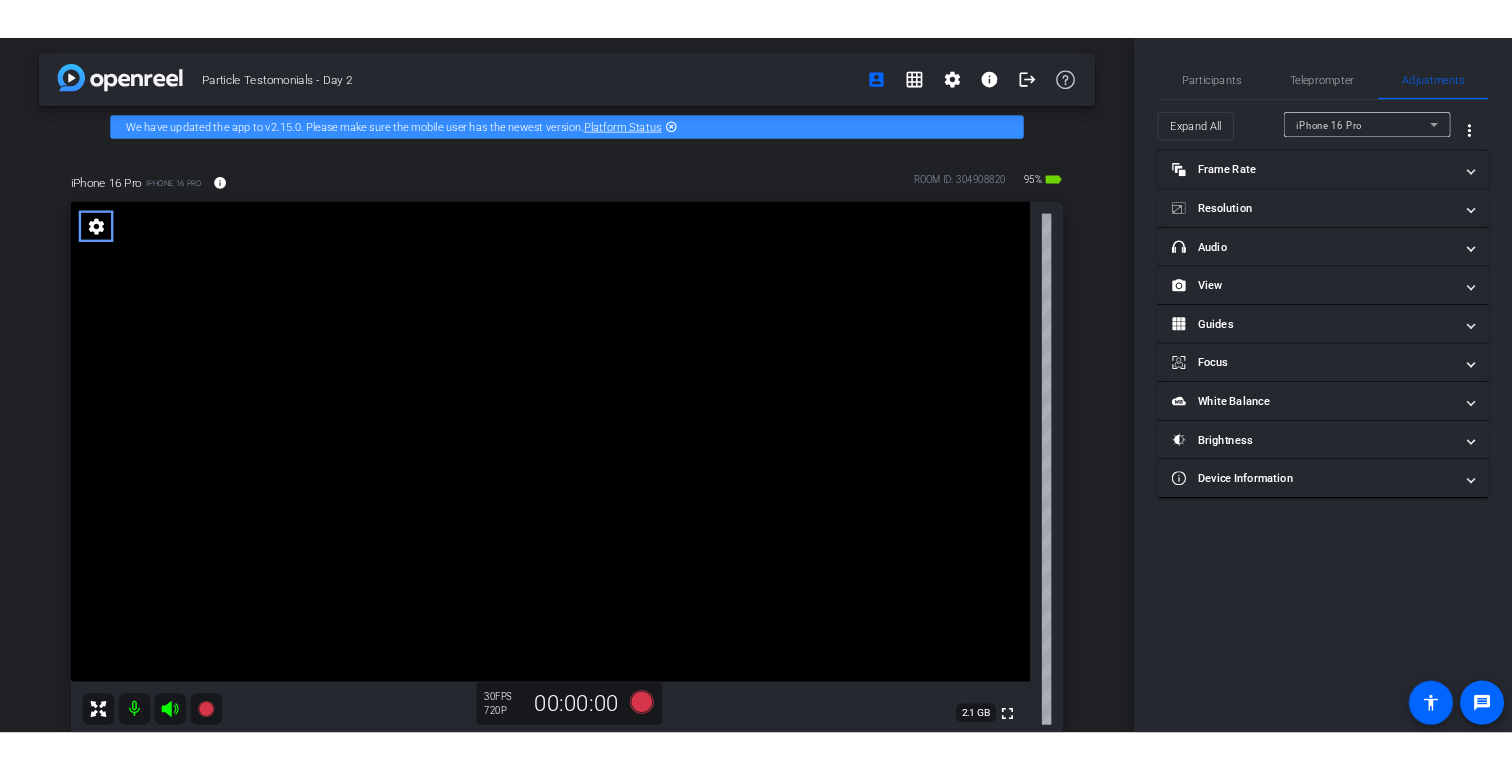 scroll, scrollTop: 0, scrollLeft: 0, axis: both 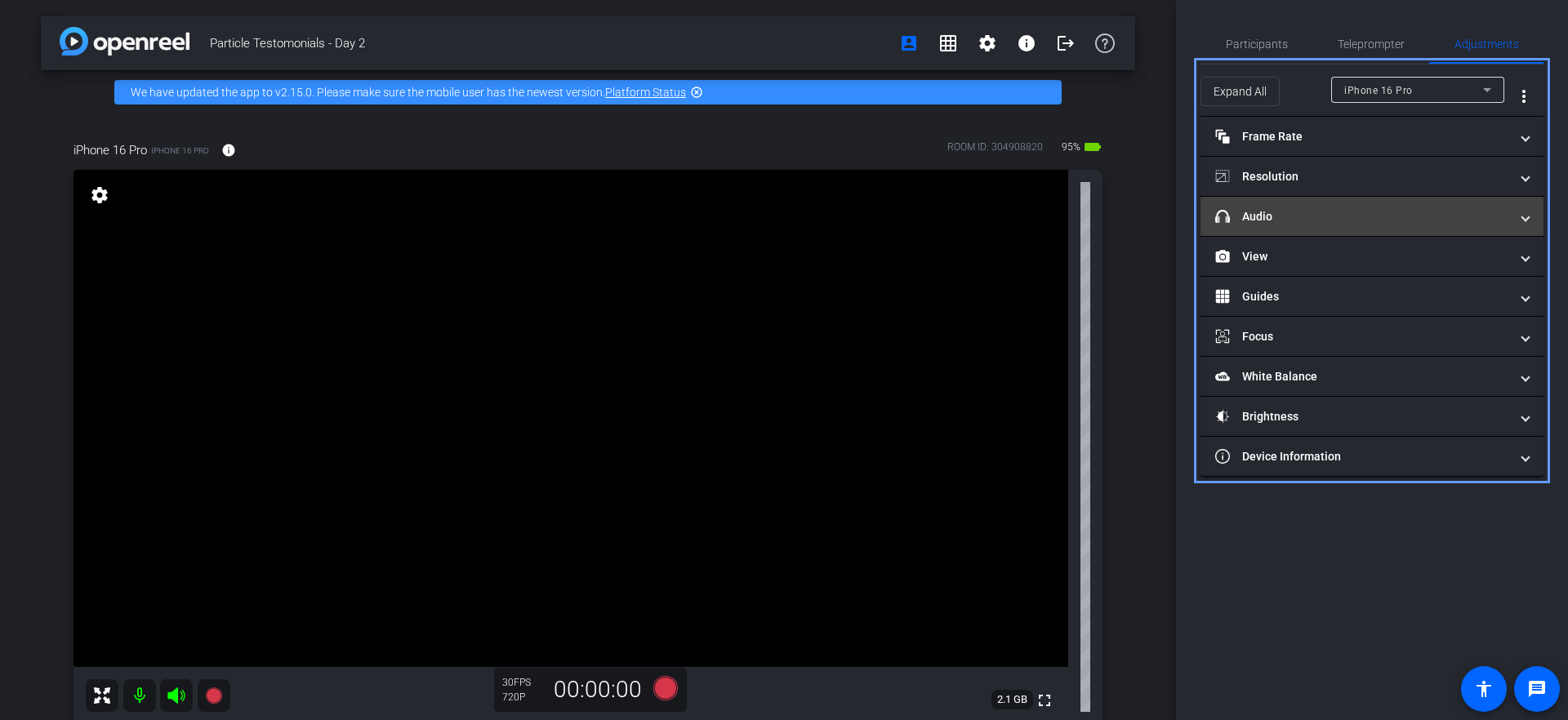 click on "headphone icon
Audio" at bounding box center [1362, 216] 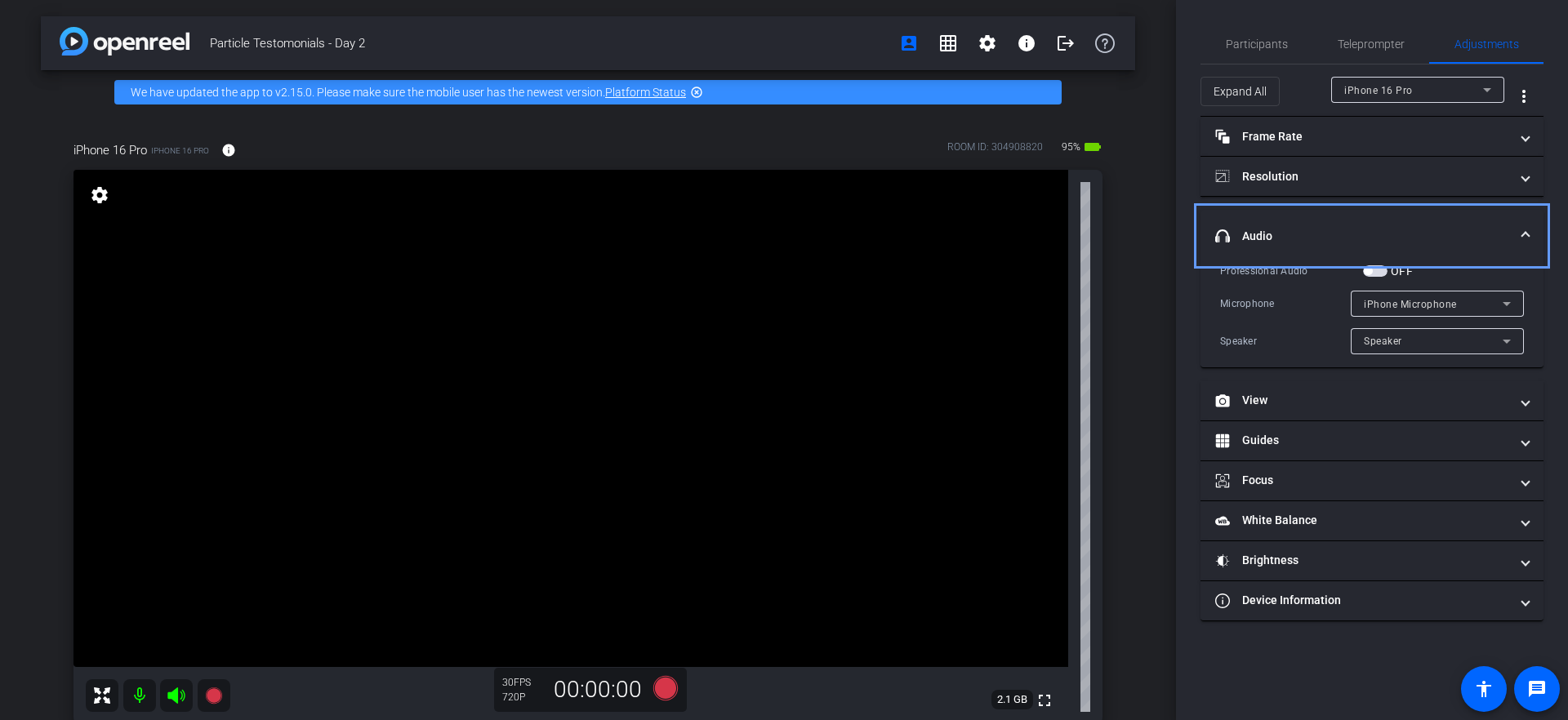 click on "iPhone Microphone" at bounding box center [1433, 304] 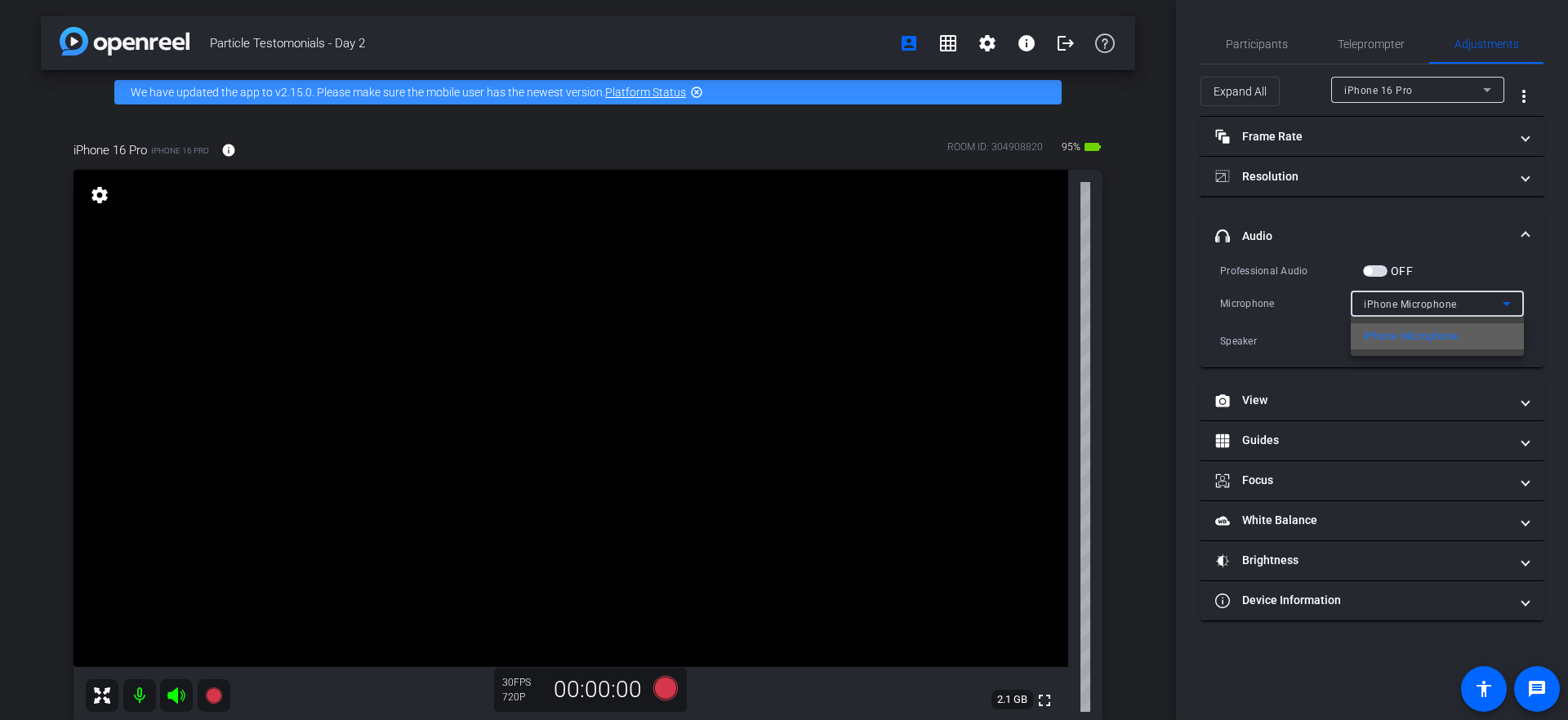 click on "iPhone Microphone" at bounding box center (1410, 336) 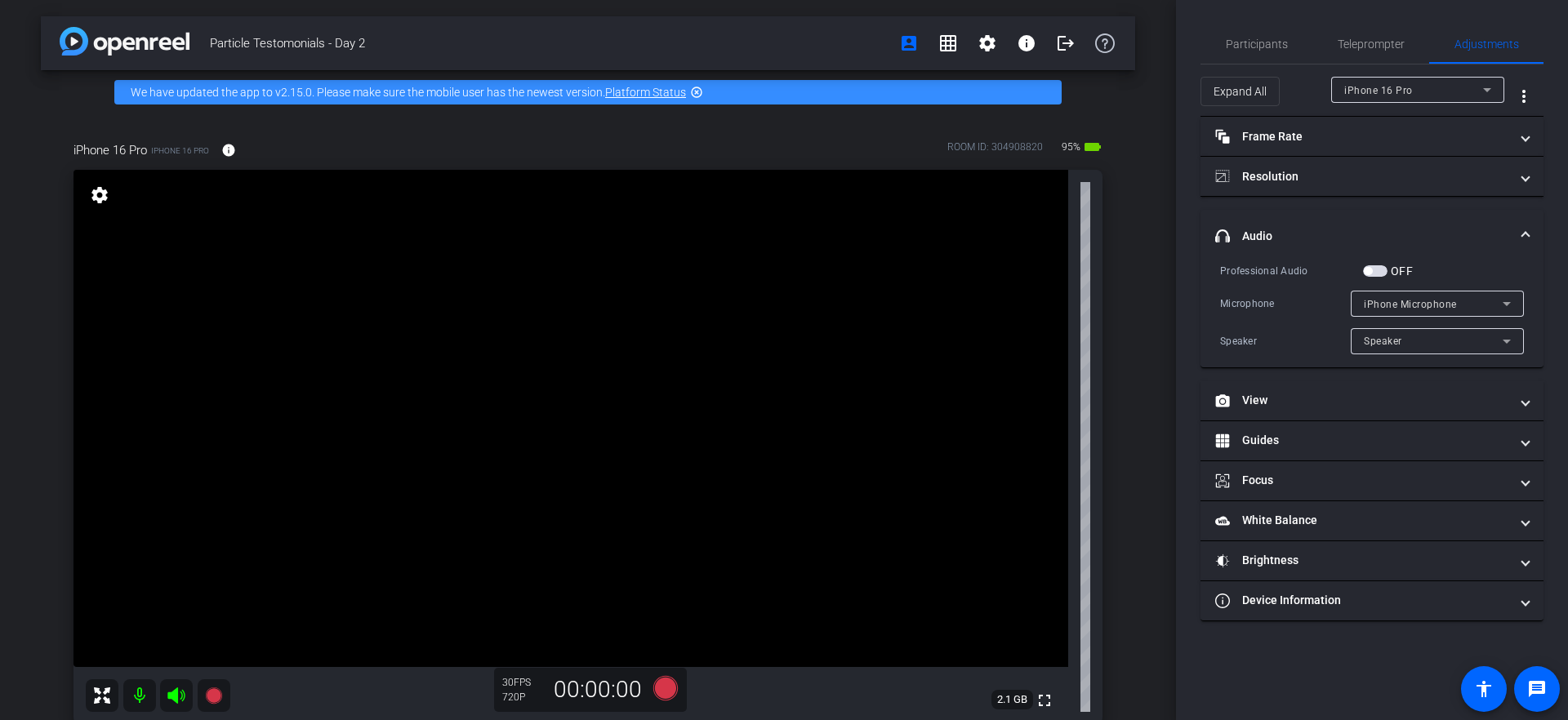 click on "Speaker" at bounding box center (1433, 340) 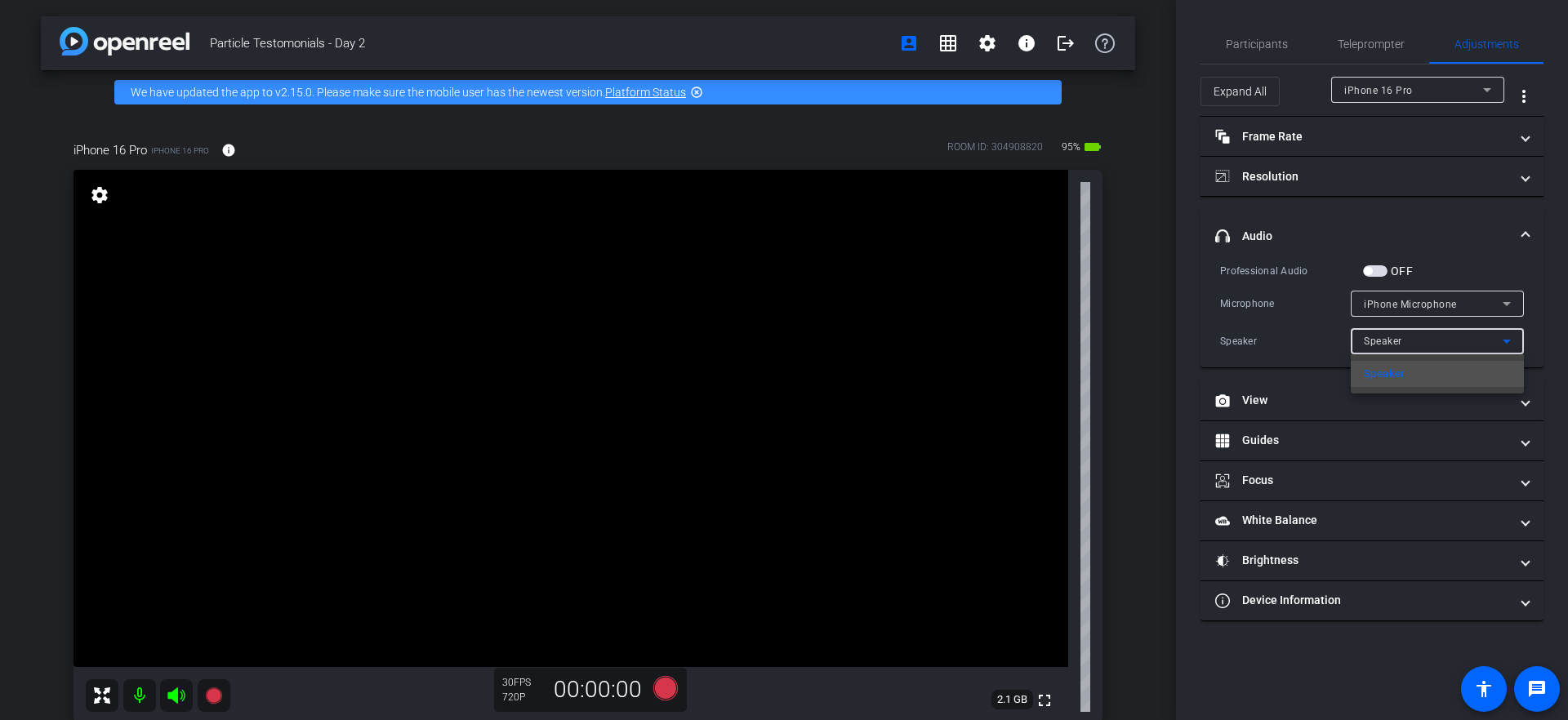 click at bounding box center (784, 360) 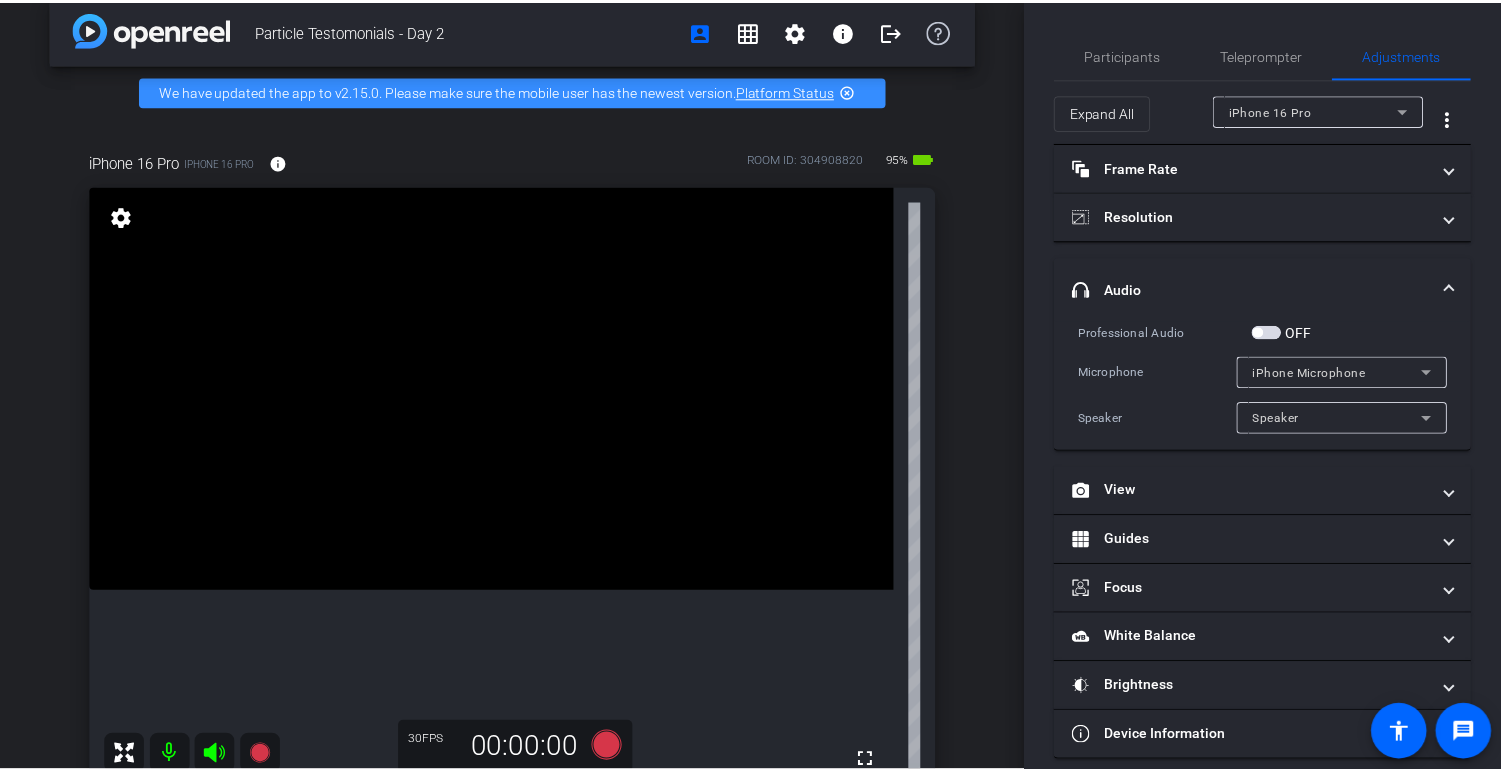 scroll, scrollTop: 0, scrollLeft: 0, axis: both 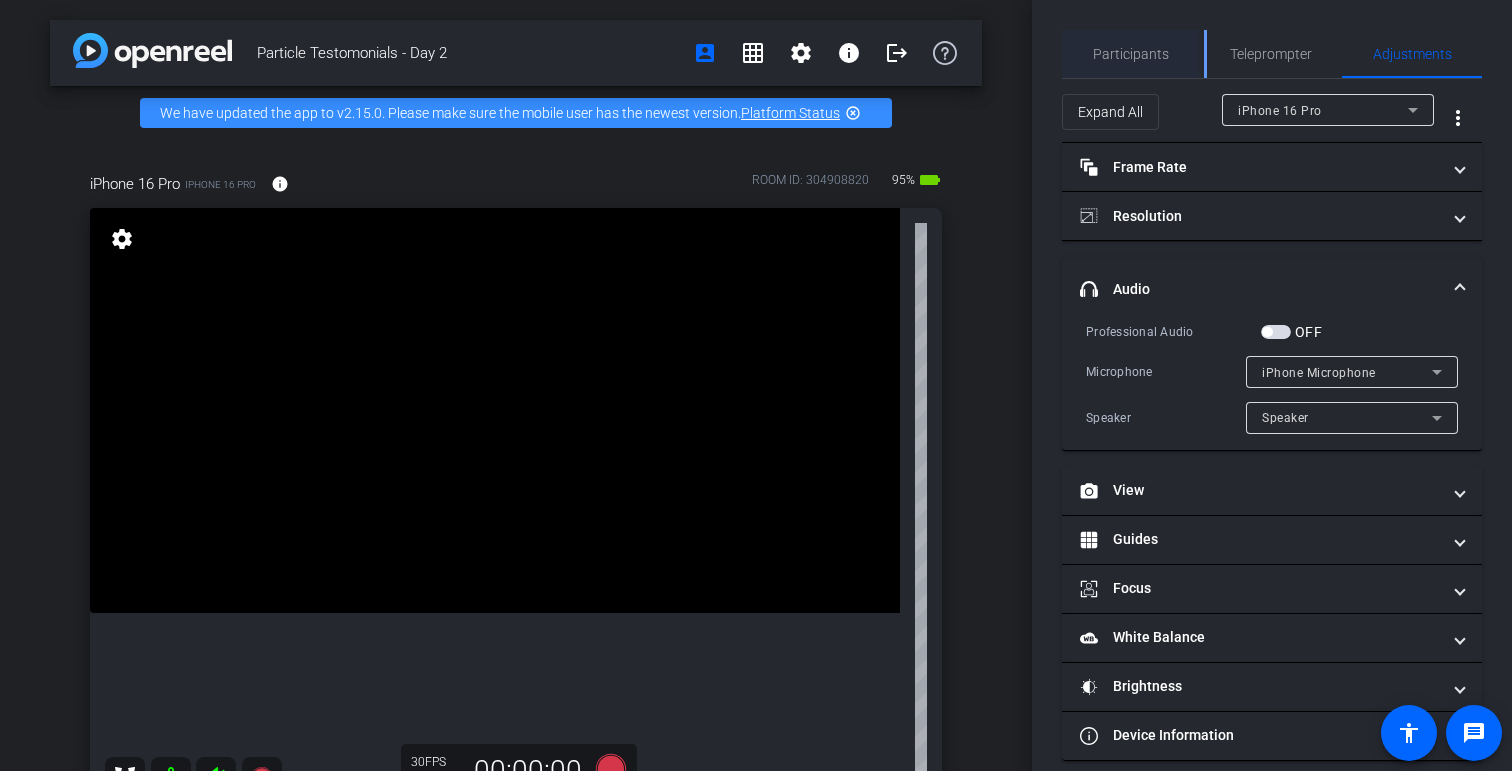 click on "Participants" at bounding box center [1131, 54] 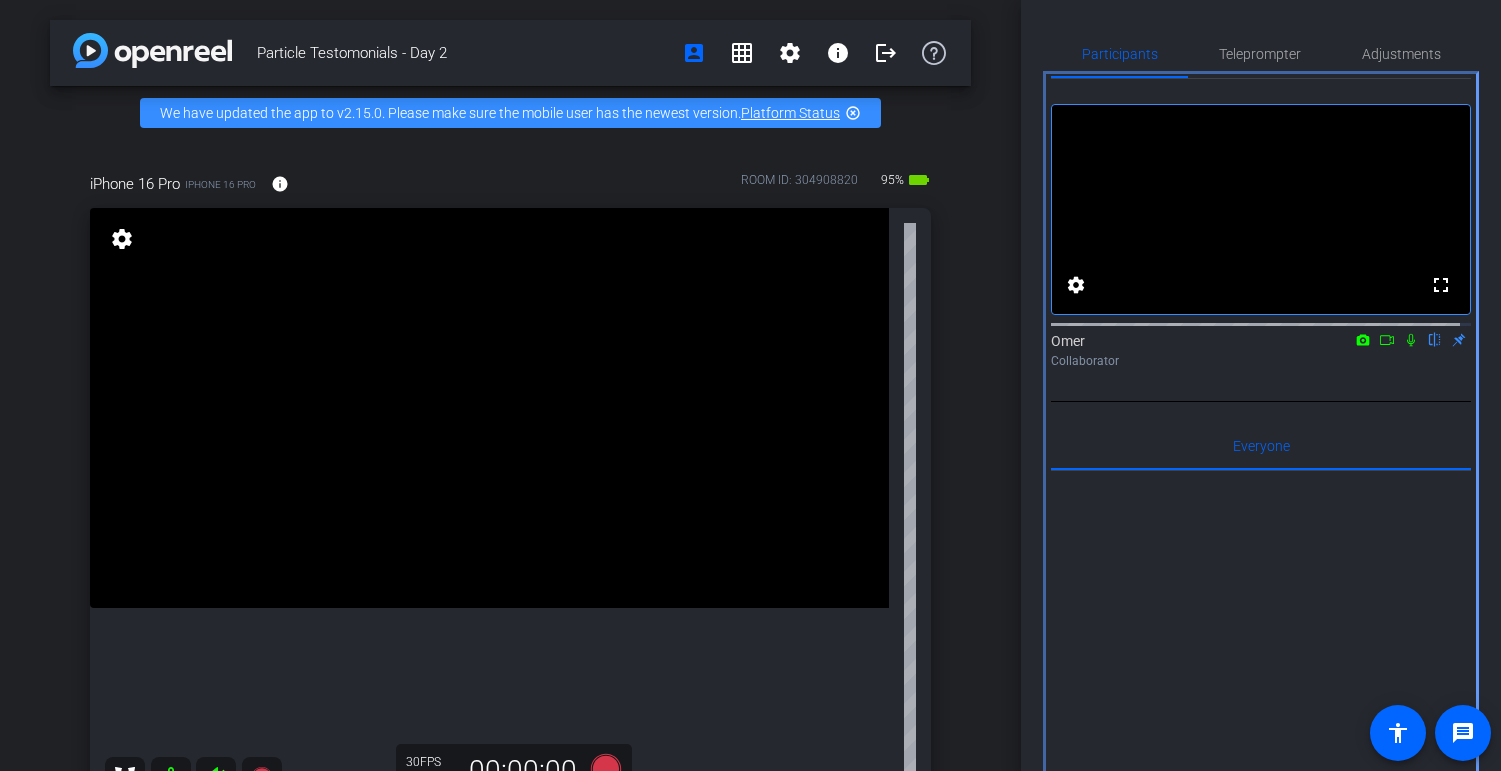 scroll, scrollTop: 79, scrollLeft: 0, axis: vertical 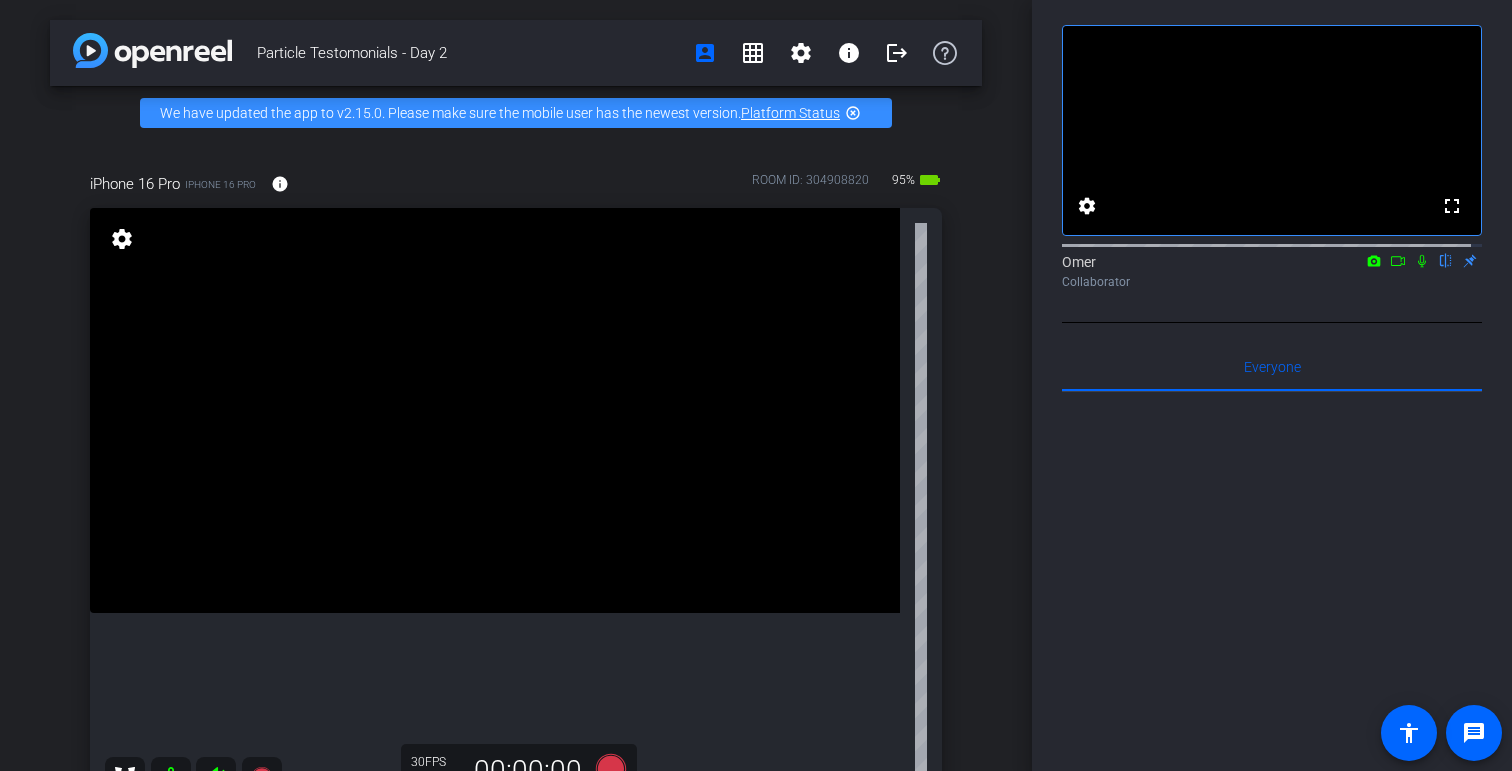 click on "settings" at bounding box center (122, 240) 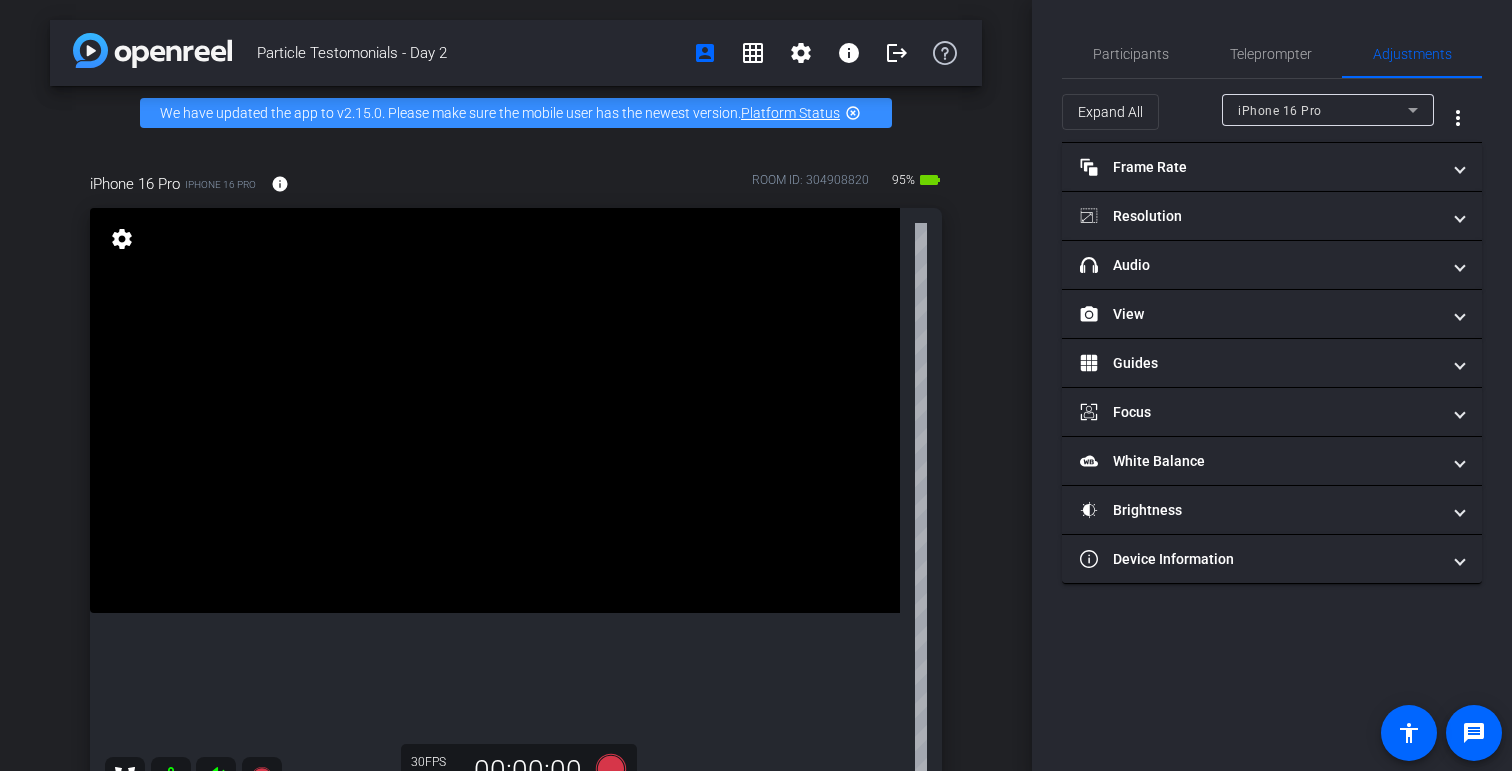 scroll, scrollTop: 0, scrollLeft: 0, axis: both 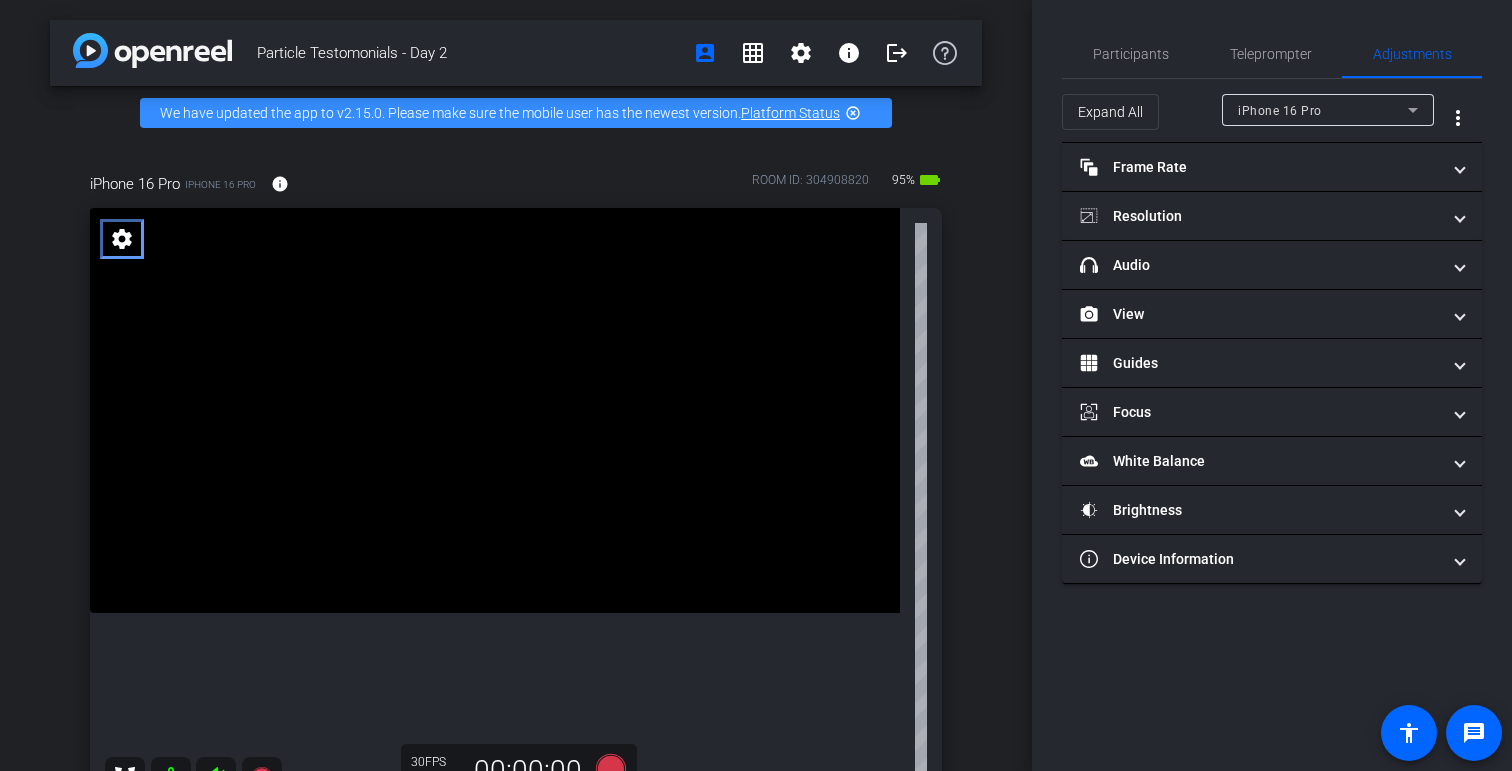 click on "settings" at bounding box center (122, 239) 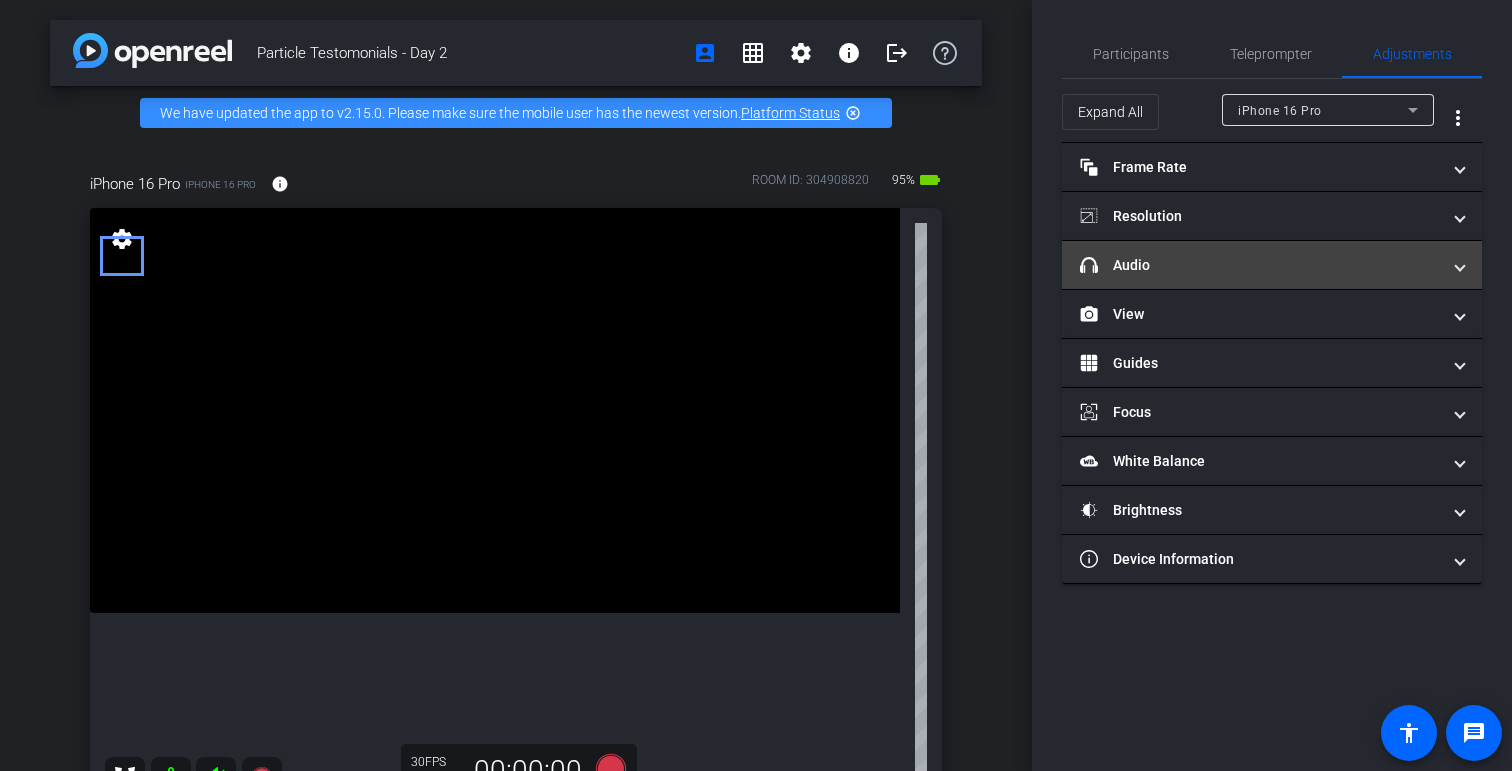 click on "headphone icon
Audio" at bounding box center (1272, 265) 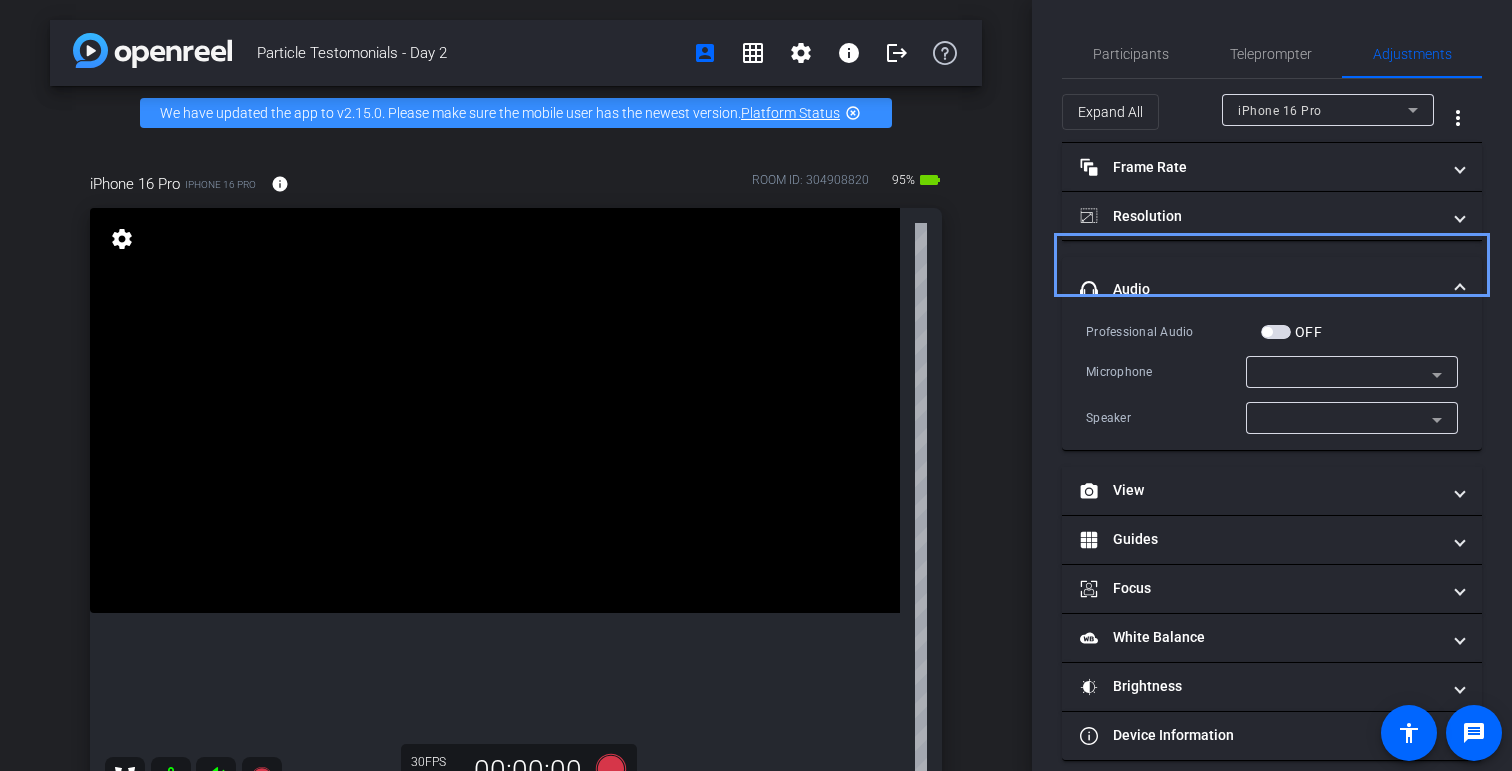 click on "iPhone Microphone" at bounding box center (1352, 375) 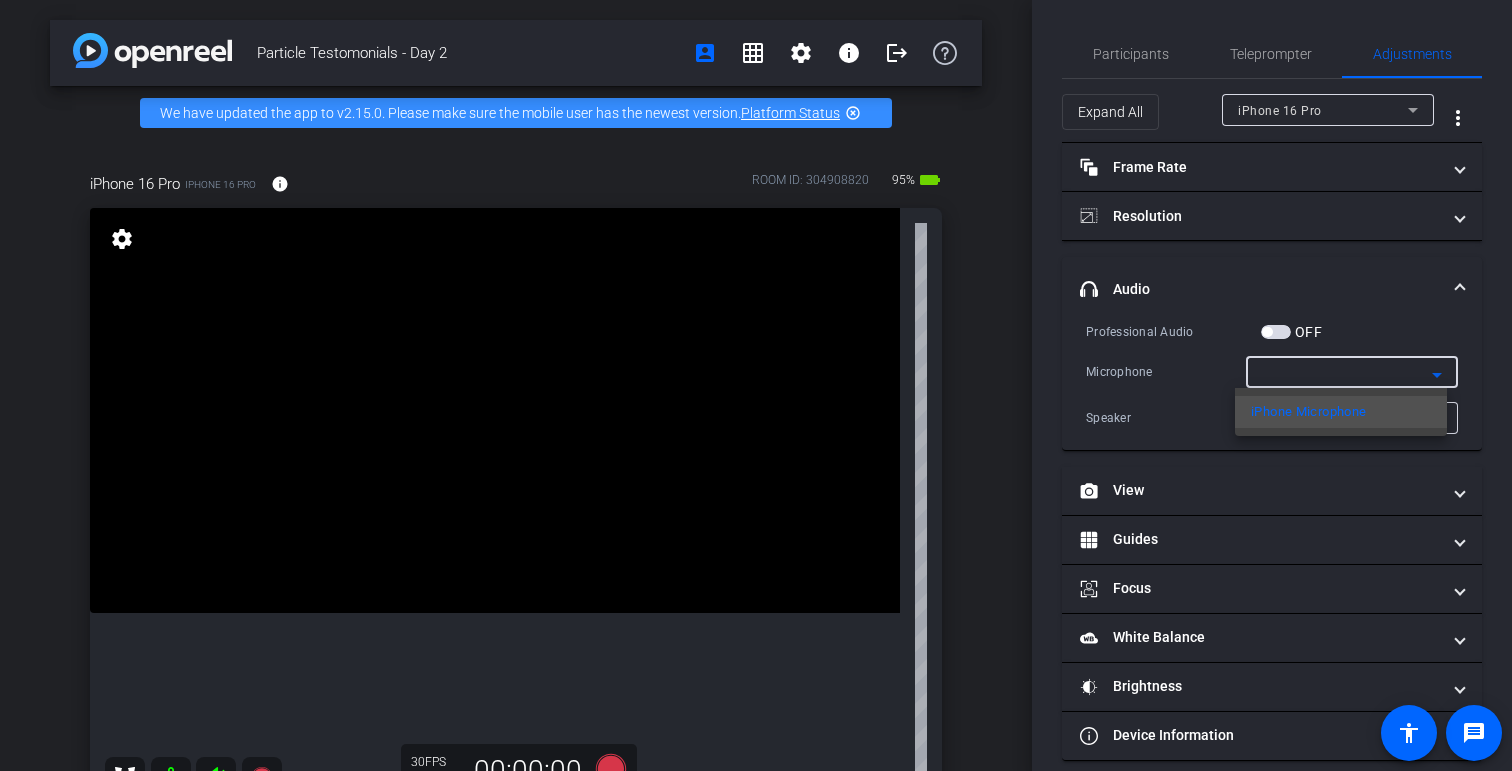 click at bounding box center [756, 385] 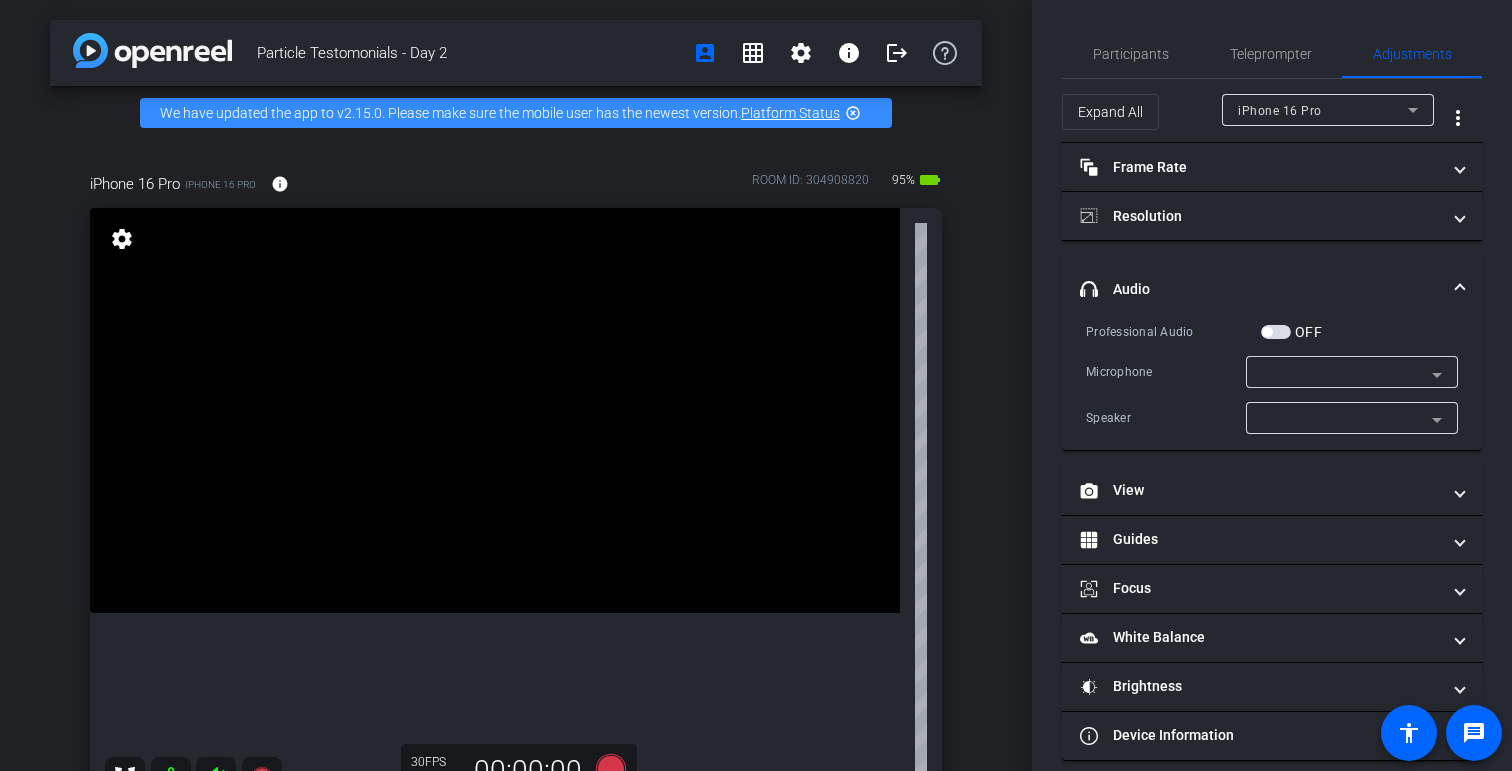 click on "Speaker" at bounding box center [1352, 420] 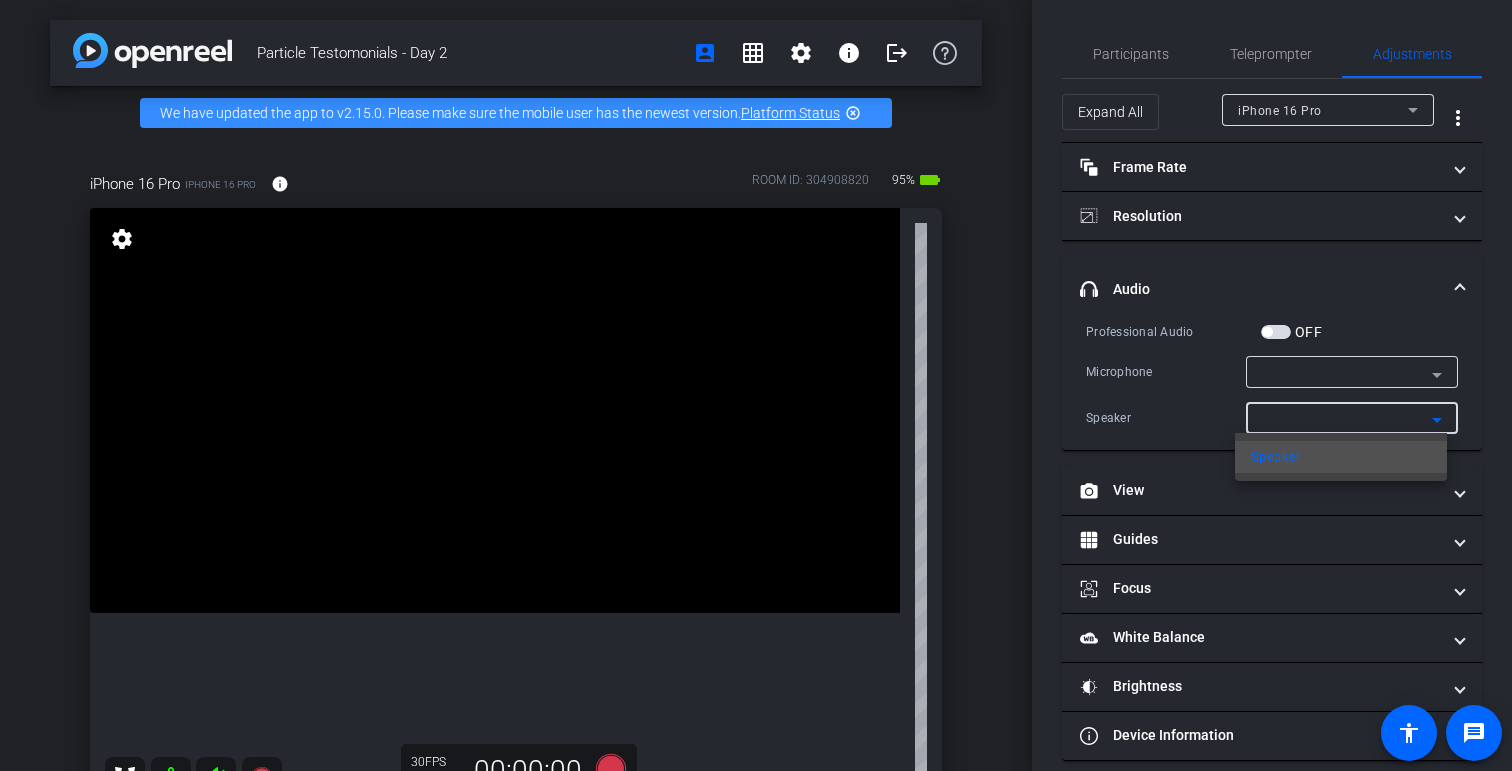 click at bounding box center [756, 385] 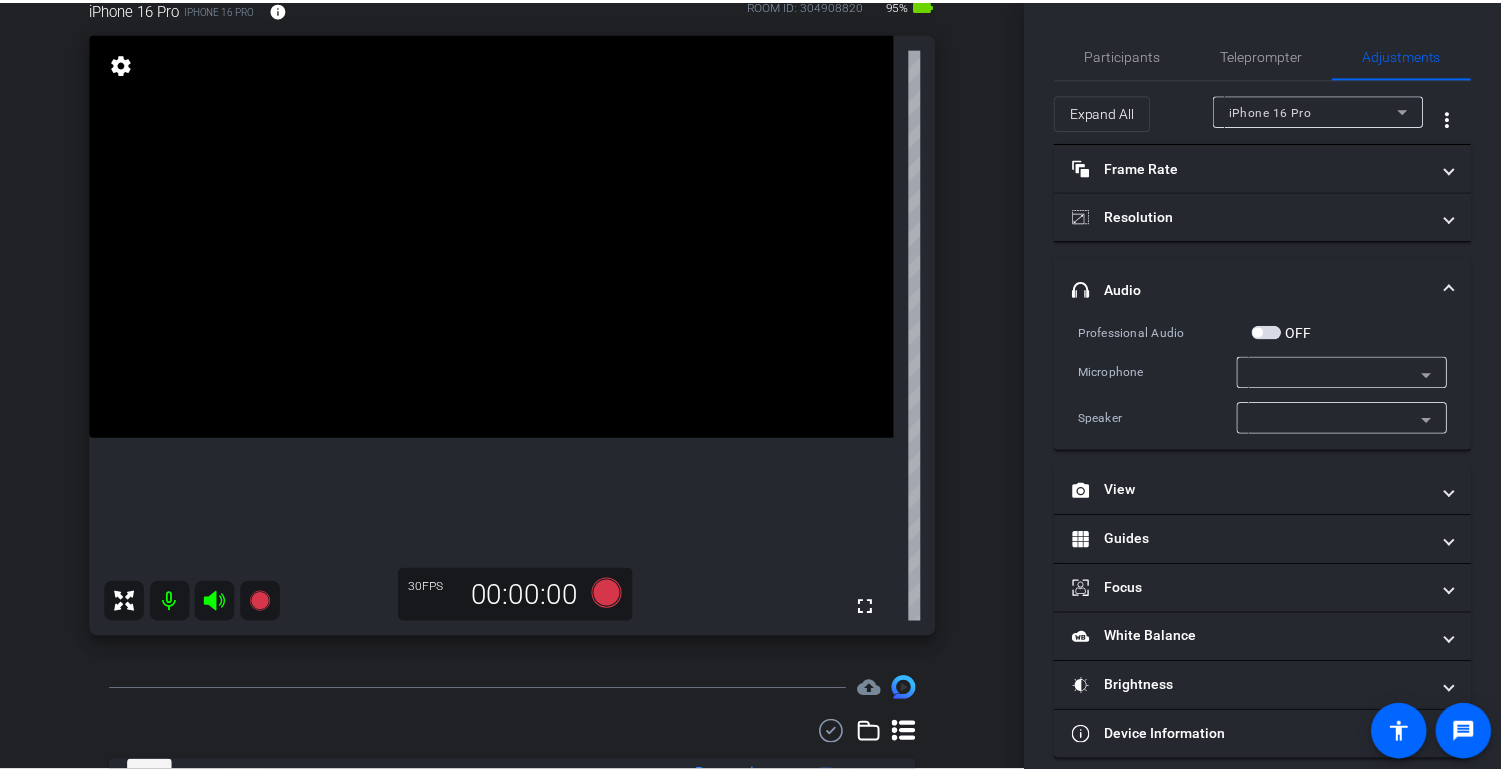 scroll, scrollTop: 0, scrollLeft: 0, axis: both 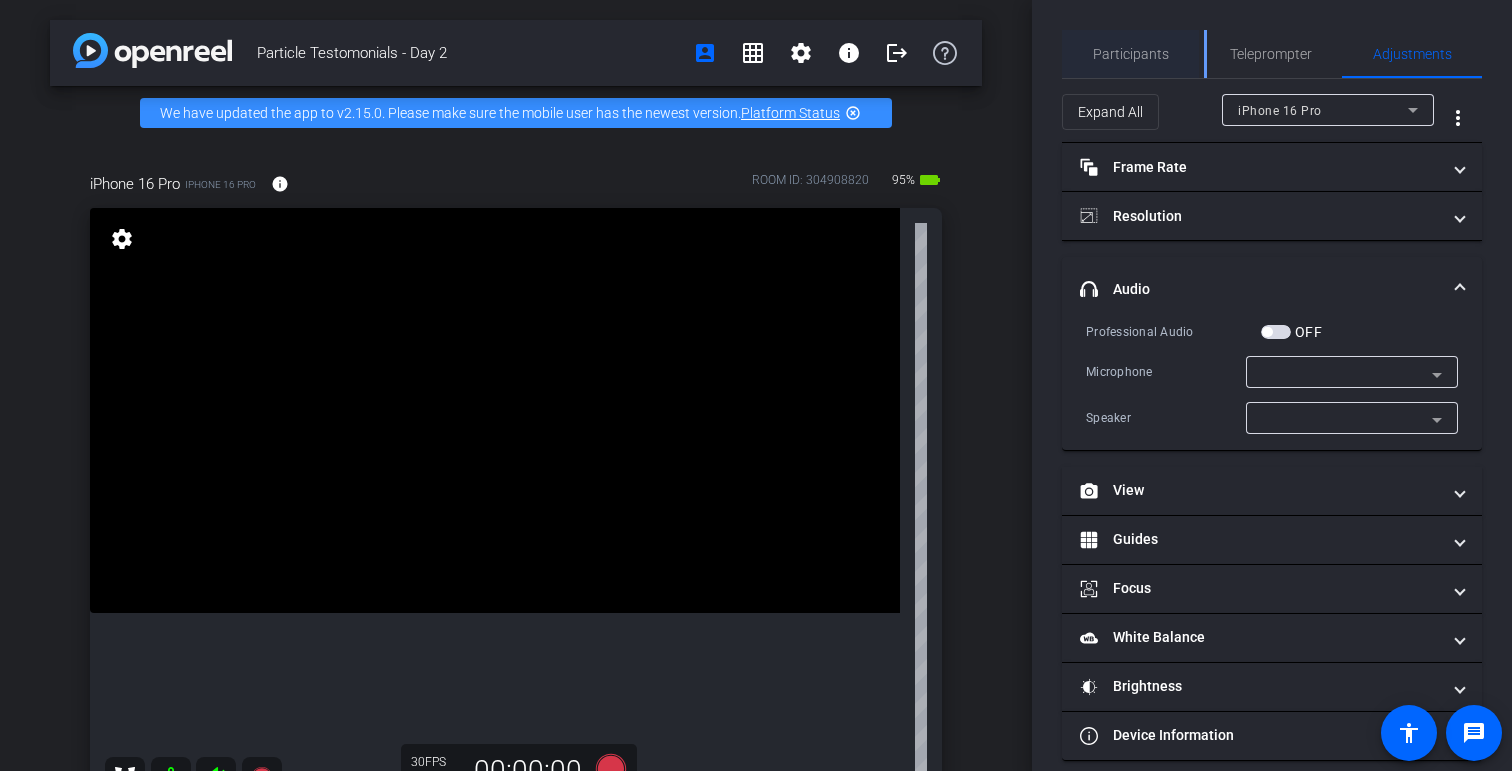 click on "Participants" at bounding box center (1131, 54) 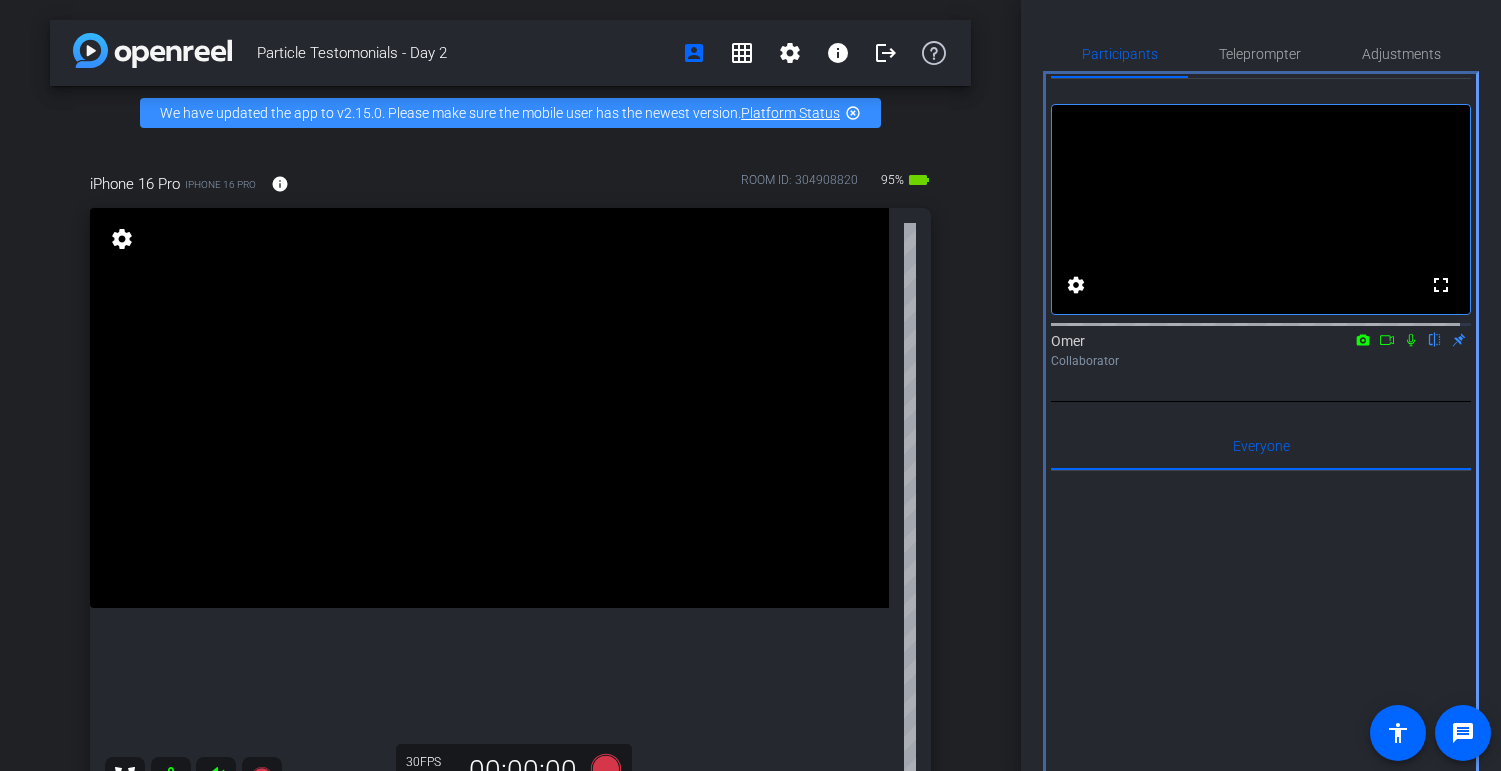scroll, scrollTop: 79, scrollLeft: 0, axis: vertical 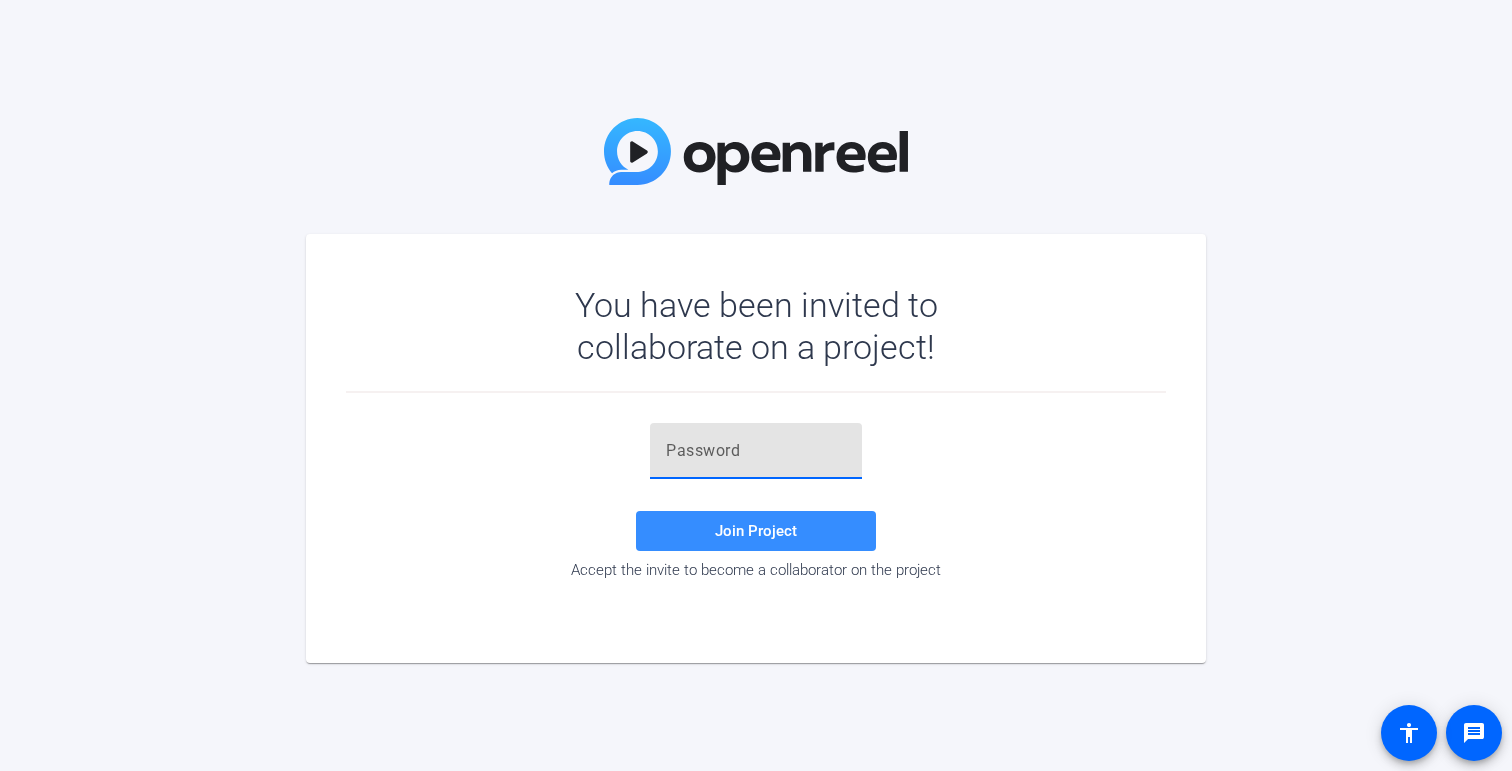 click at bounding box center (756, 451) 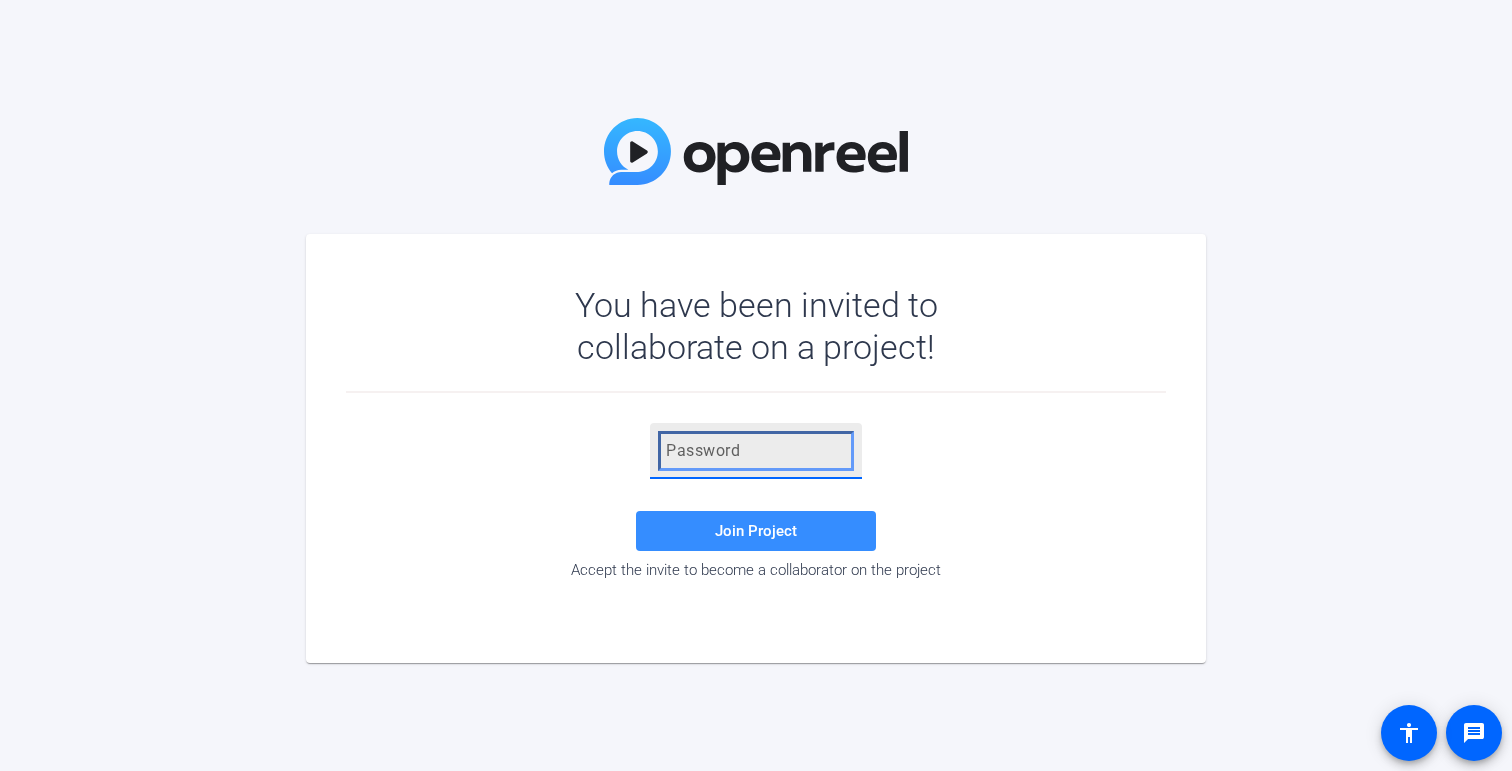 type on "0qA}k{" 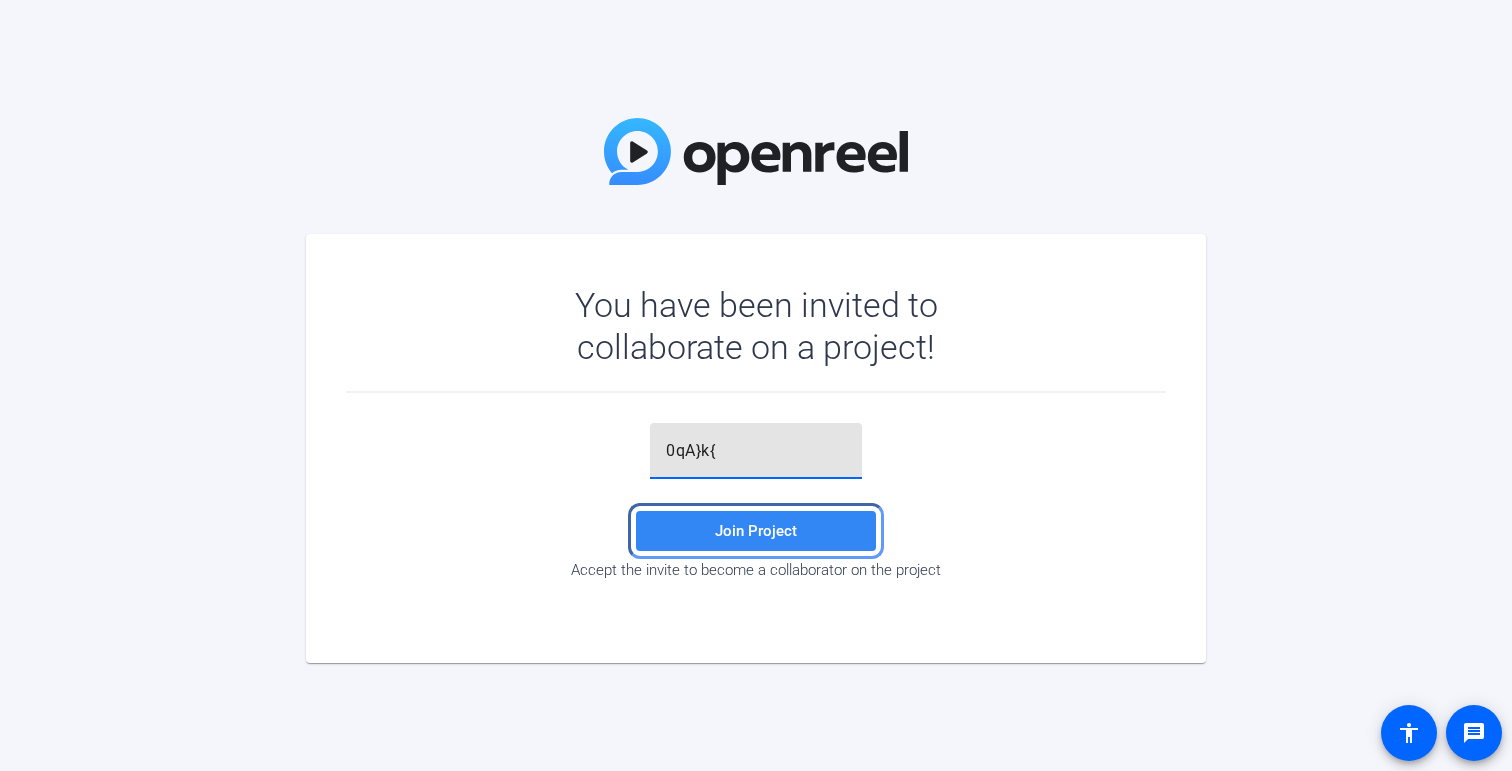 click on "Join Project" 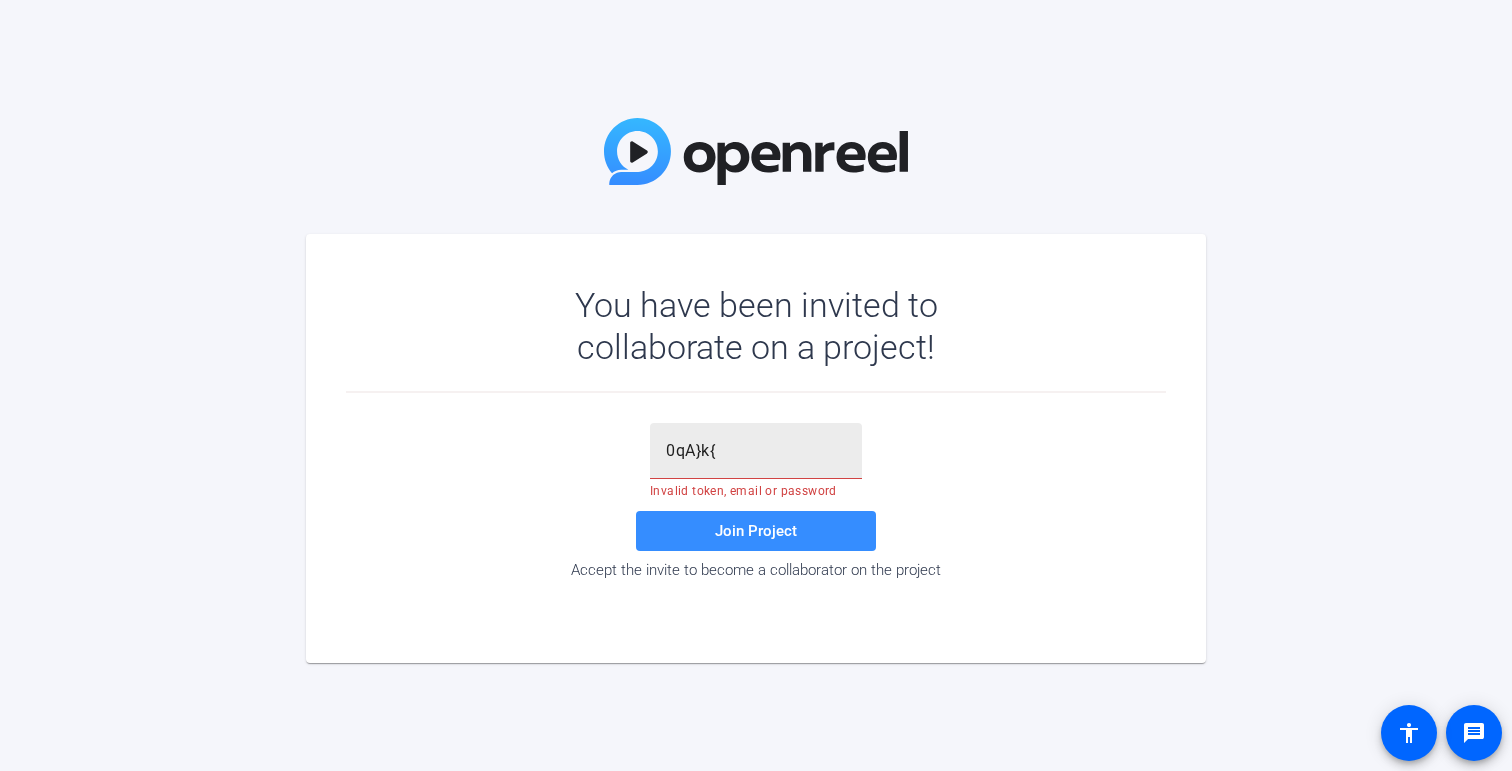click on "0qA}k{" 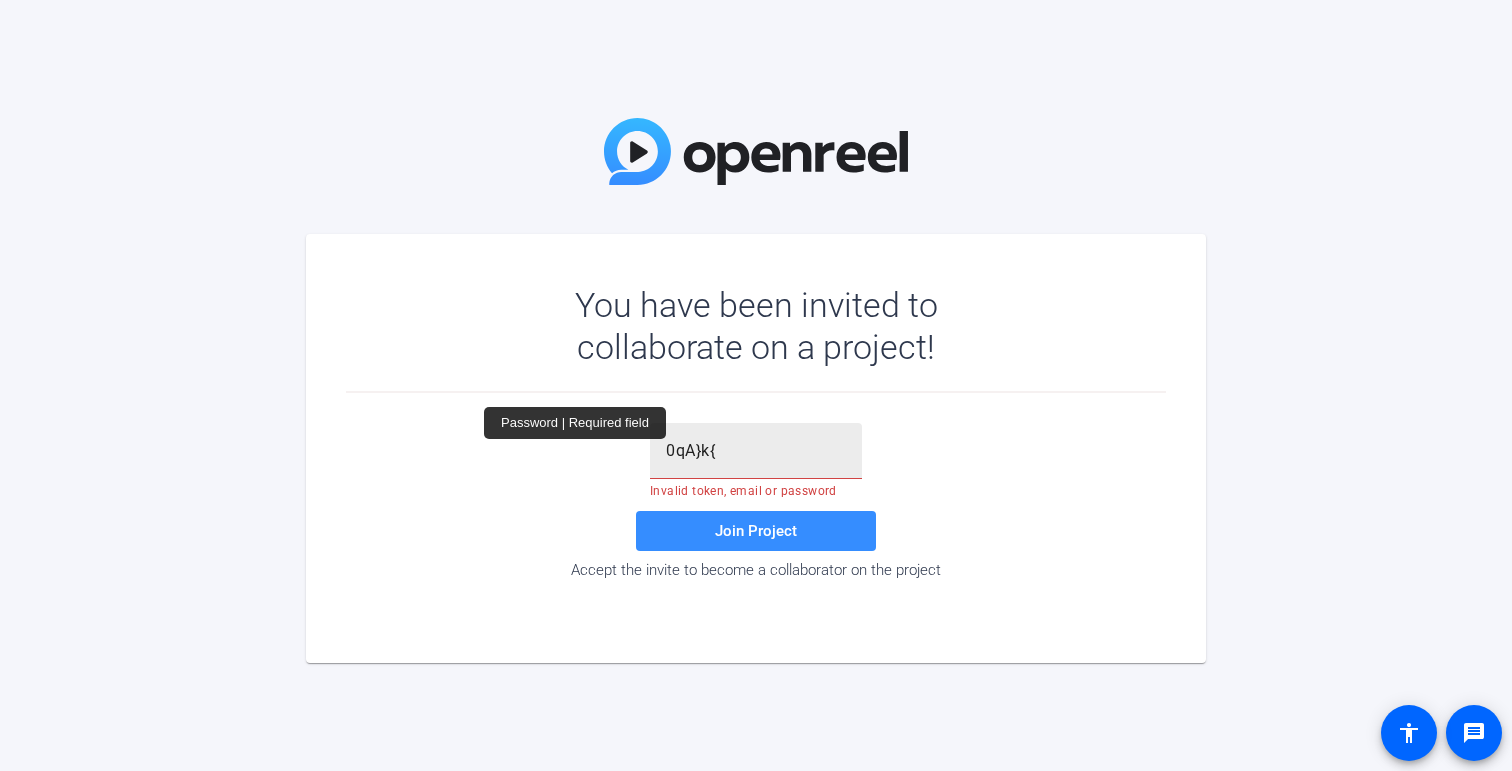 click on "0qA}k{" 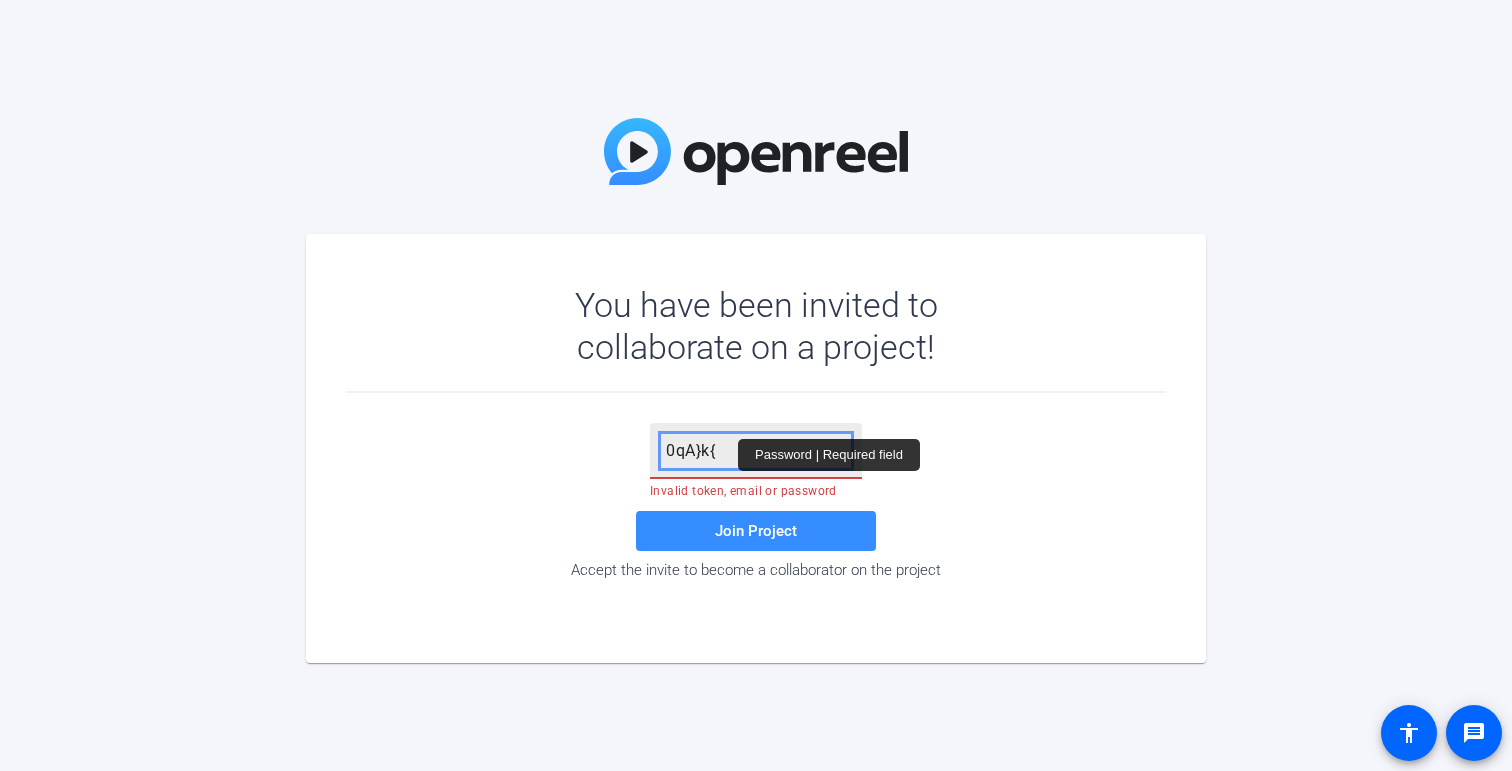 click on "0qA}k{" at bounding box center (756, 451) 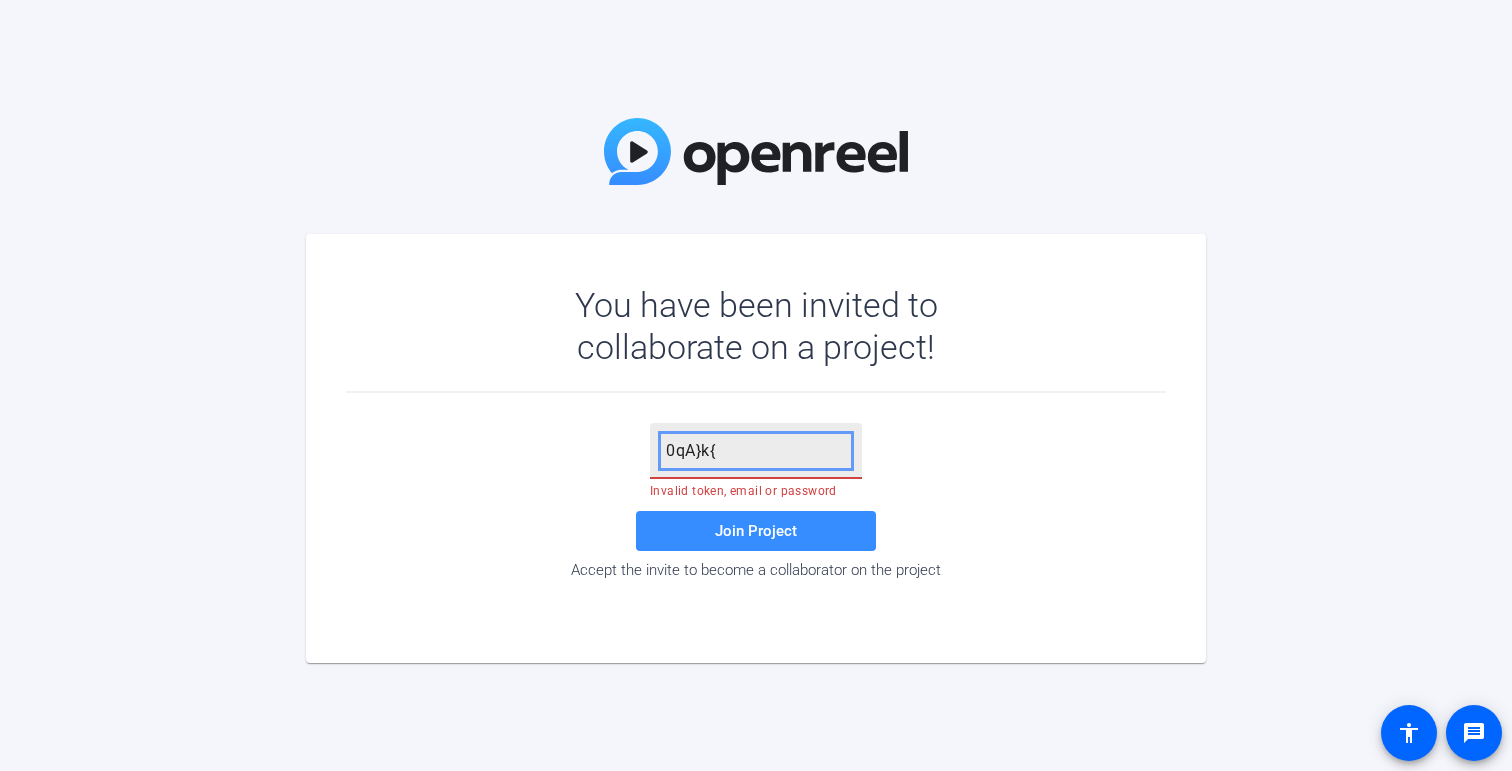 click on "0qA}k{" at bounding box center (756, 451) 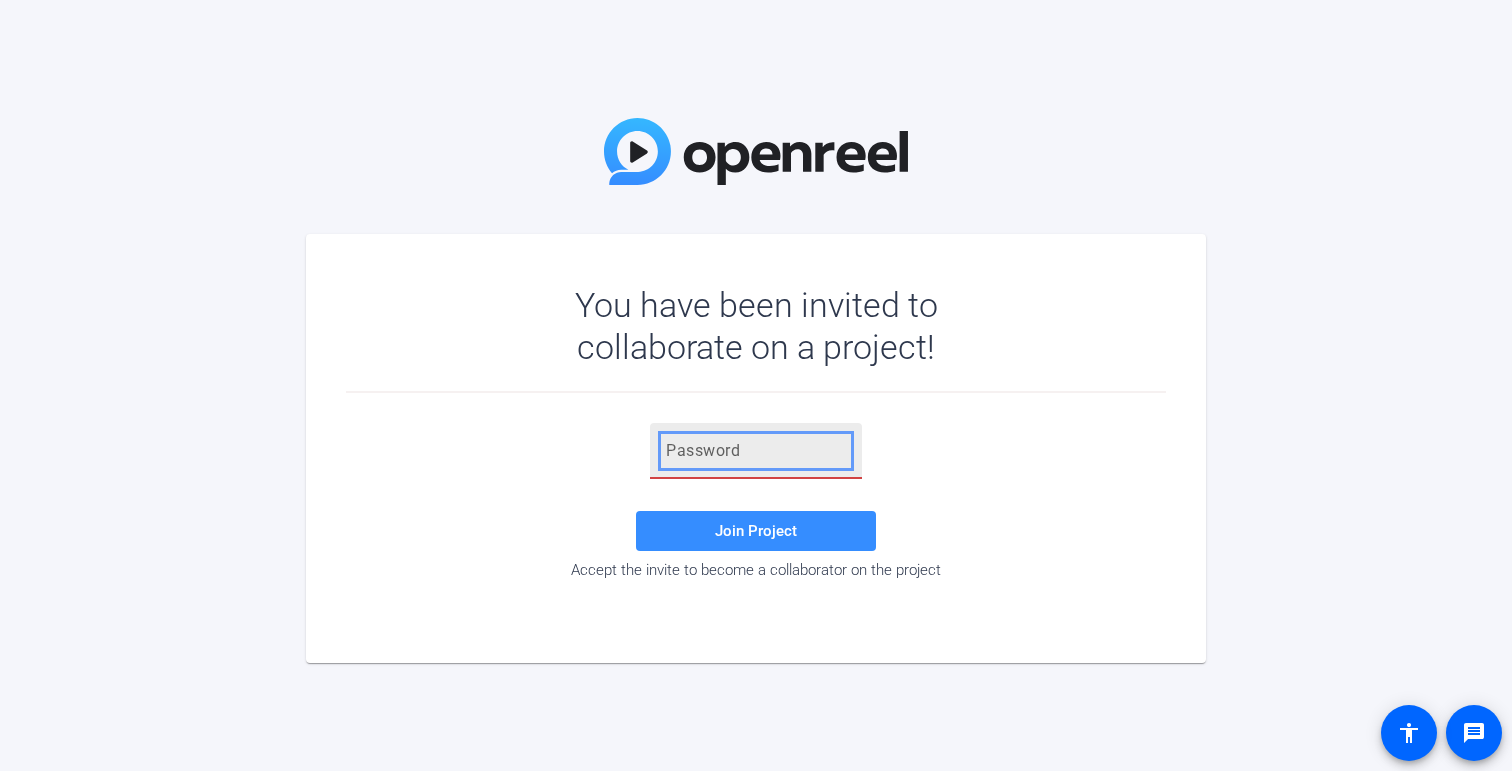 click at bounding box center [756, 451] 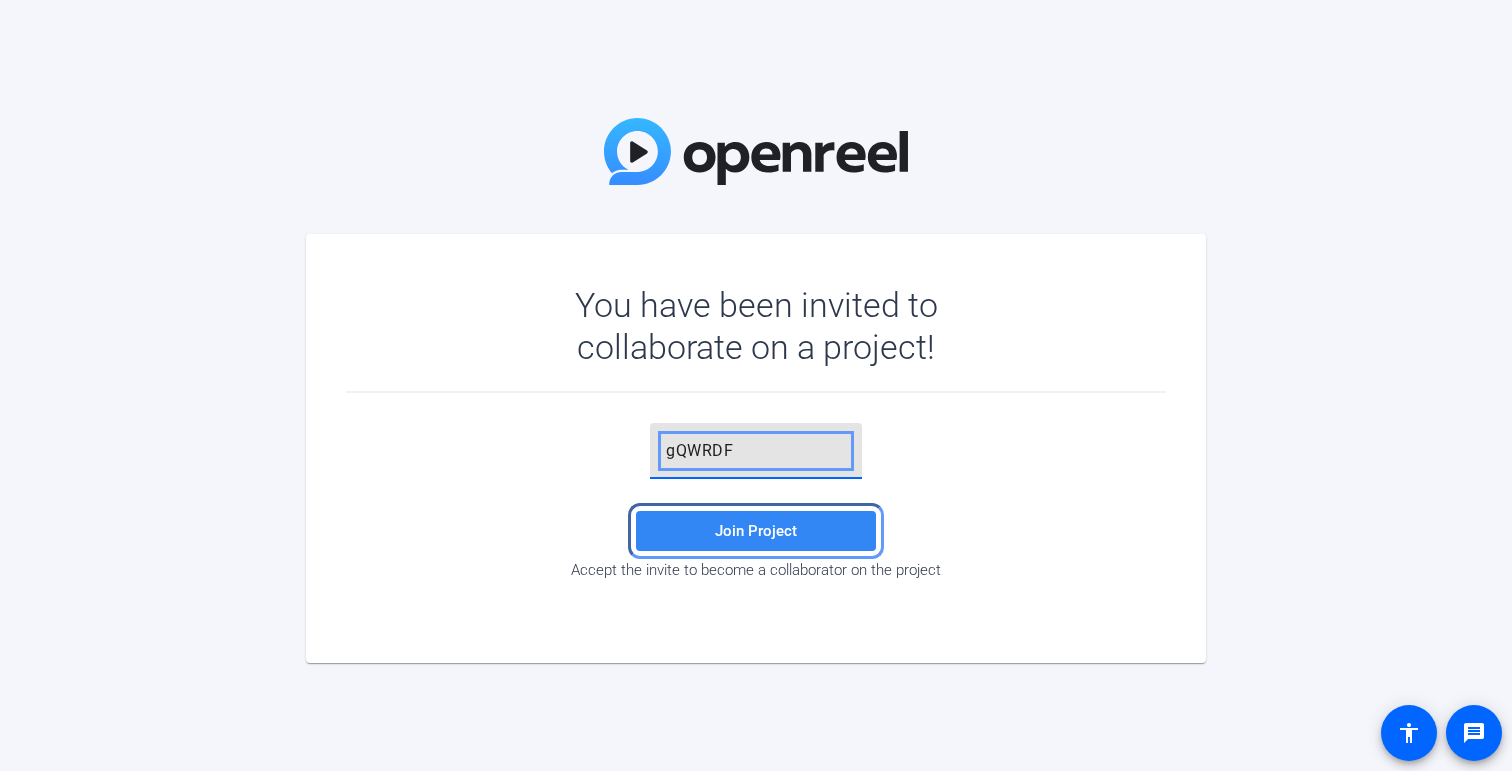 click on "Join Project" 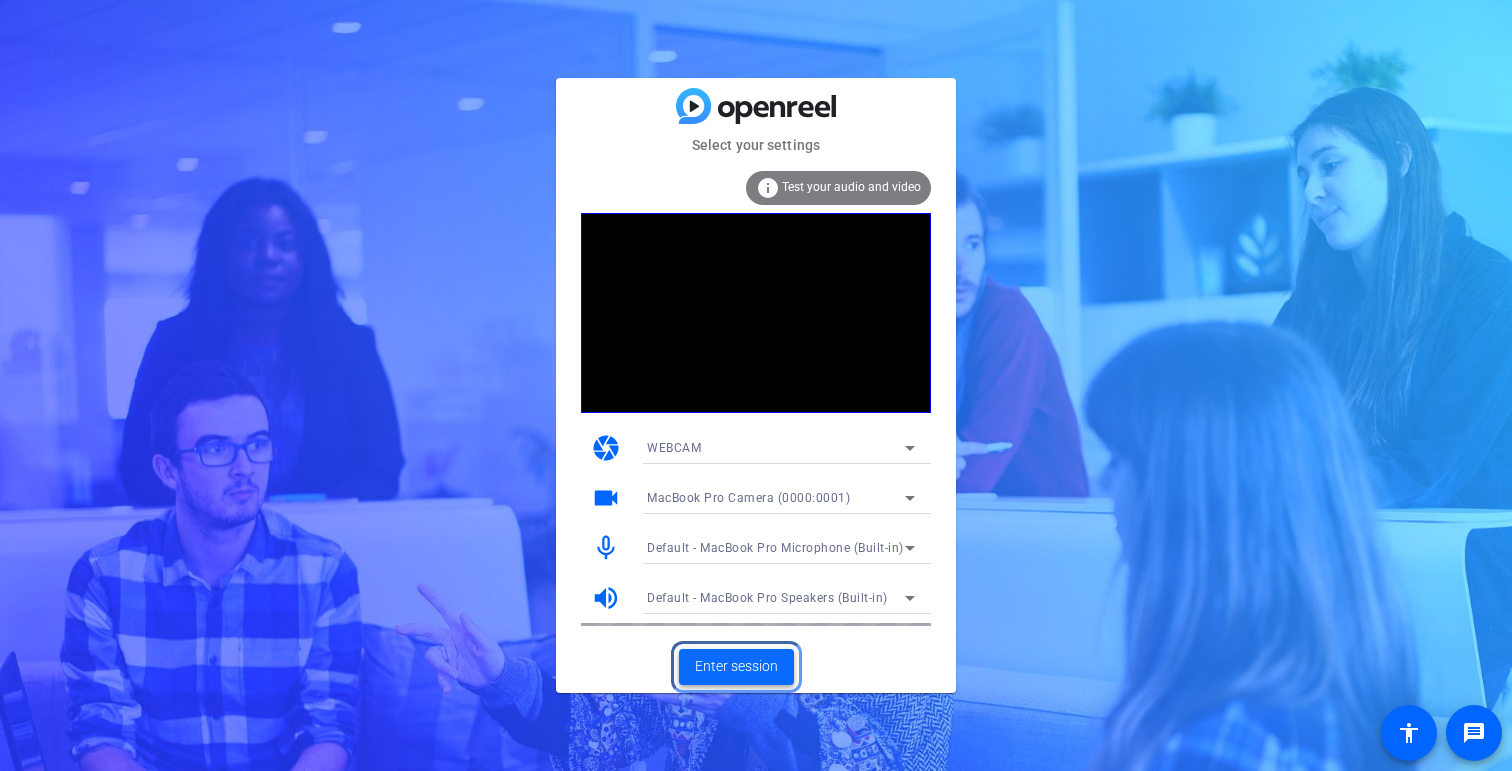 click on "Enter session" 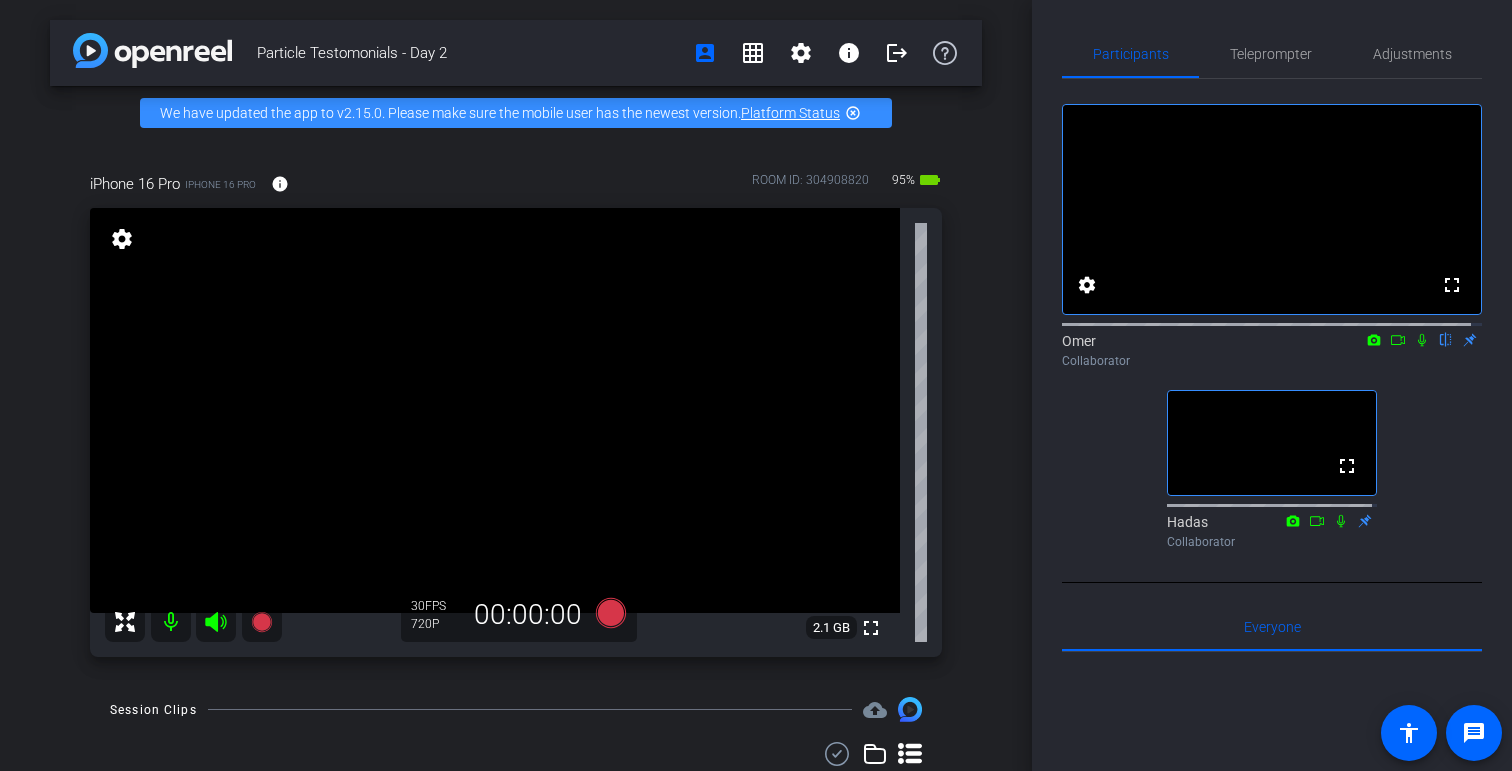 click 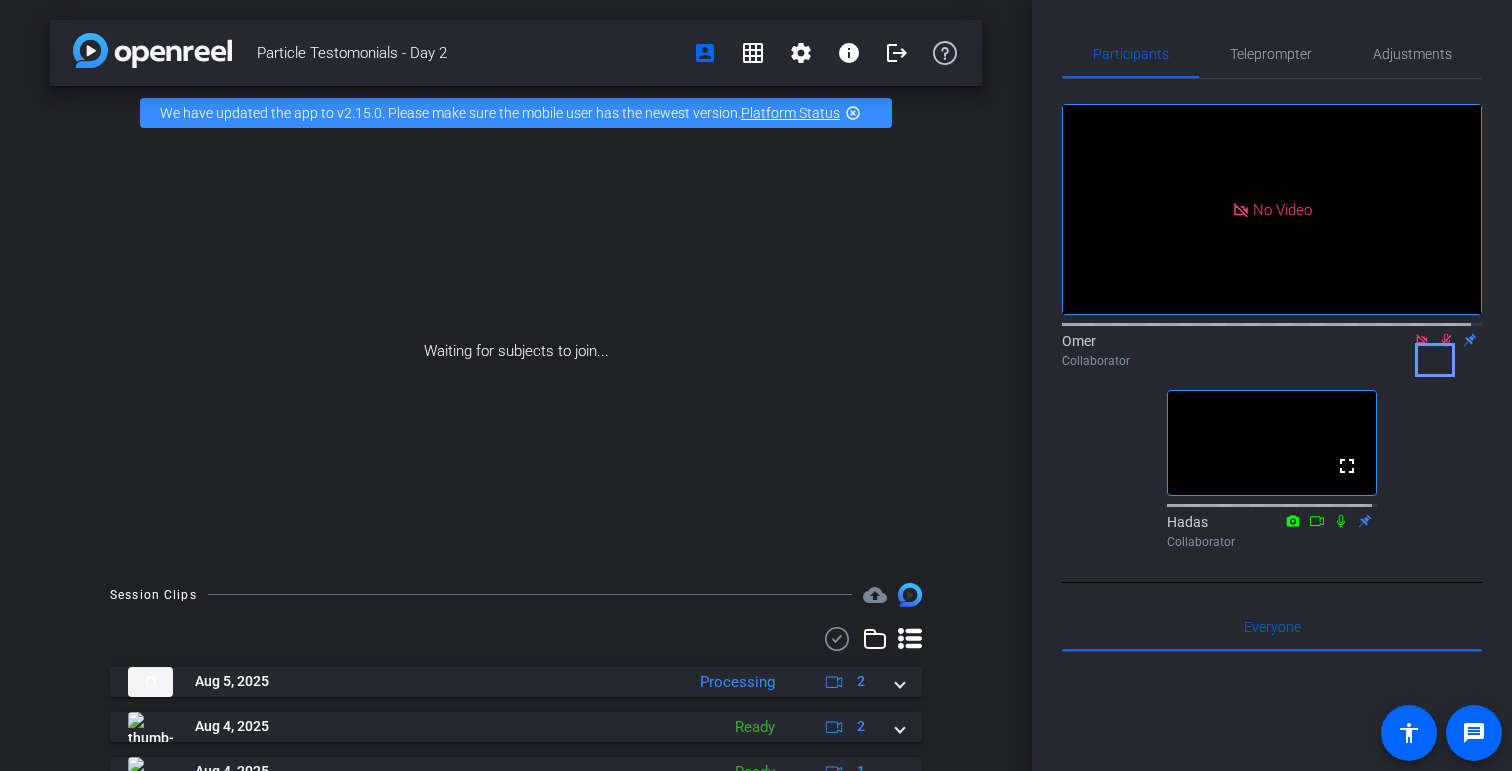 click 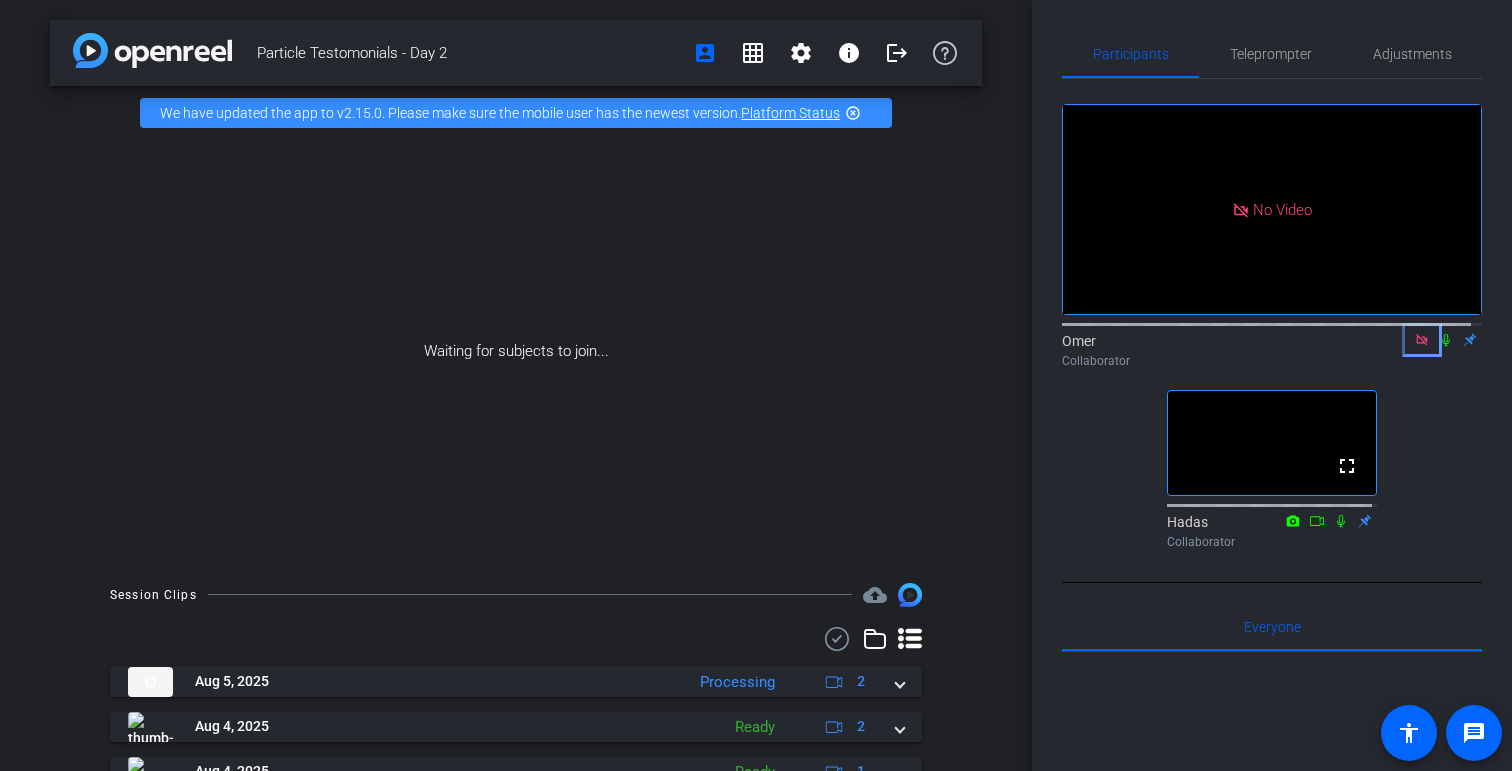 click 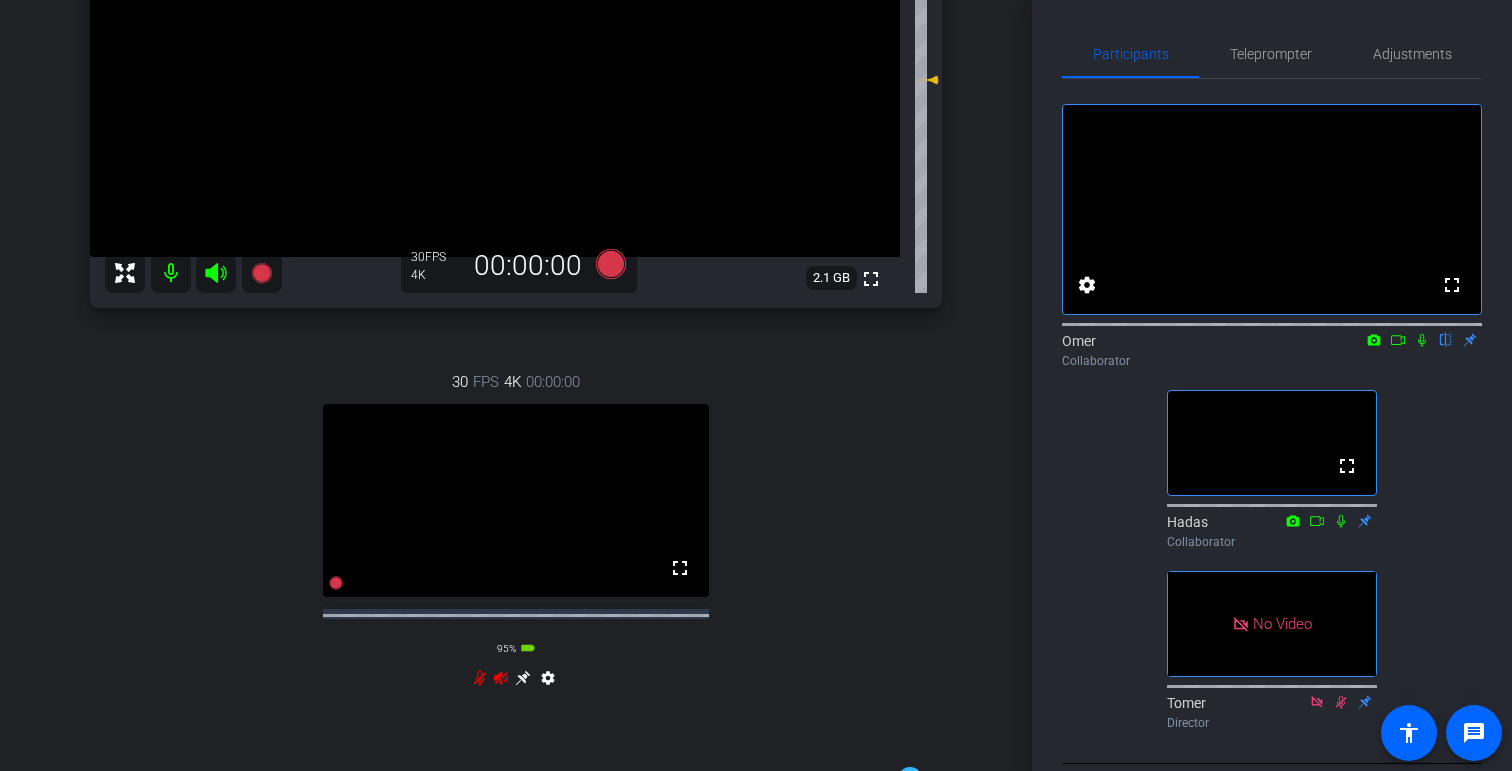 scroll, scrollTop: 381, scrollLeft: 0, axis: vertical 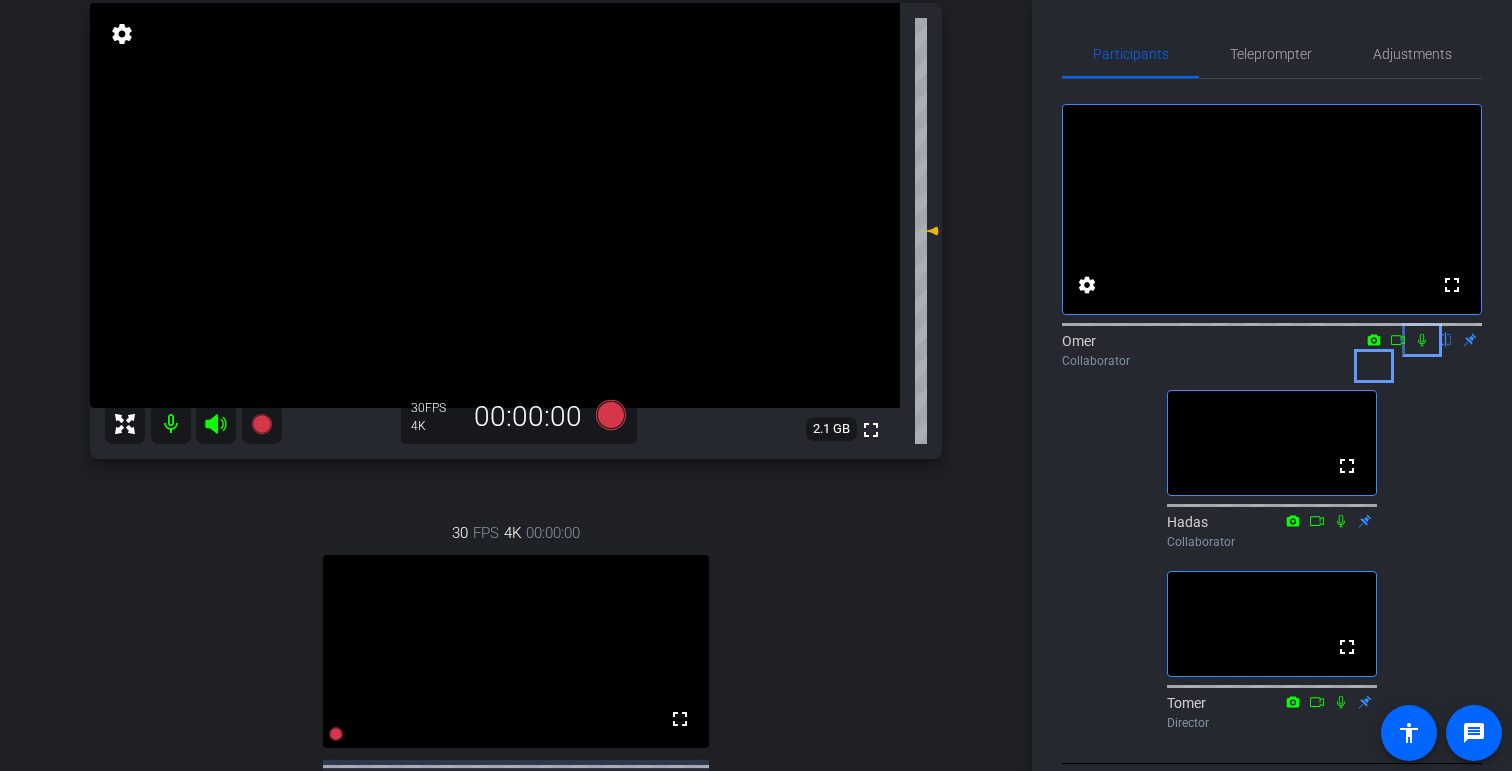click 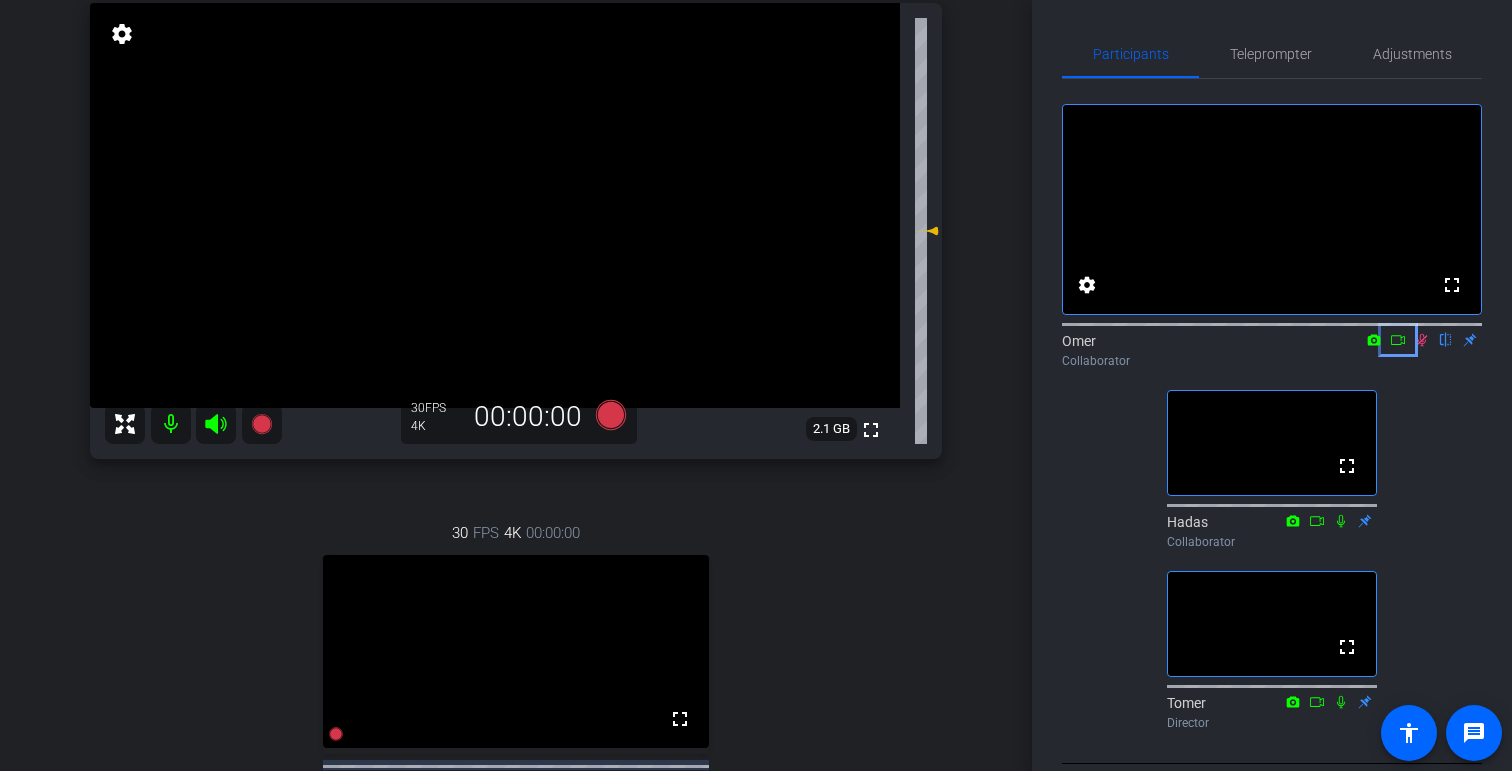 click 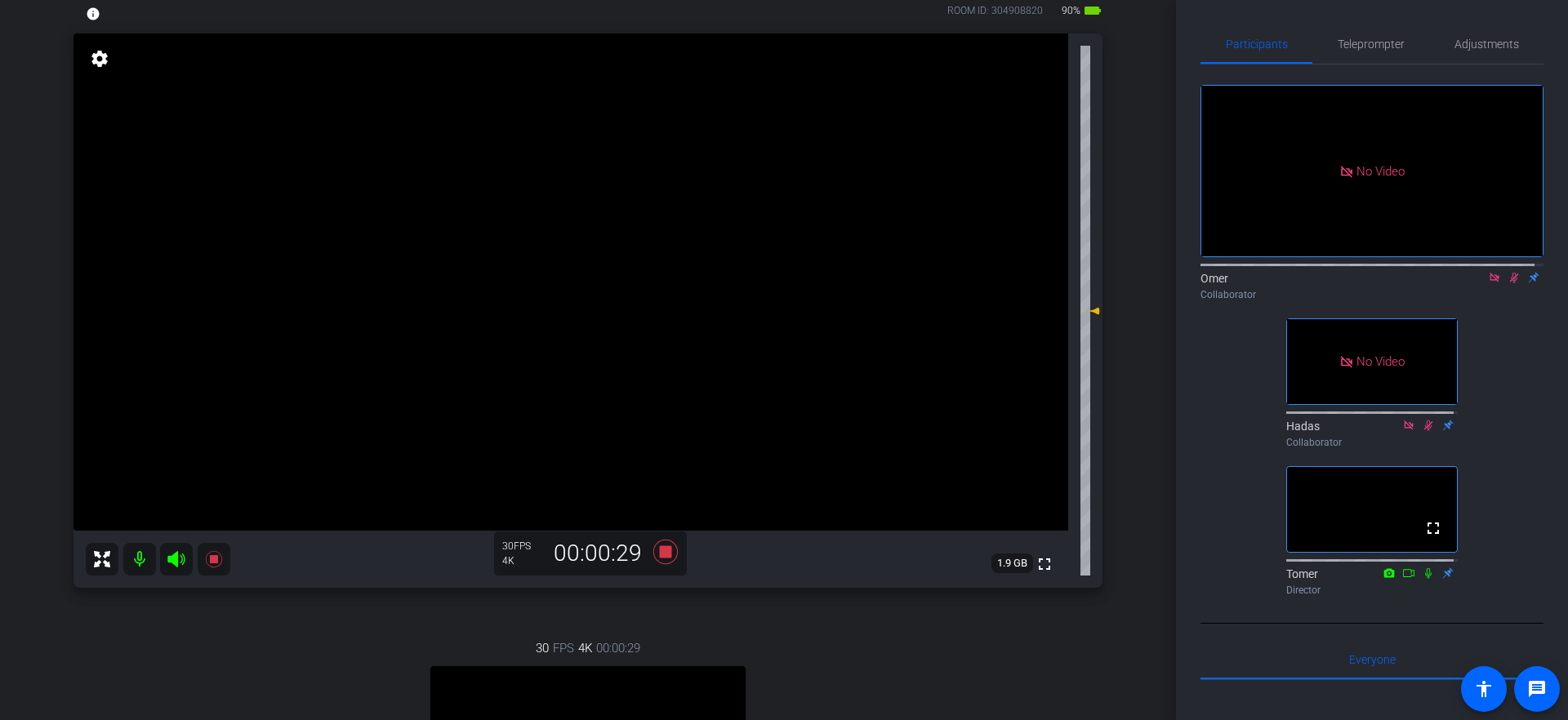scroll, scrollTop: 158, scrollLeft: 0, axis: vertical 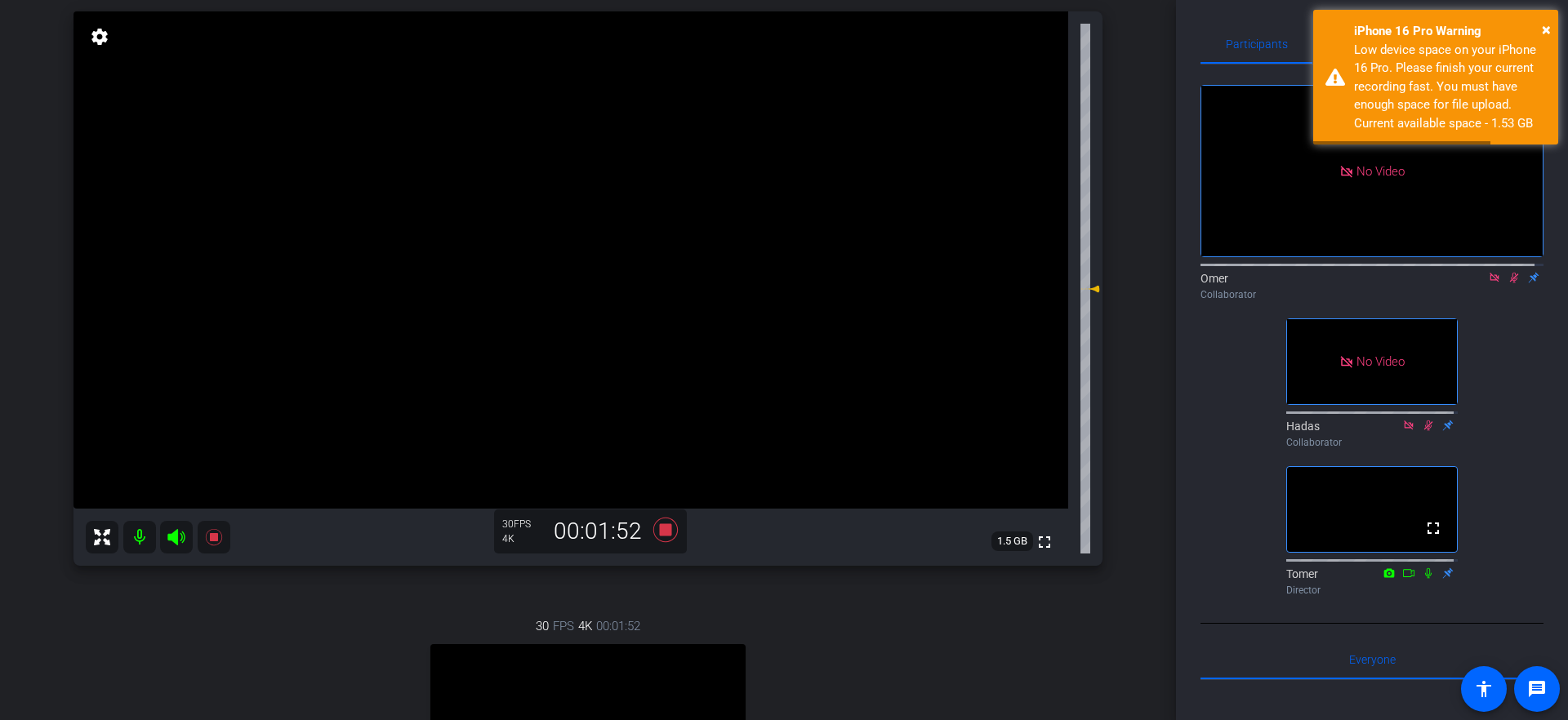 click on "Particle Testomonials - Day 2  account_box grid_on  settings  info logout
We have updated the app to v2.15.0. Please make sure the mobile user has the newest version.  Platform Status highlight_off  iPhone 16 Pro iPhone 16 Pro info ROOM ID: 304908820 85% battery_std fullscreen settings  1.5 GB
30 FPS  4K   00:01:52
30 FPS 4K  00:01:52  fullscreen
iPhone 15 Subject   -  iPhone 15 90% battery_std
settings  Session Clips   cloud_upload" at bounding box center [588, 202] 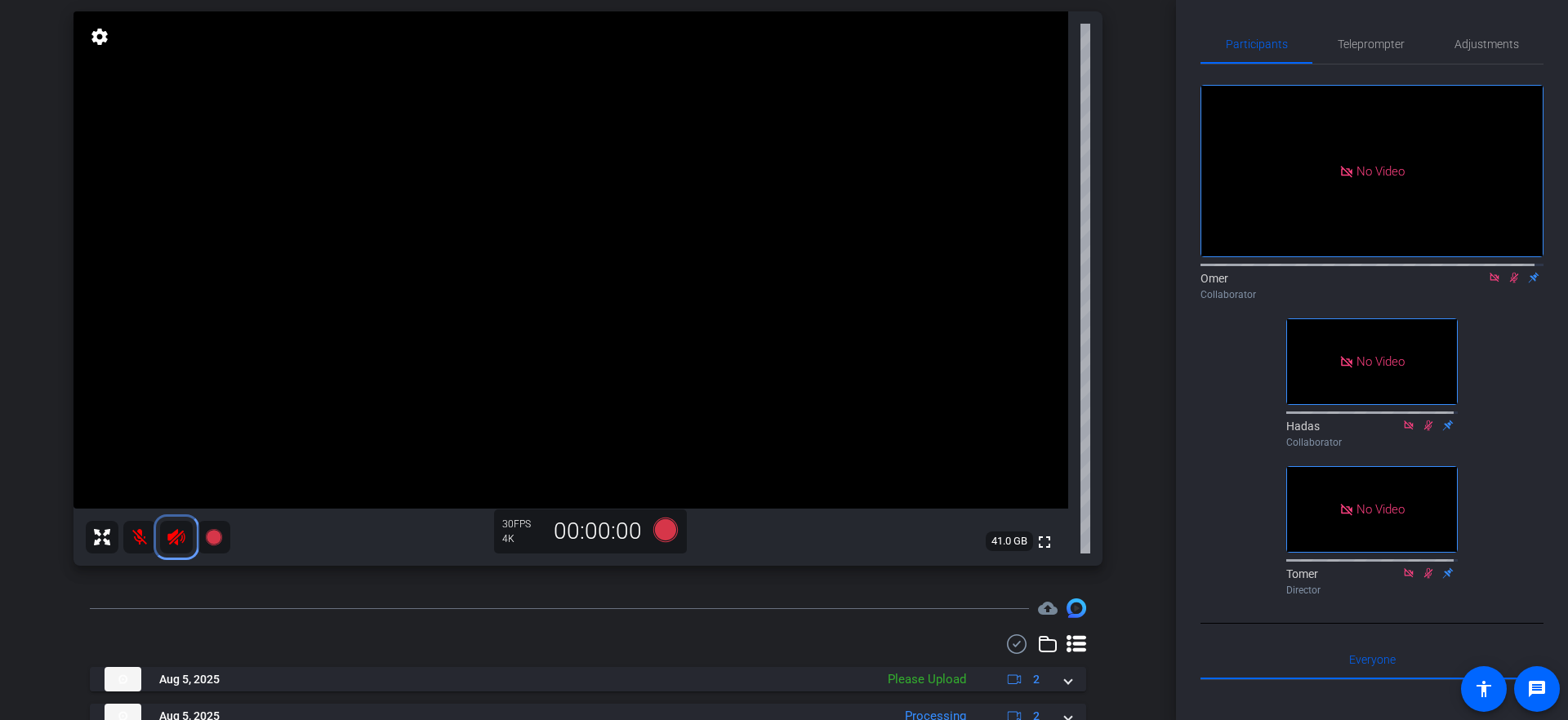 click 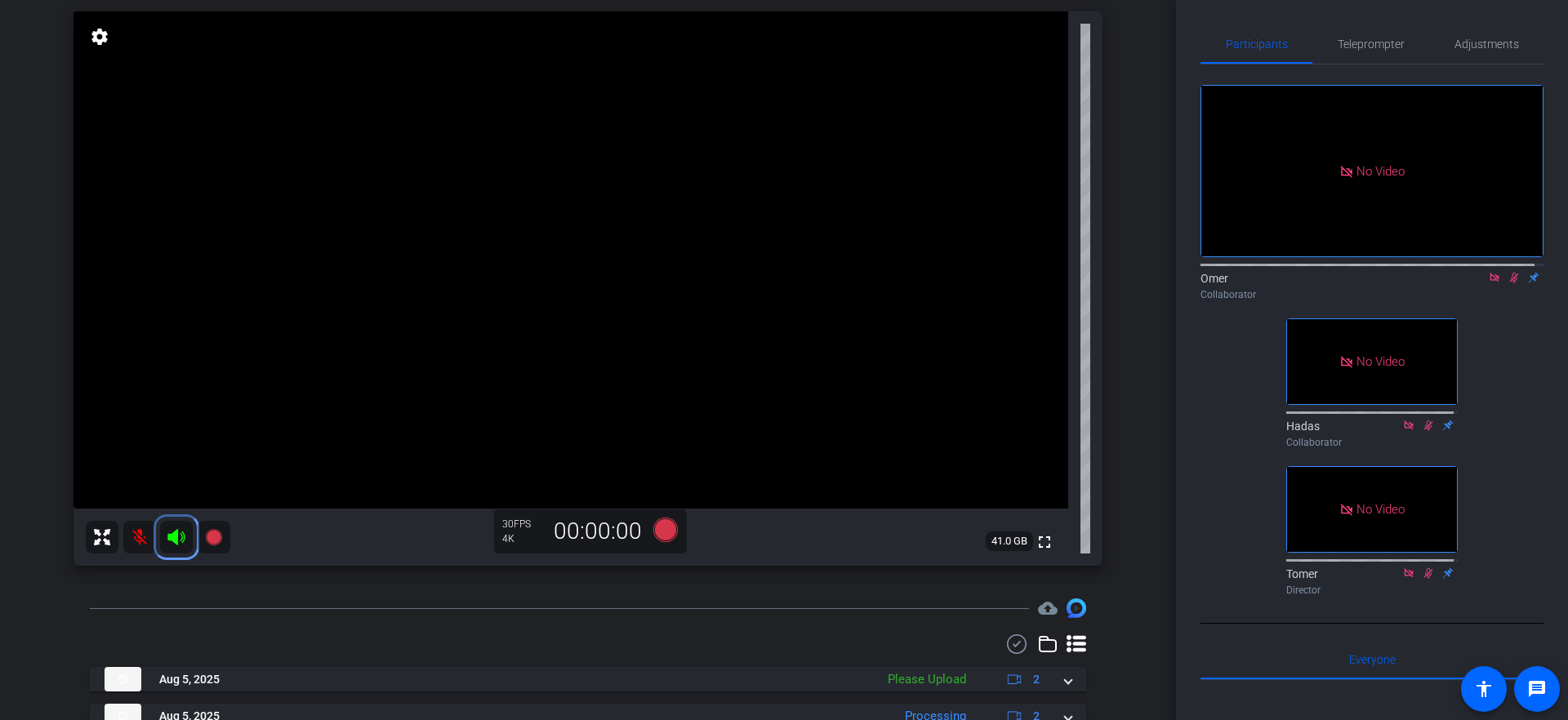 click 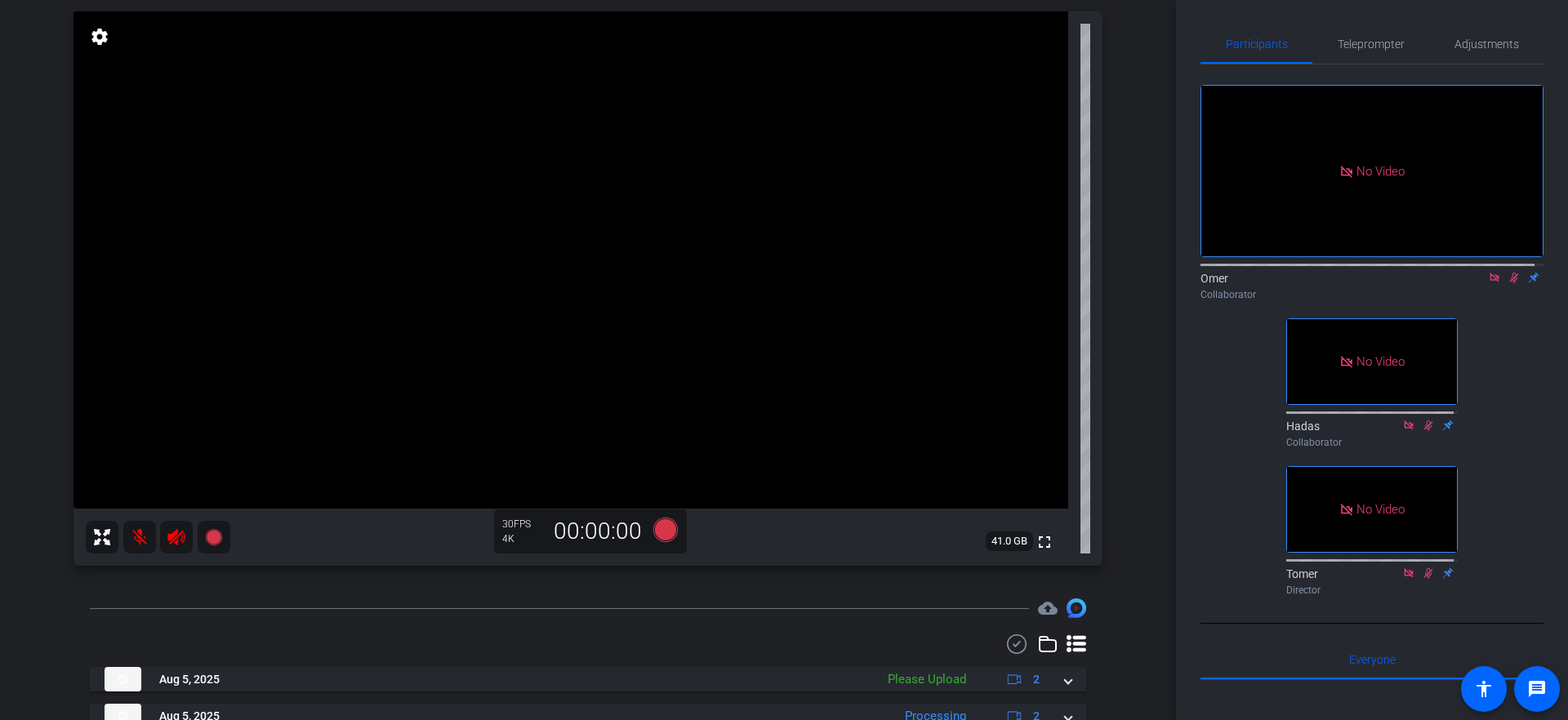 click 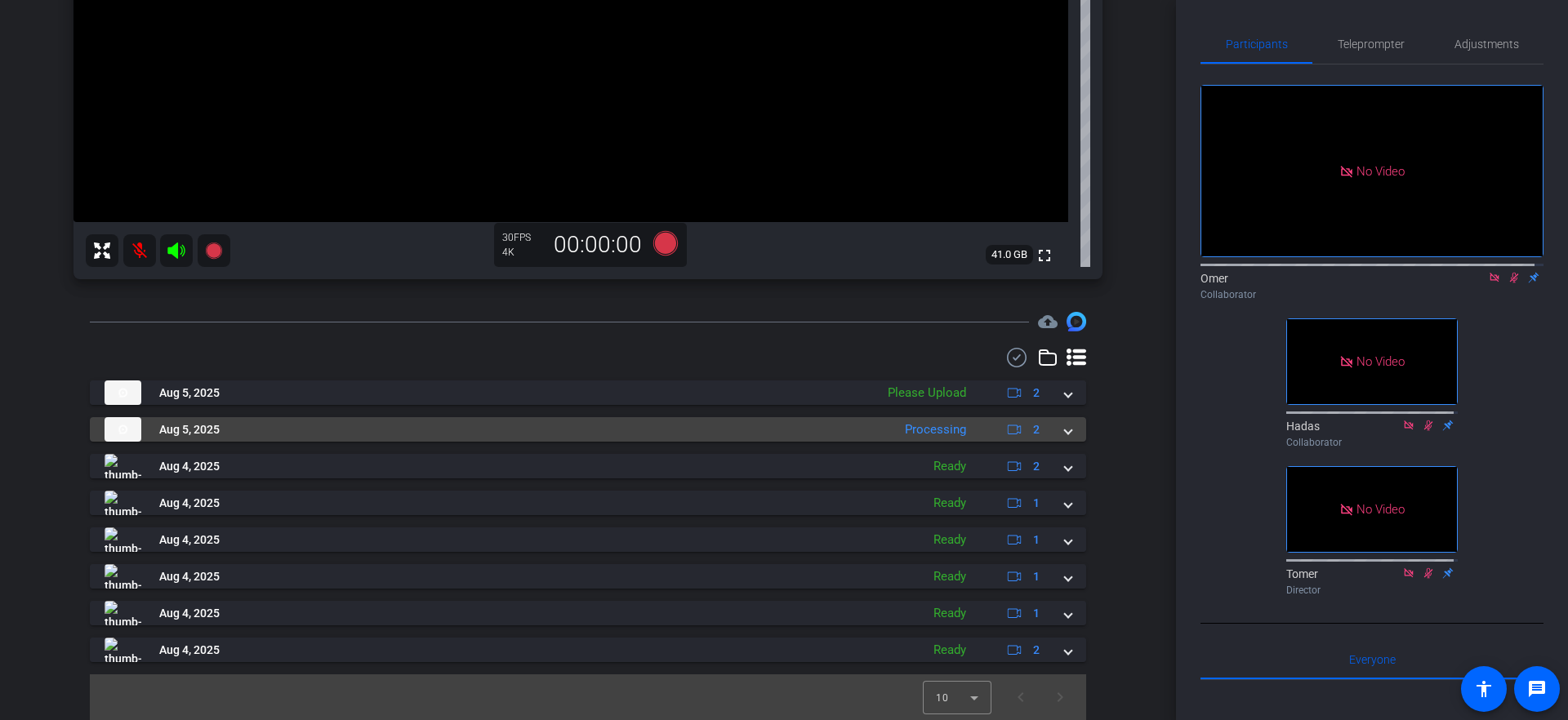 scroll, scrollTop: 0, scrollLeft: 0, axis: both 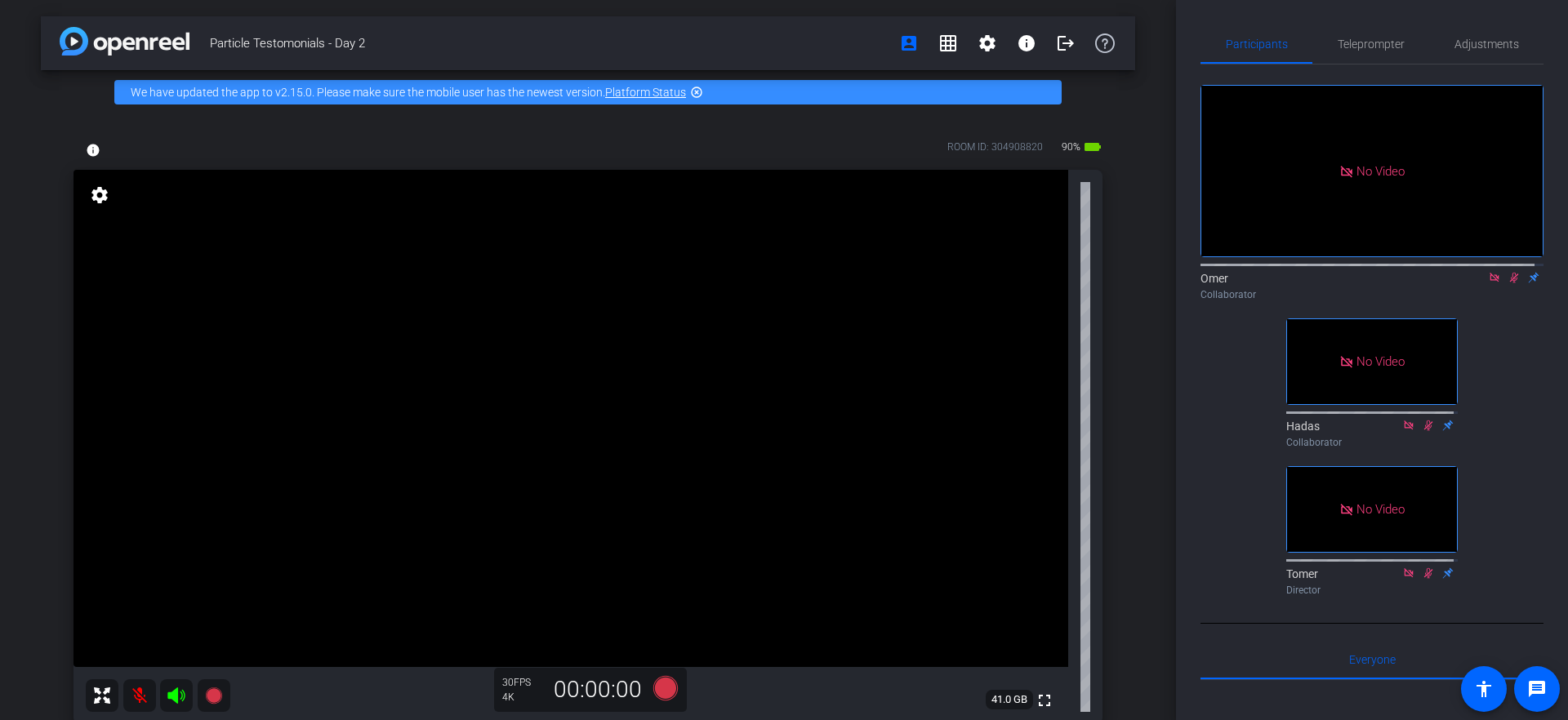 click on "iPhone 15 iPhone 15 info ROOM ID: 304908820 90% battery_std fullscreen settings  41.0 GB
30 FPS  4K   00:00:00" at bounding box center [588, 427] 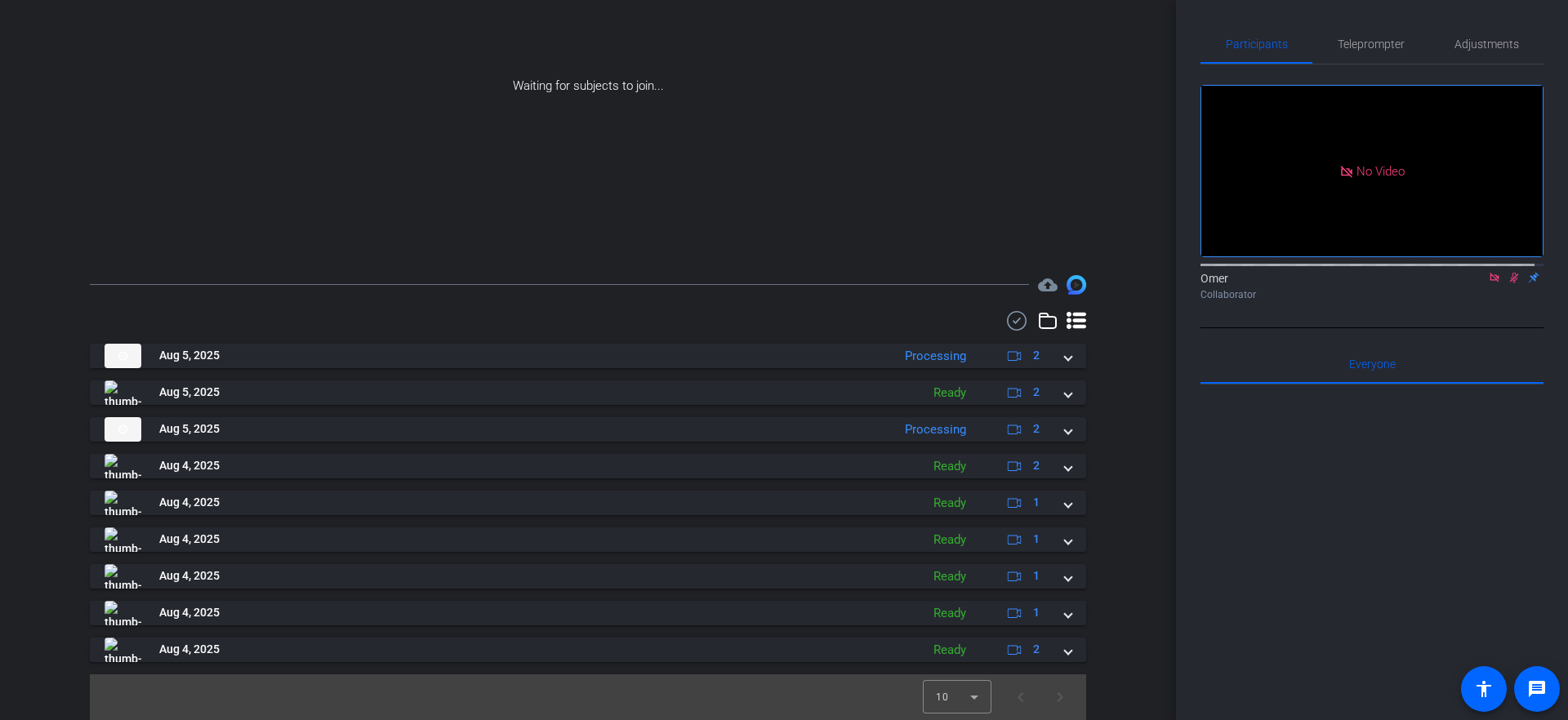 scroll, scrollTop: 201, scrollLeft: 0, axis: vertical 